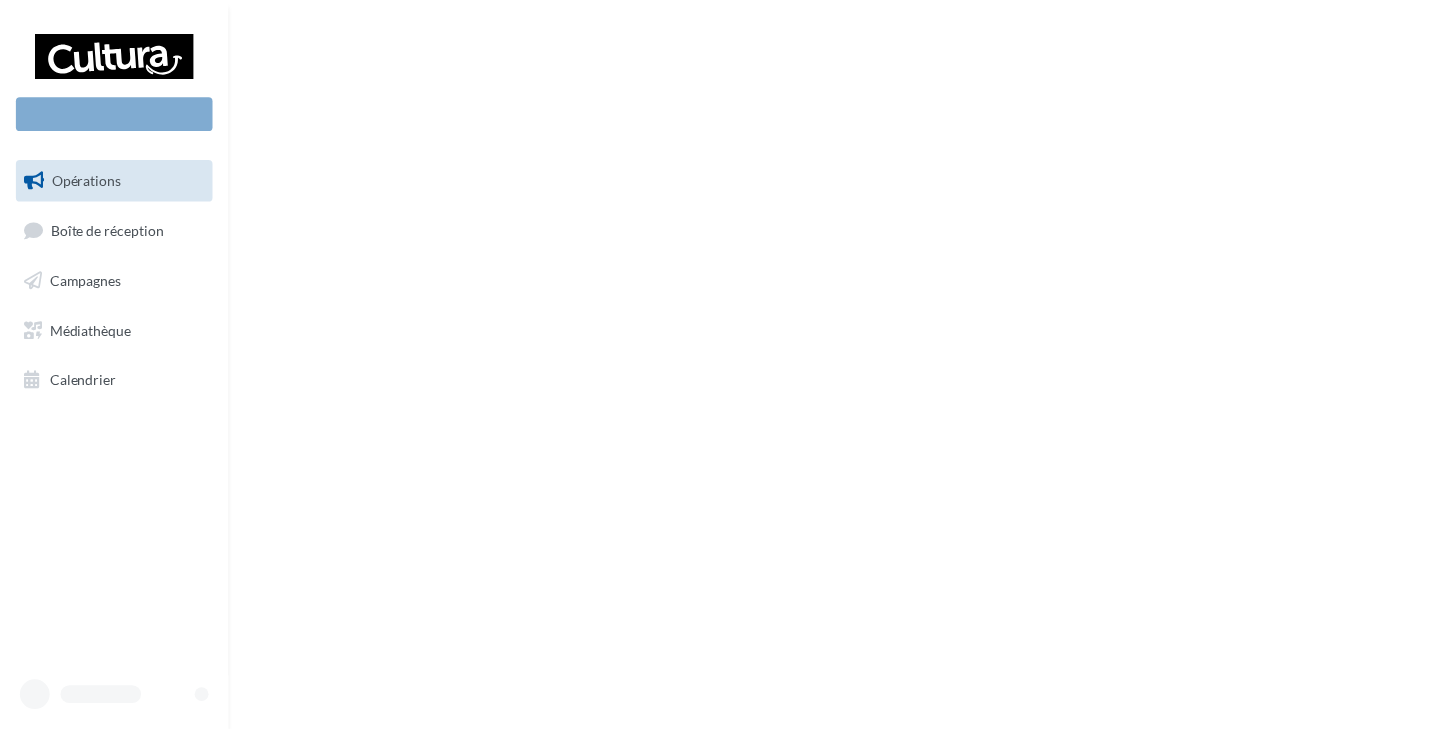 scroll, scrollTop: 0, scrollLeft: 0, axis: both 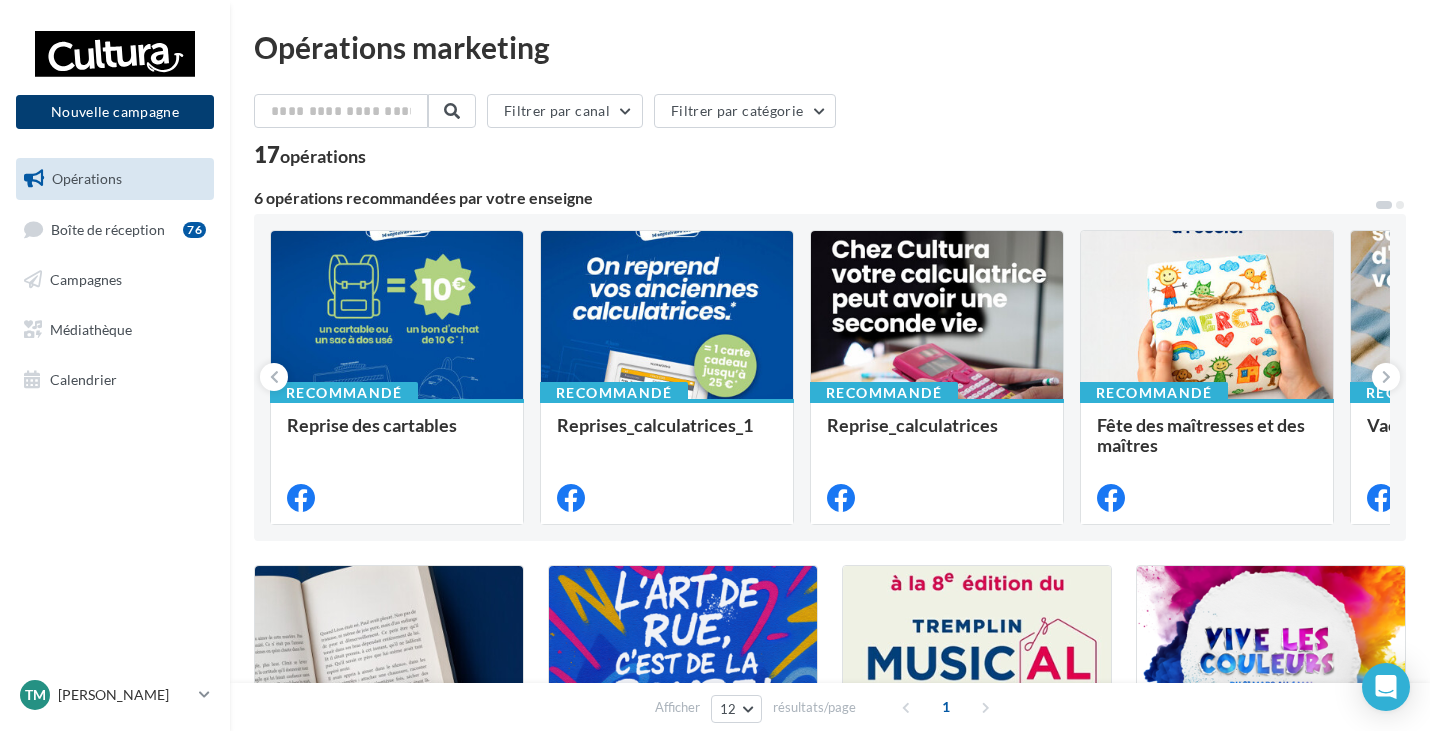click on "Nouvelle campagne" at bounding box center [115, 112] 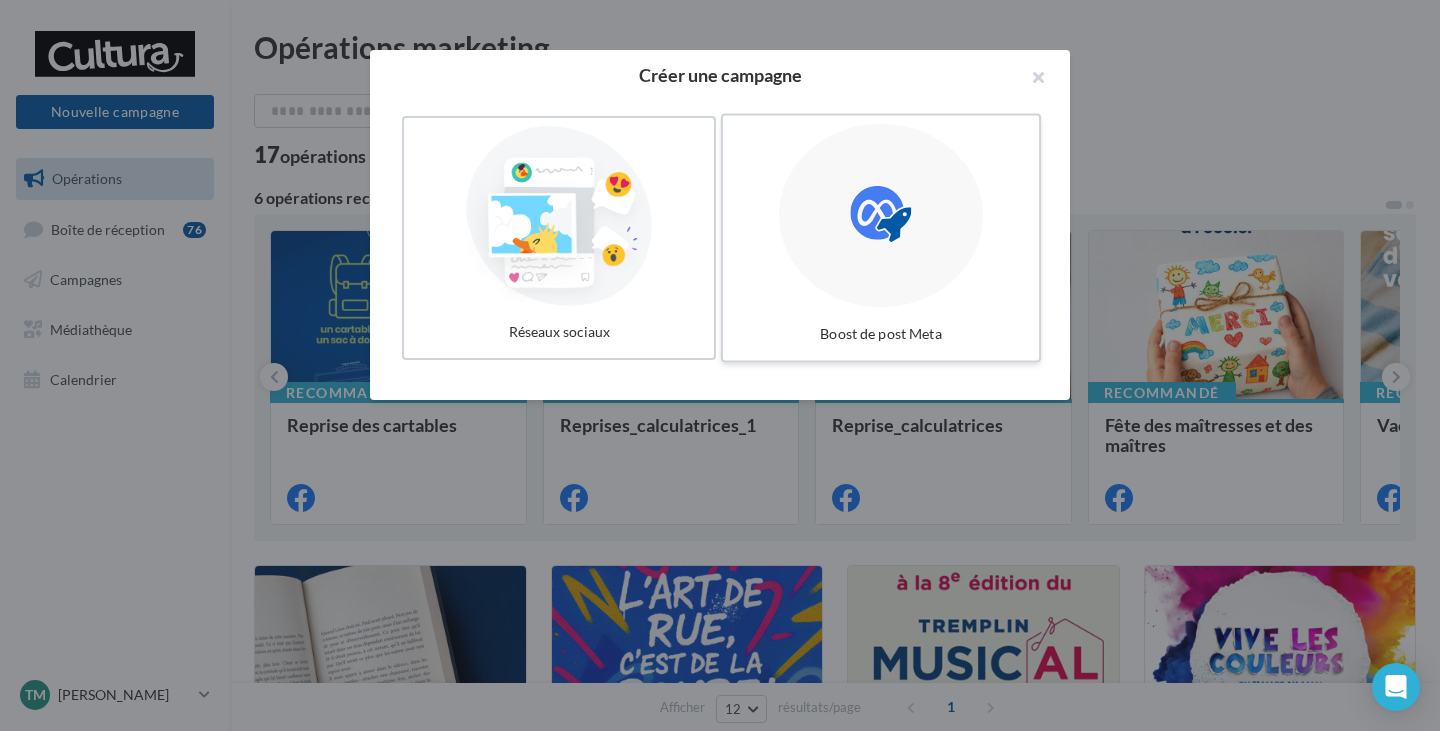 click on "Boost de post Meta" at bounding box center (881, 238) 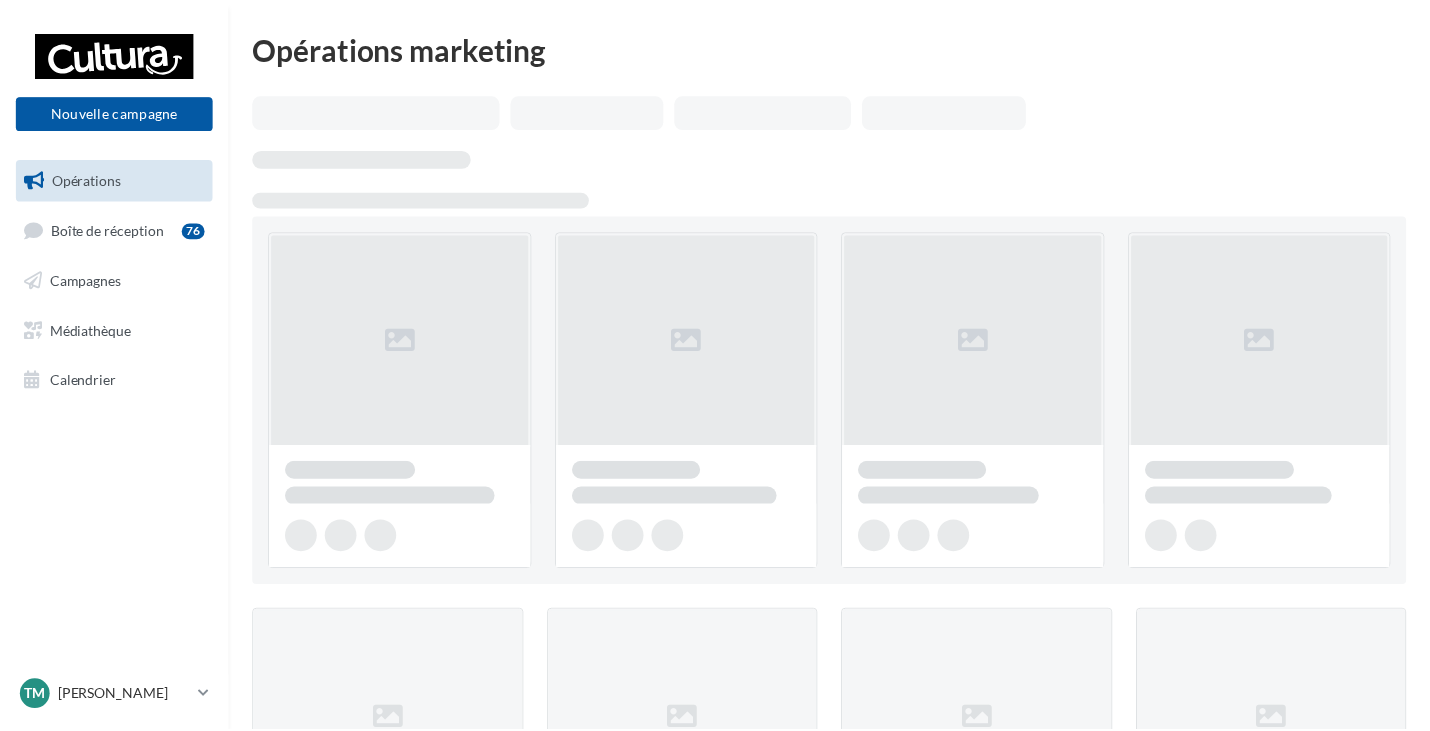 scroll, scrollTop: 0, scrollLeft: 0, axis: both 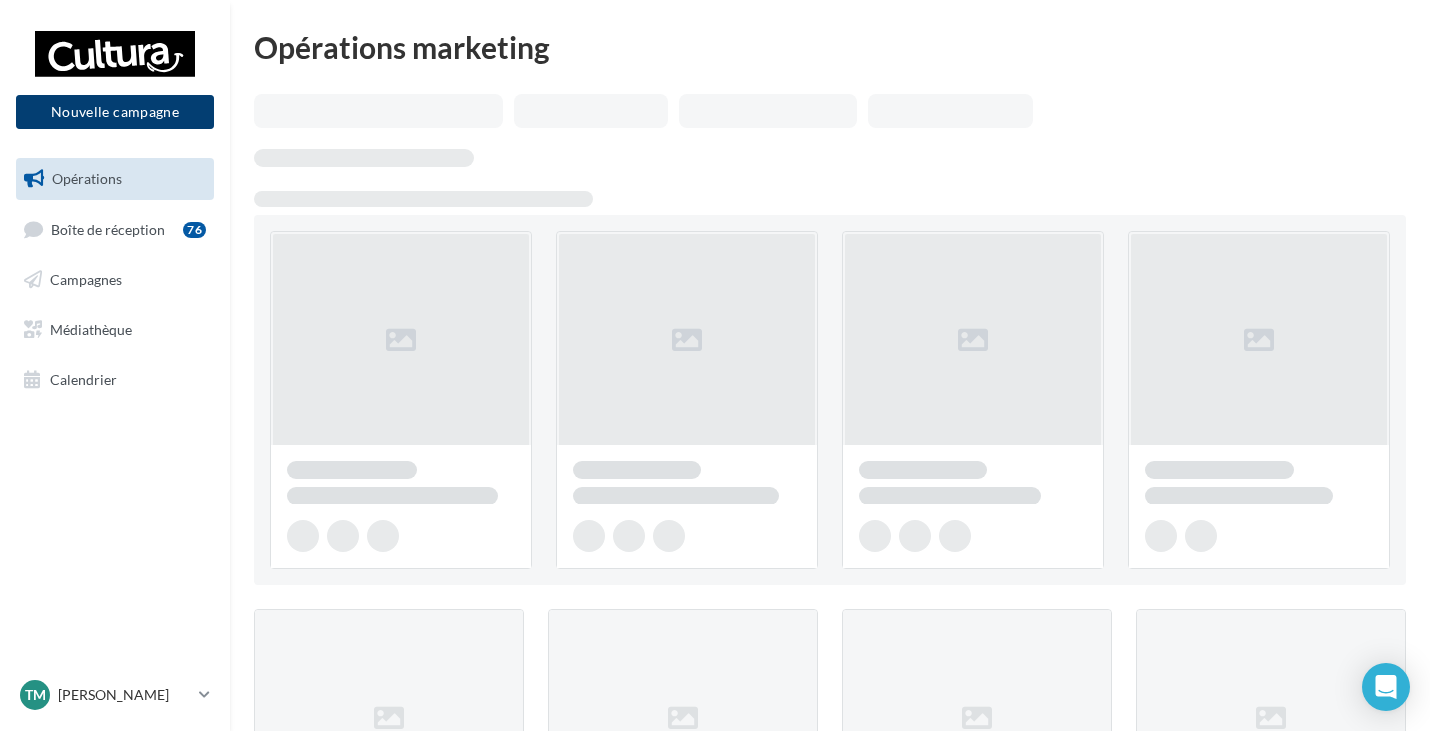click on "Nouvelle campagne" at bounding box center (115, 112) 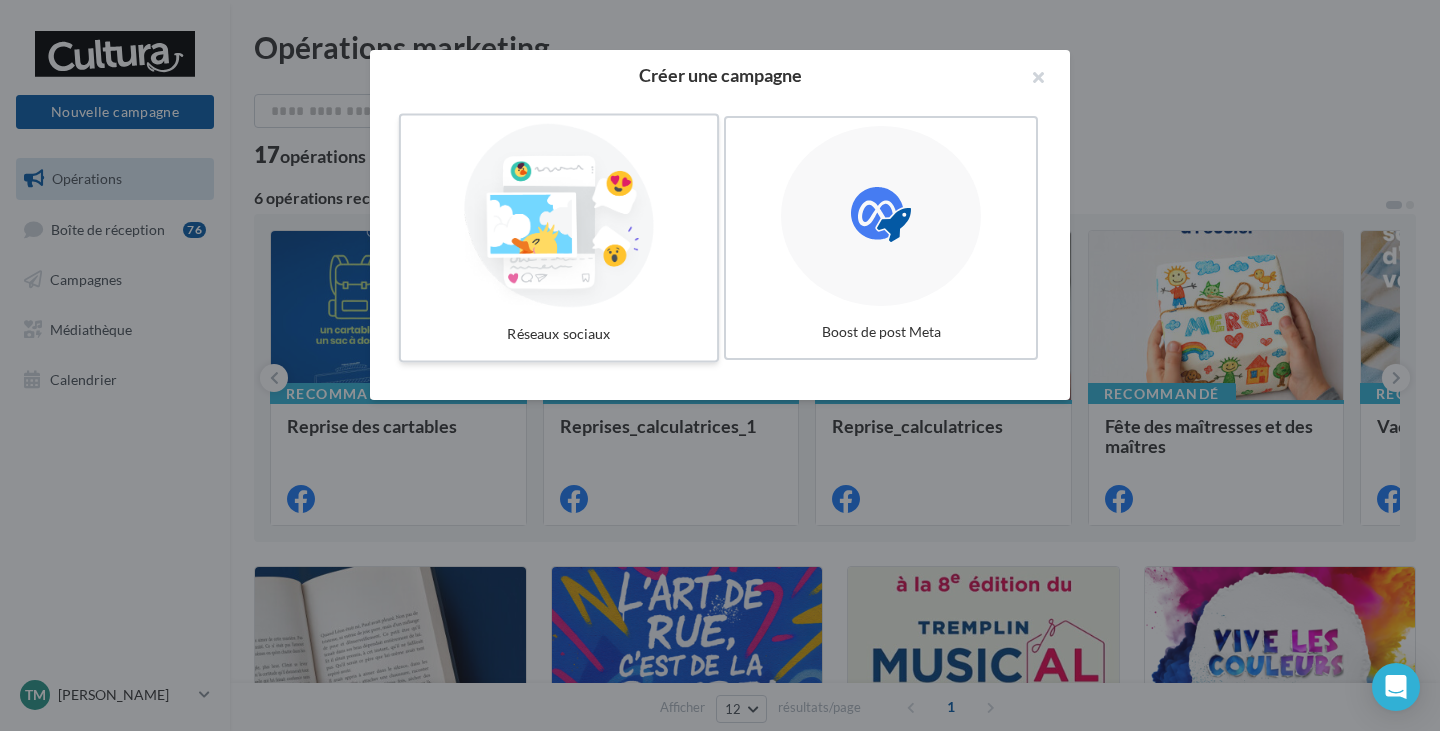 click at bounding box center [559, 216] 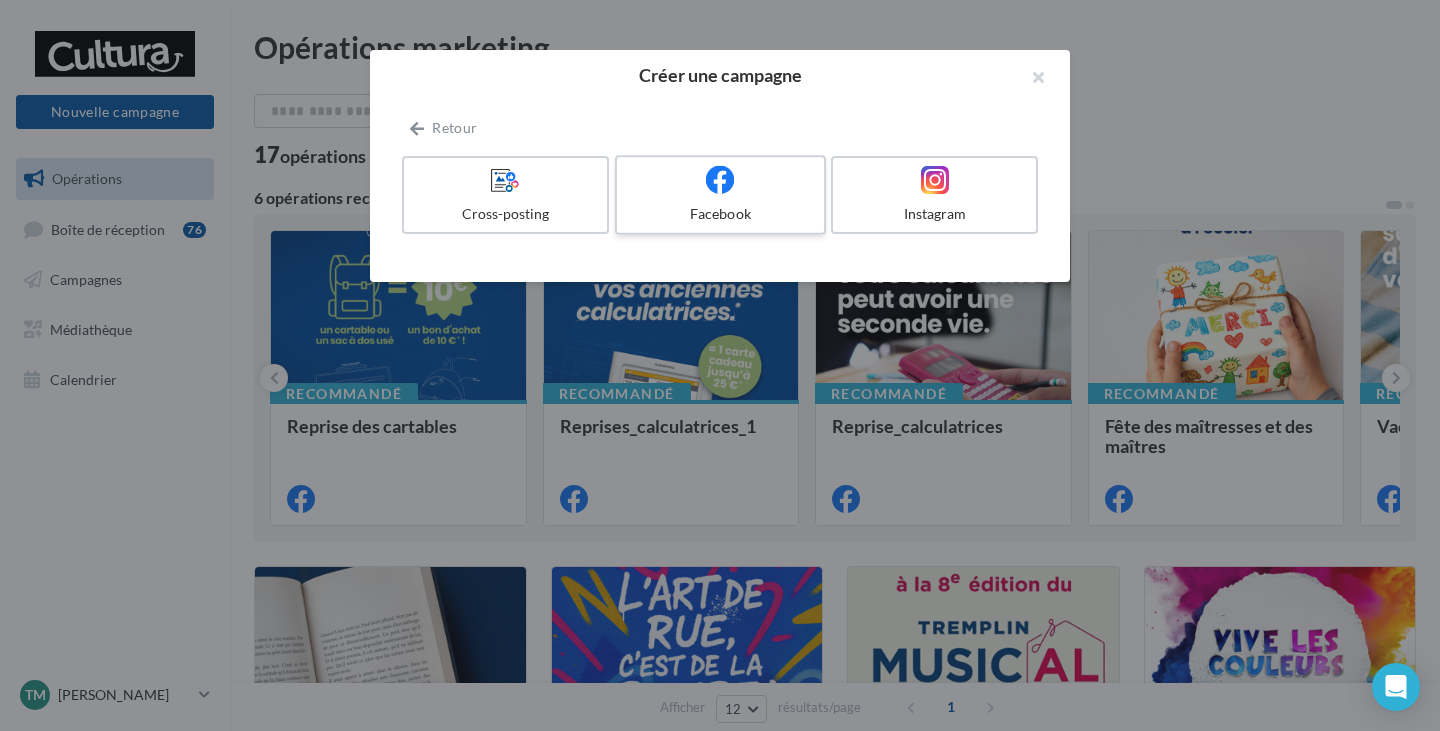 click on "Facebook" at bounding box center (720, 195) 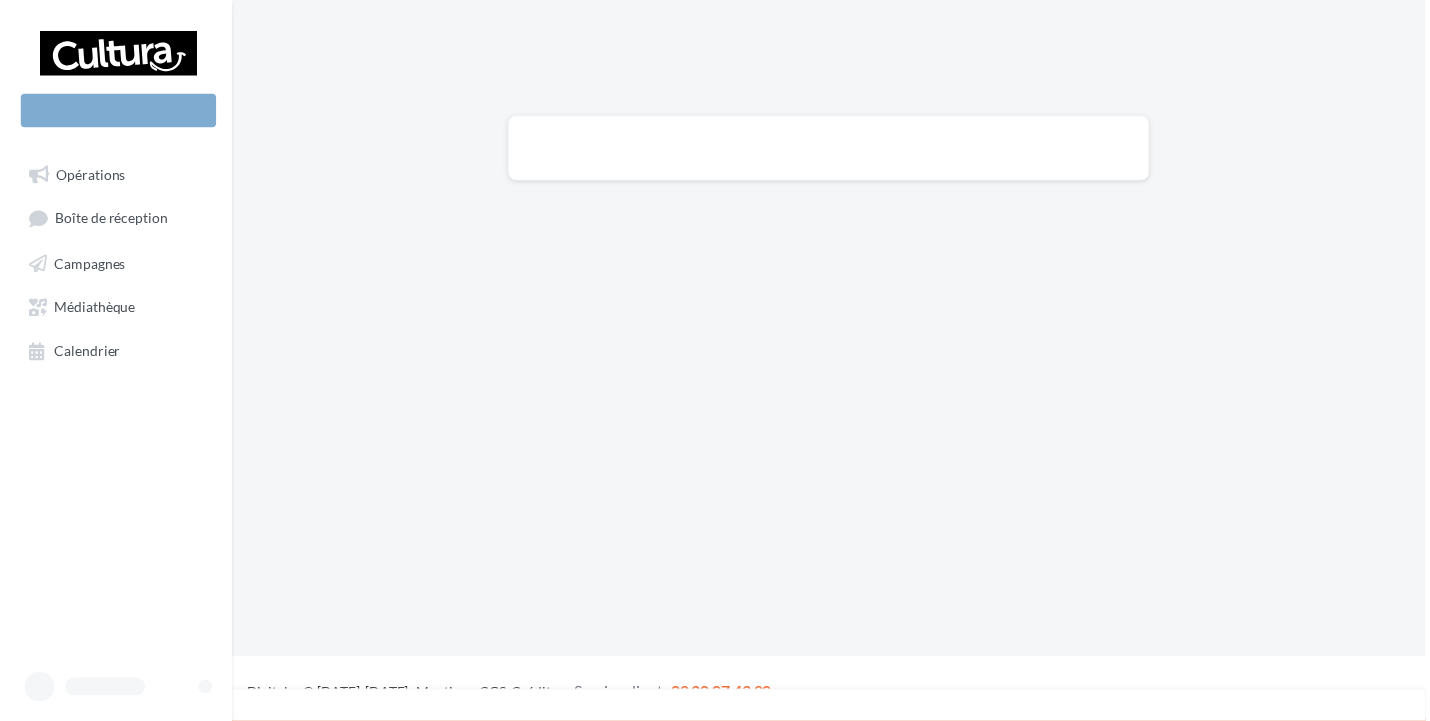 scroll, scrollTop: 0, scrollLeft: 0, axis: both 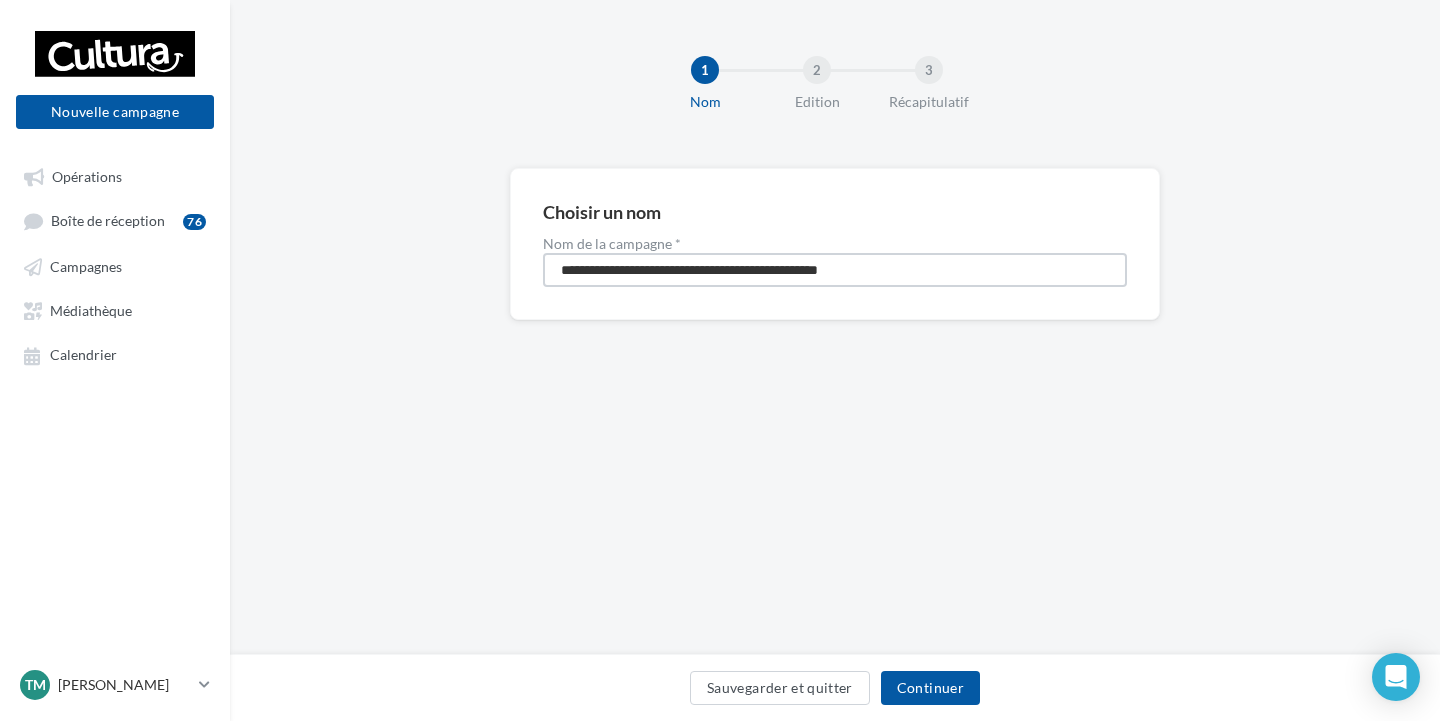drag, startPoint x: 976, startPoint y: 275, endPoint x: 491, endPoint y: 248, distance: 485.75098 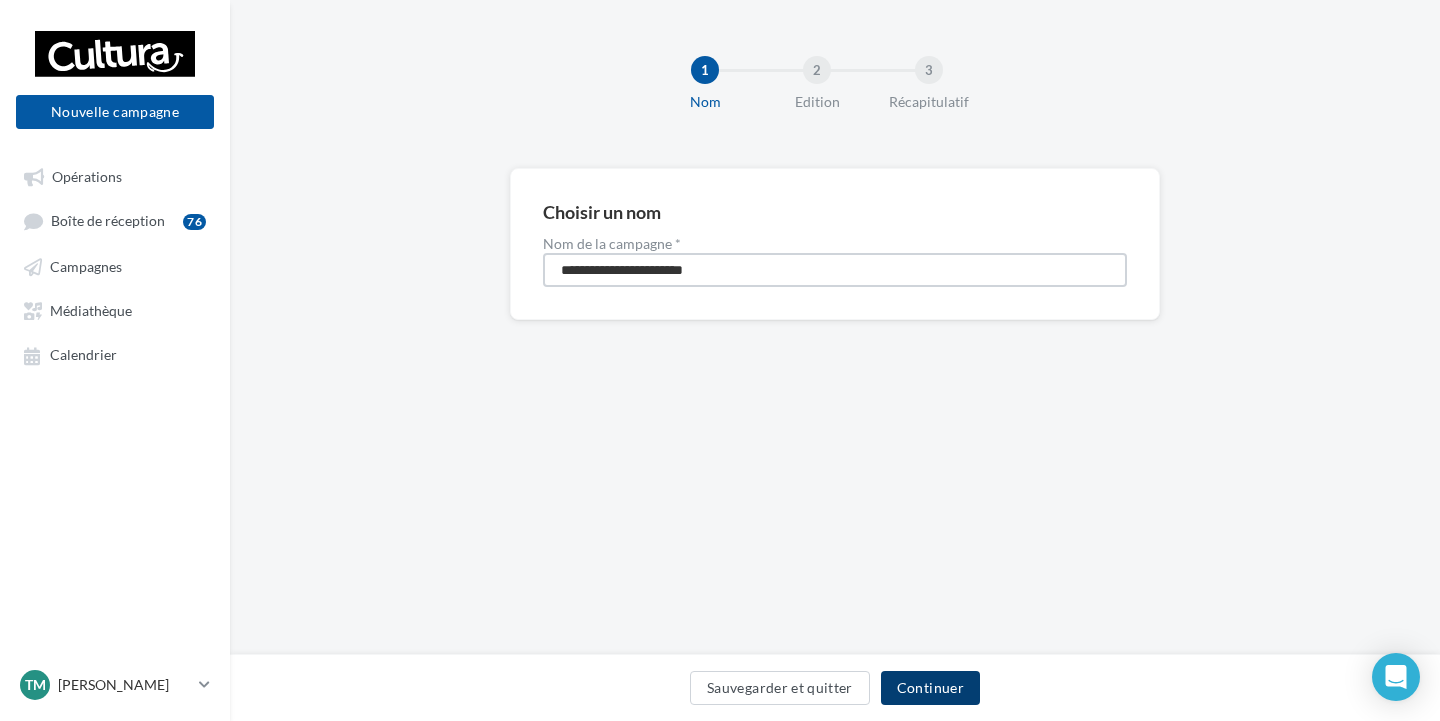 type on "**********" 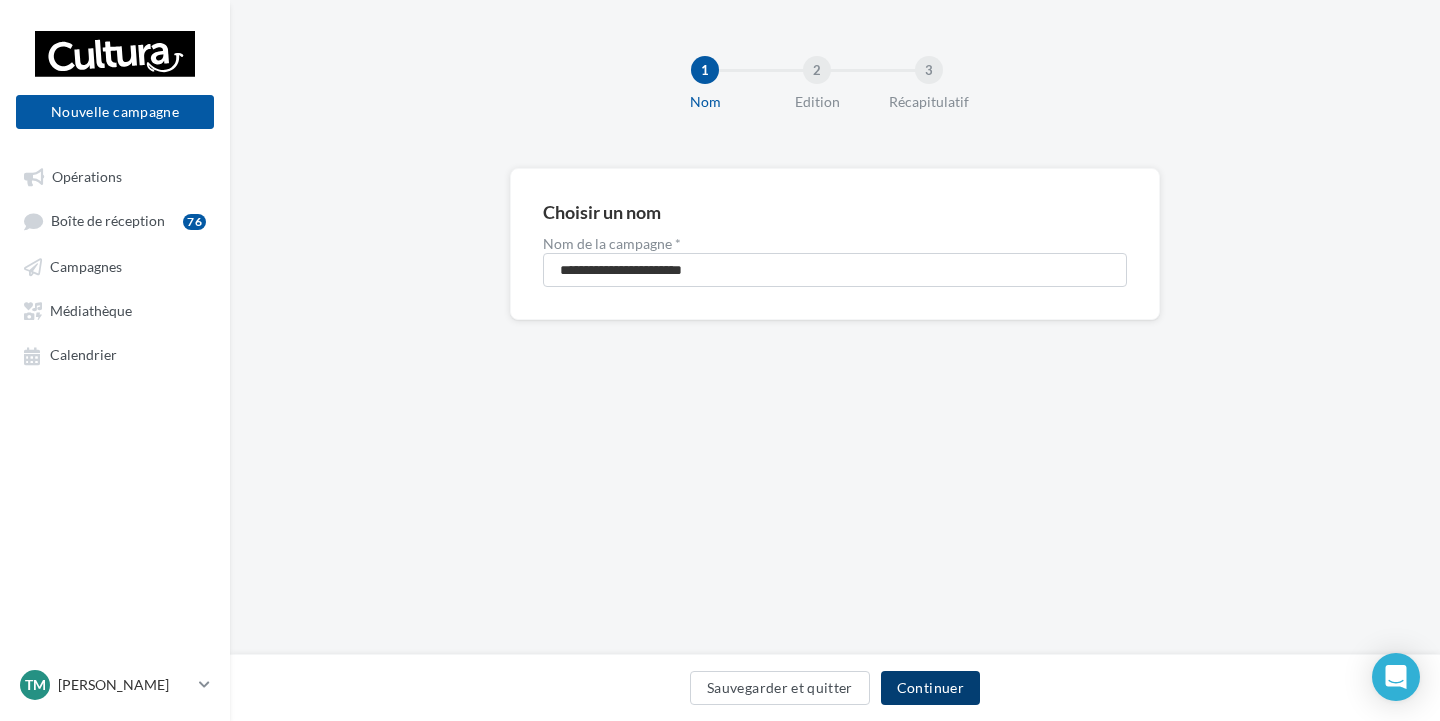 click on "Continuer" at bounding box center (930, 688) 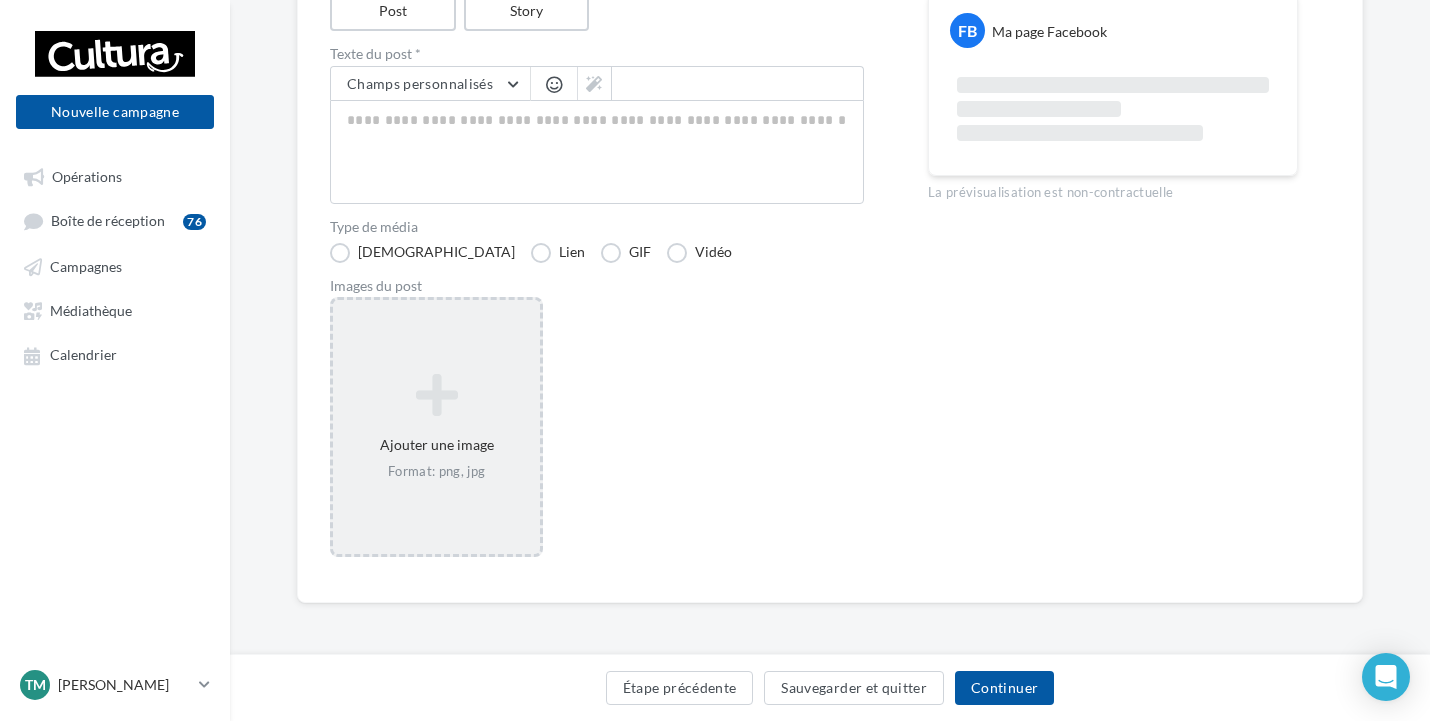 click on "Ajouter une image     Format: png, jpg" at bounding box center [436, 427] 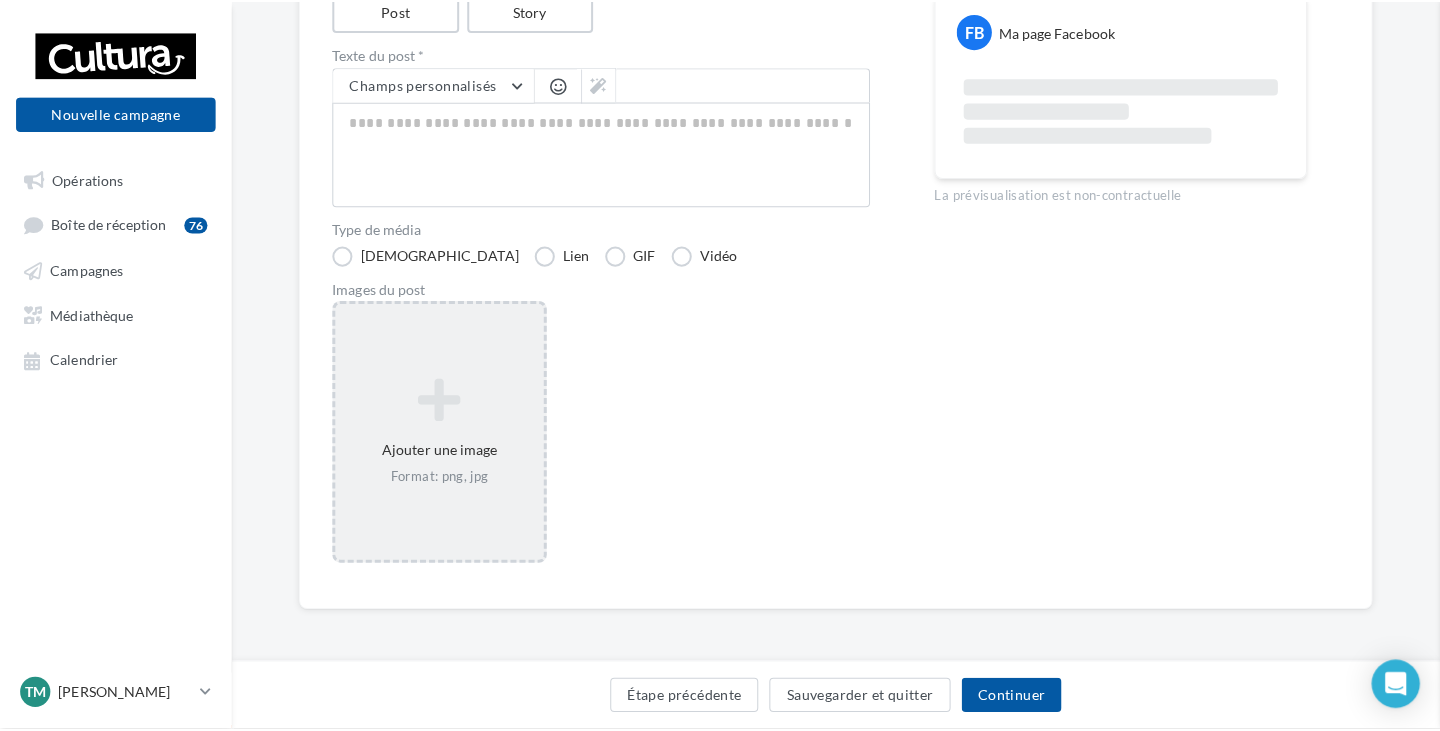 scroll, scrollTop: 252, scrollLeft: 0, axis: vertical 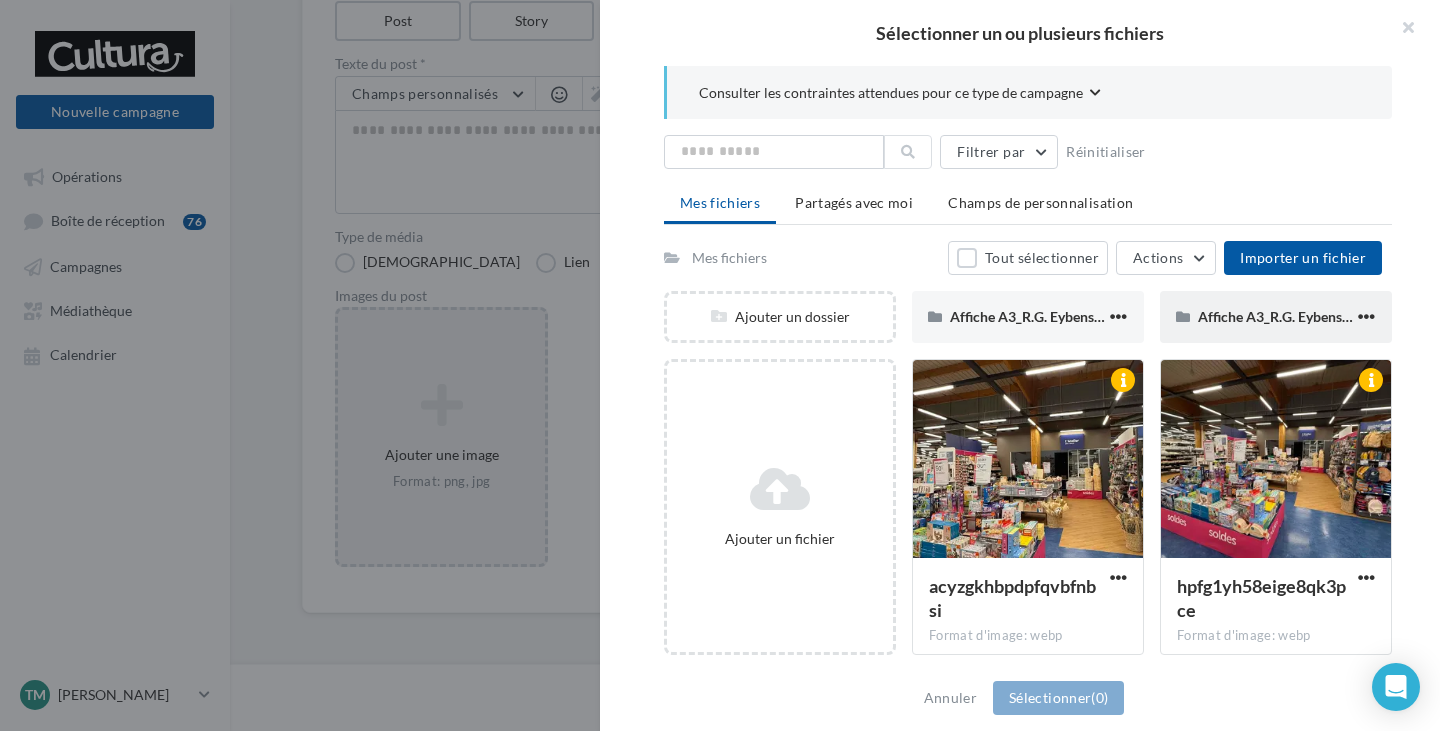 click on "Affiche A3_R.G. Eybens 14 06" at bounding box center [1276, 317] 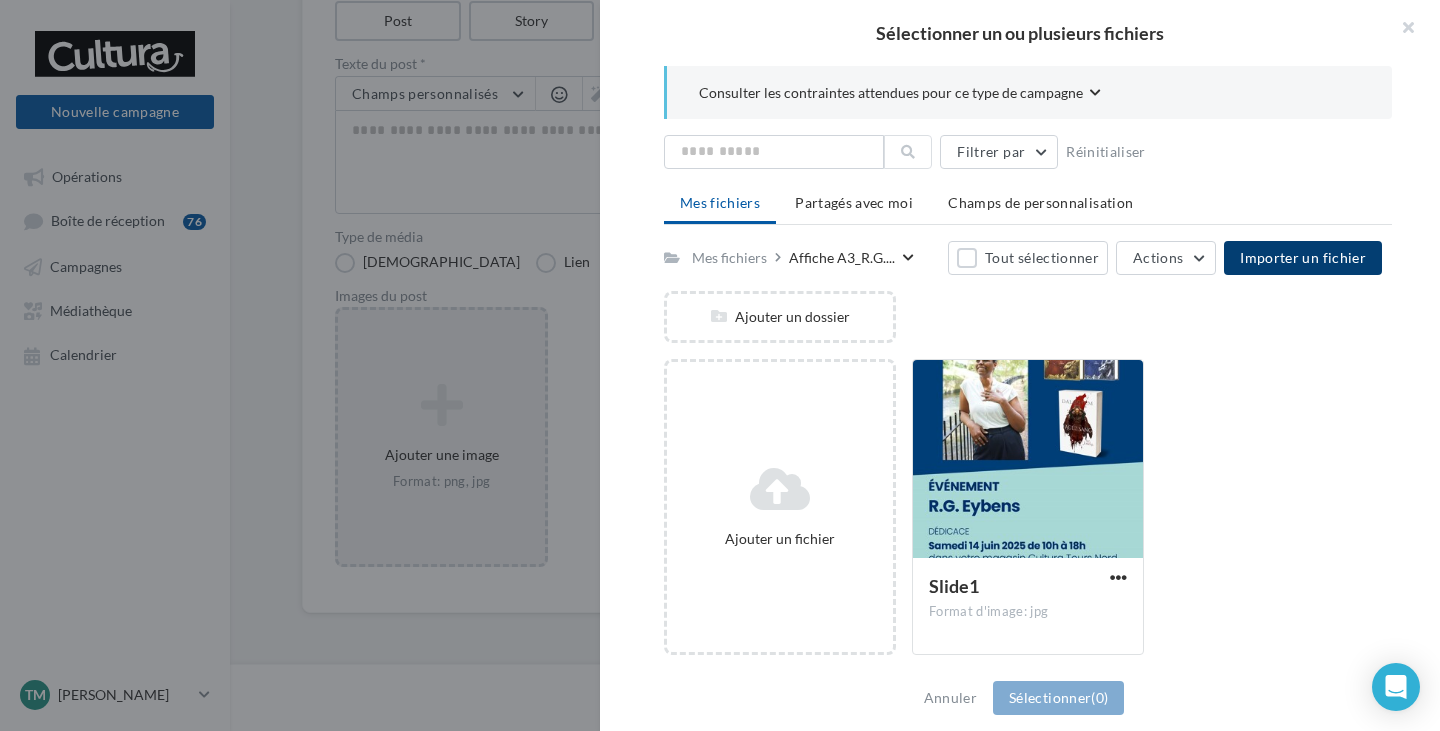 click on "Importer un fichier" at bounding box center (1303, 257) 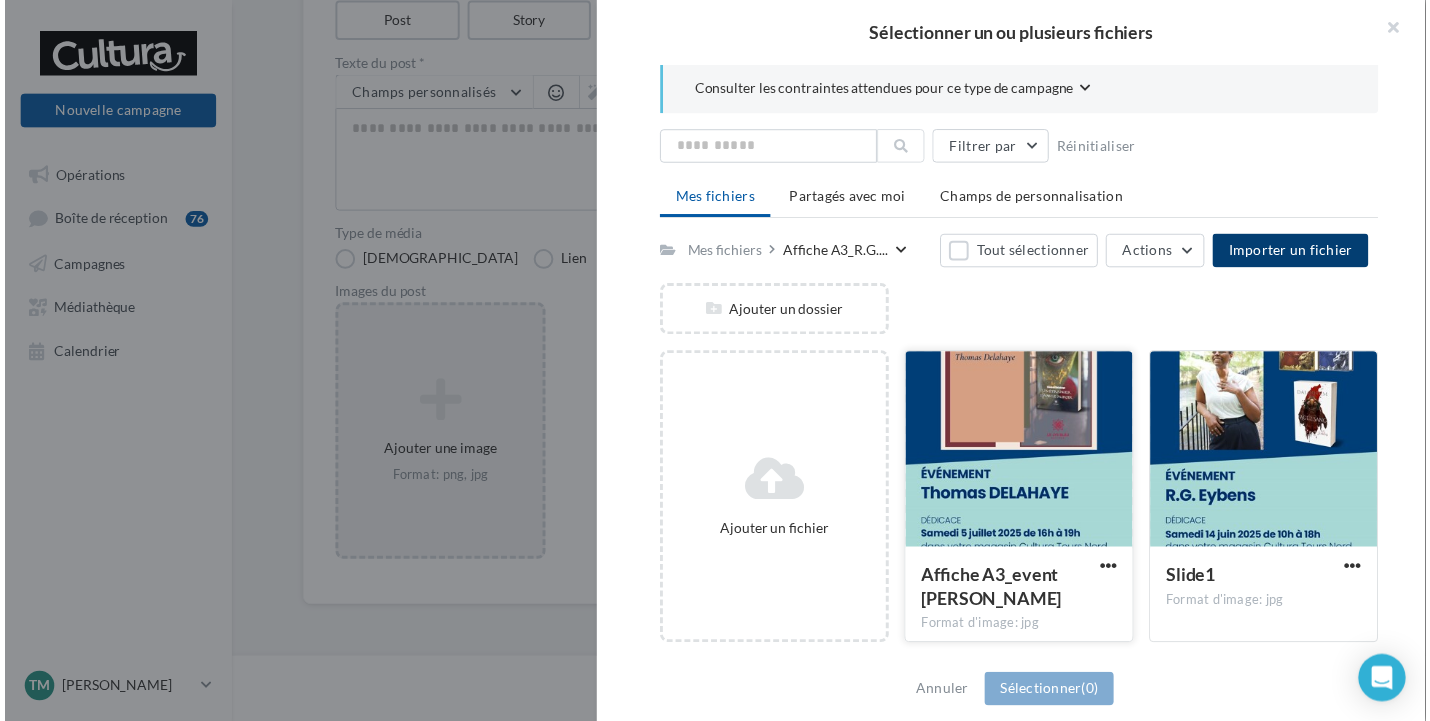 scroll, scrollTop: 0, scrollLeft: 0, axis: both 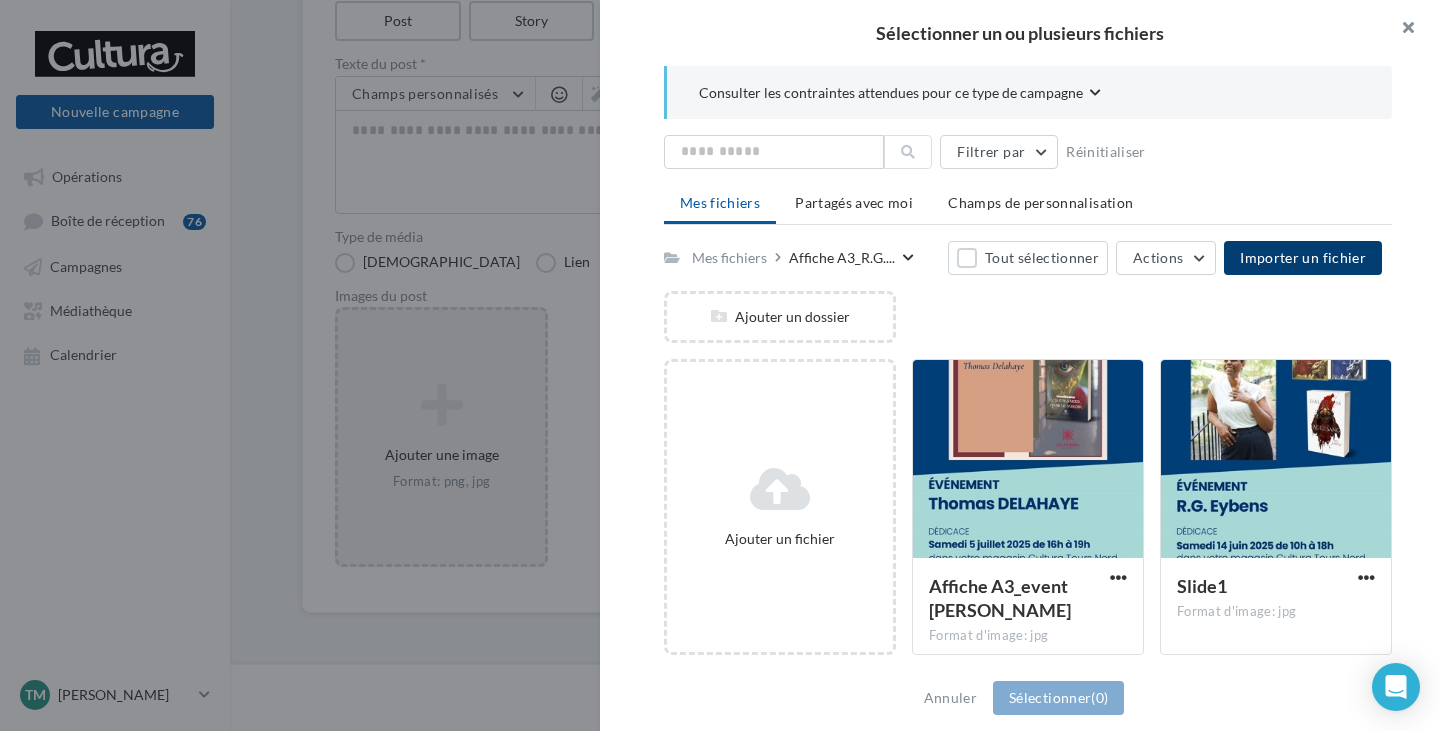 click at bounding box center [1400, 30] 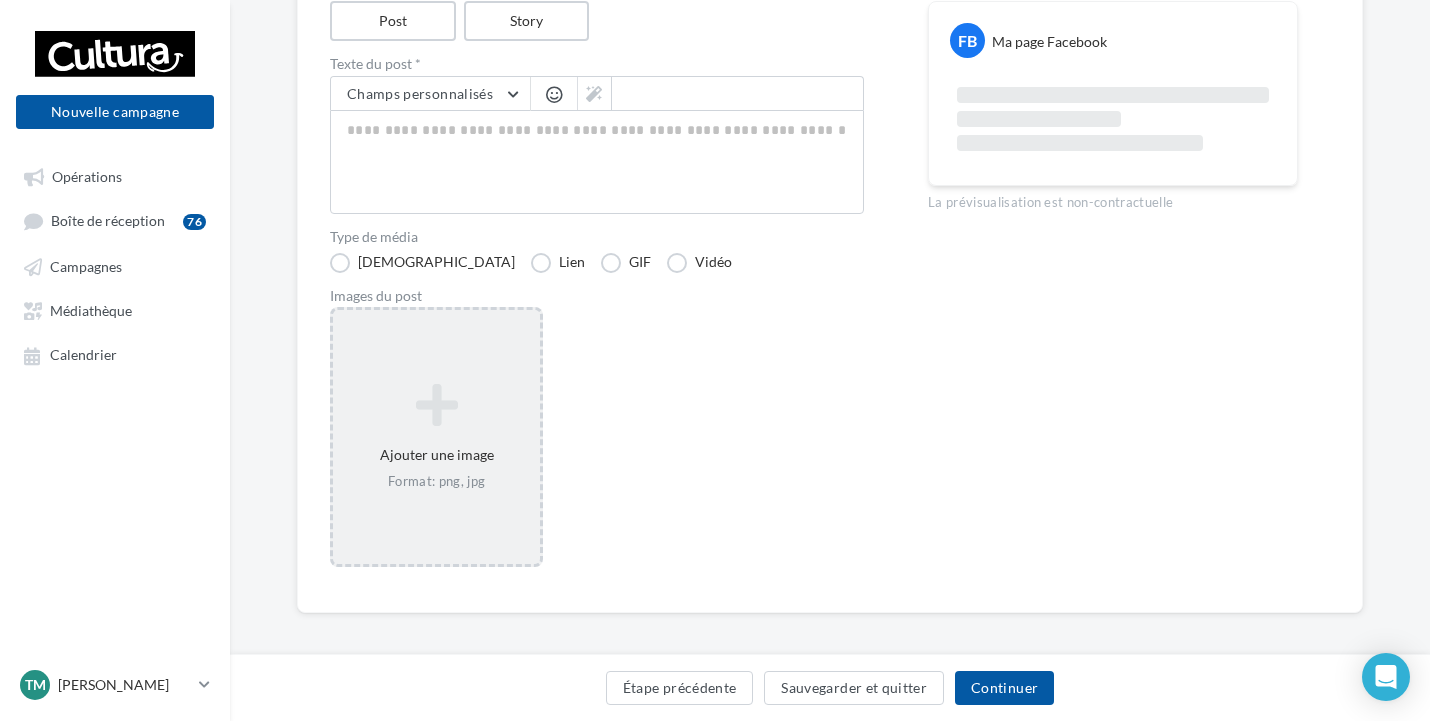 click at bounding box center [436, 405] 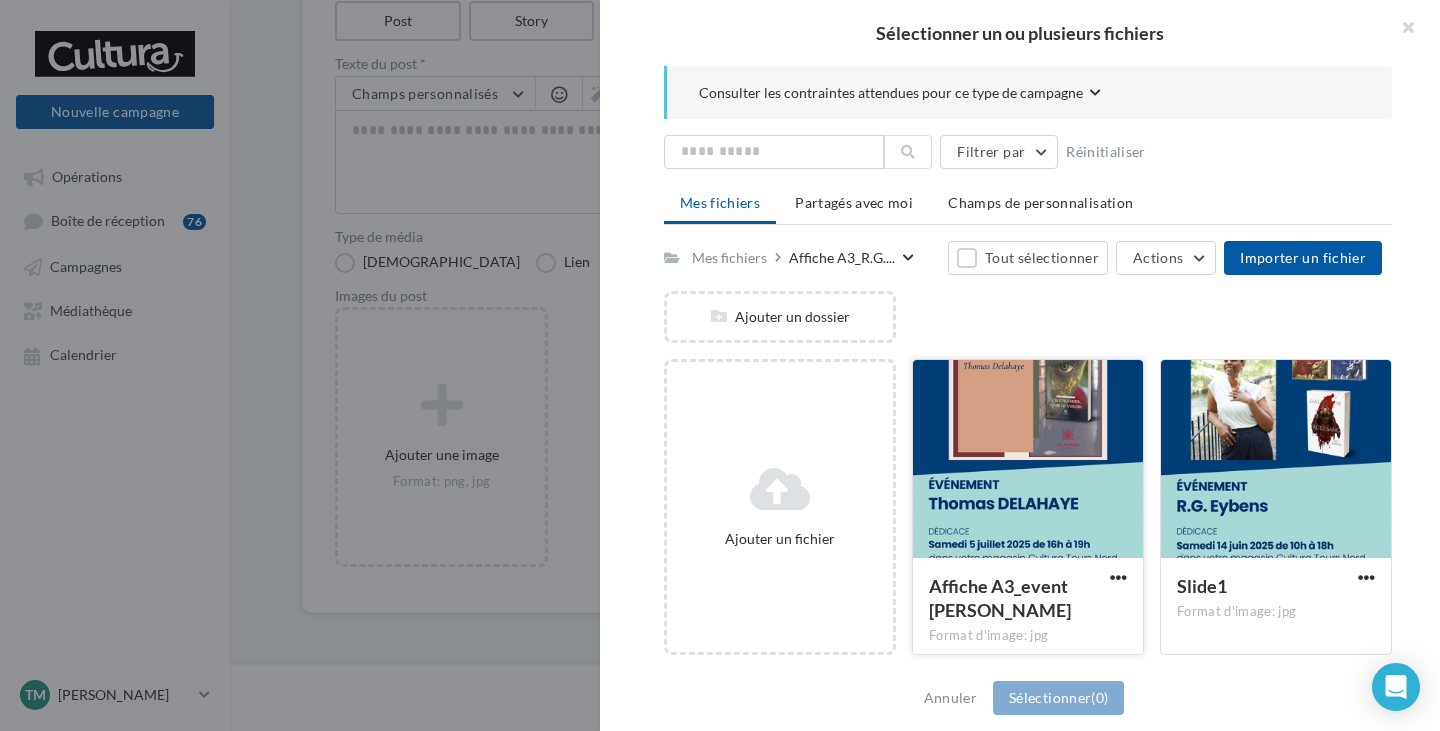 click at bounding box center (1028, 460) 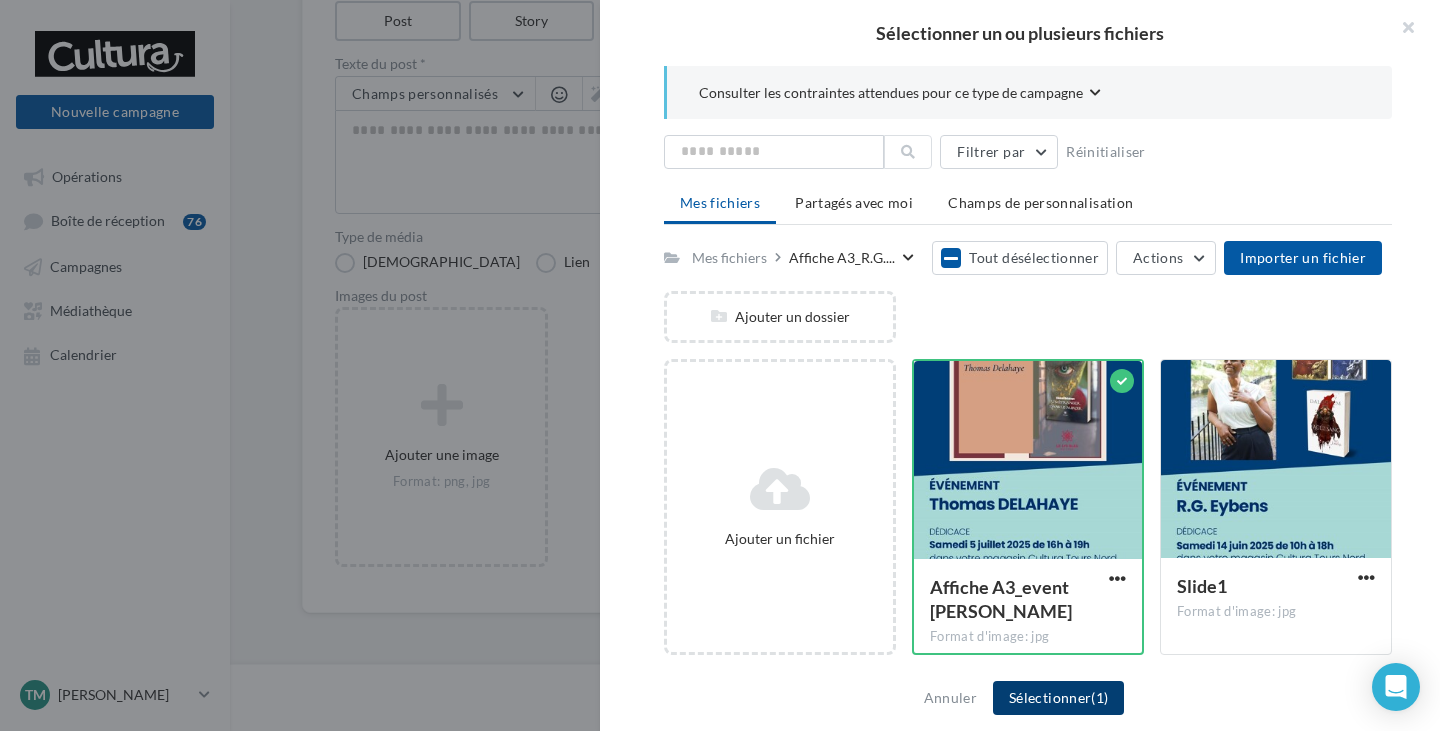 click on "Sélectionner   (1)" at bounding box center (1058, 698) 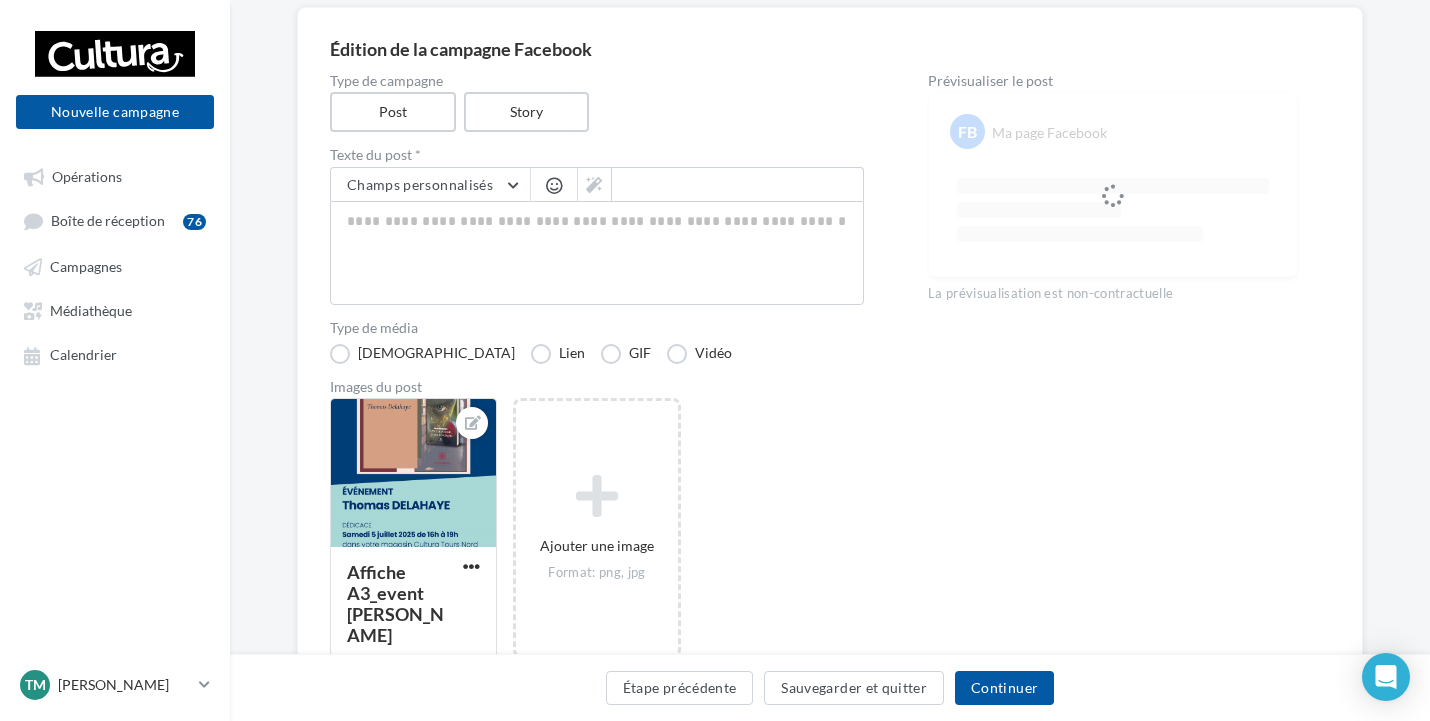 scroll, scrollTop: 0, scrollLeft: 0, axis: both 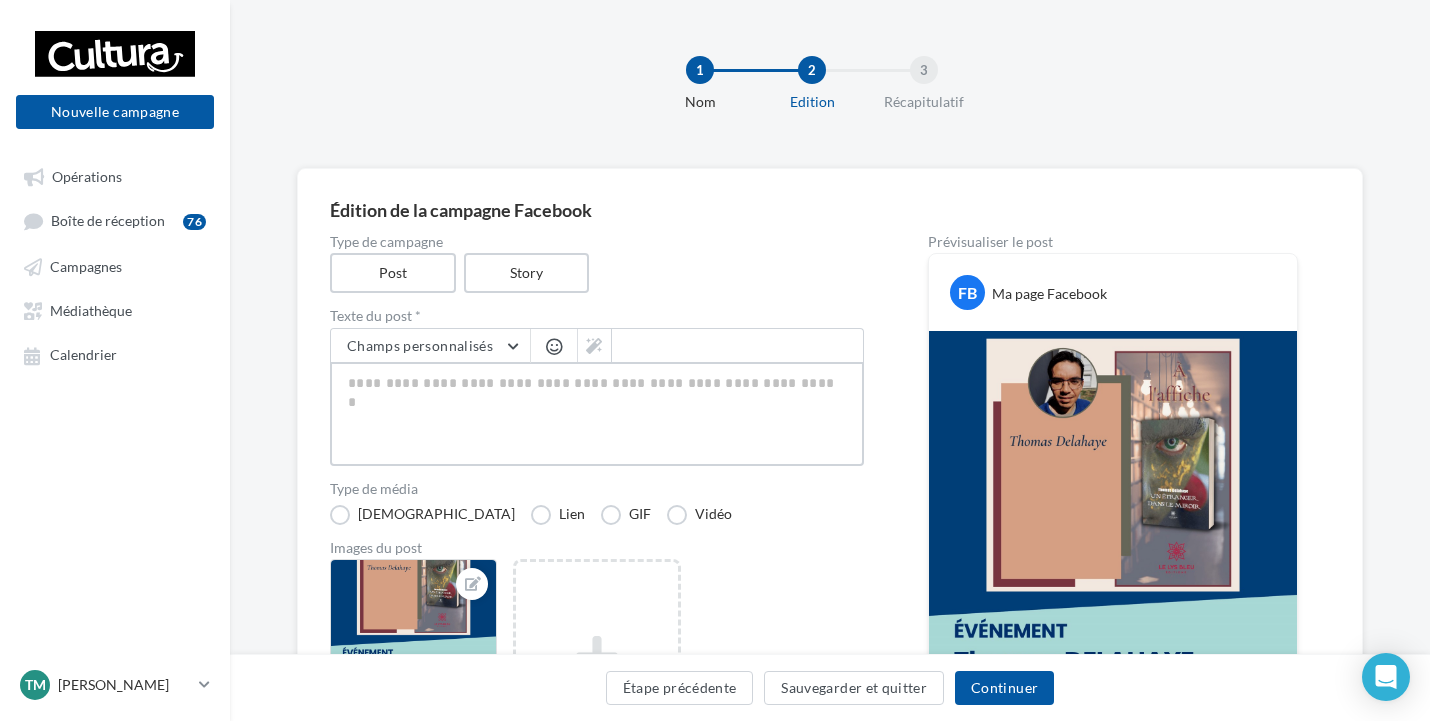 click at bounding box center [597, 414] 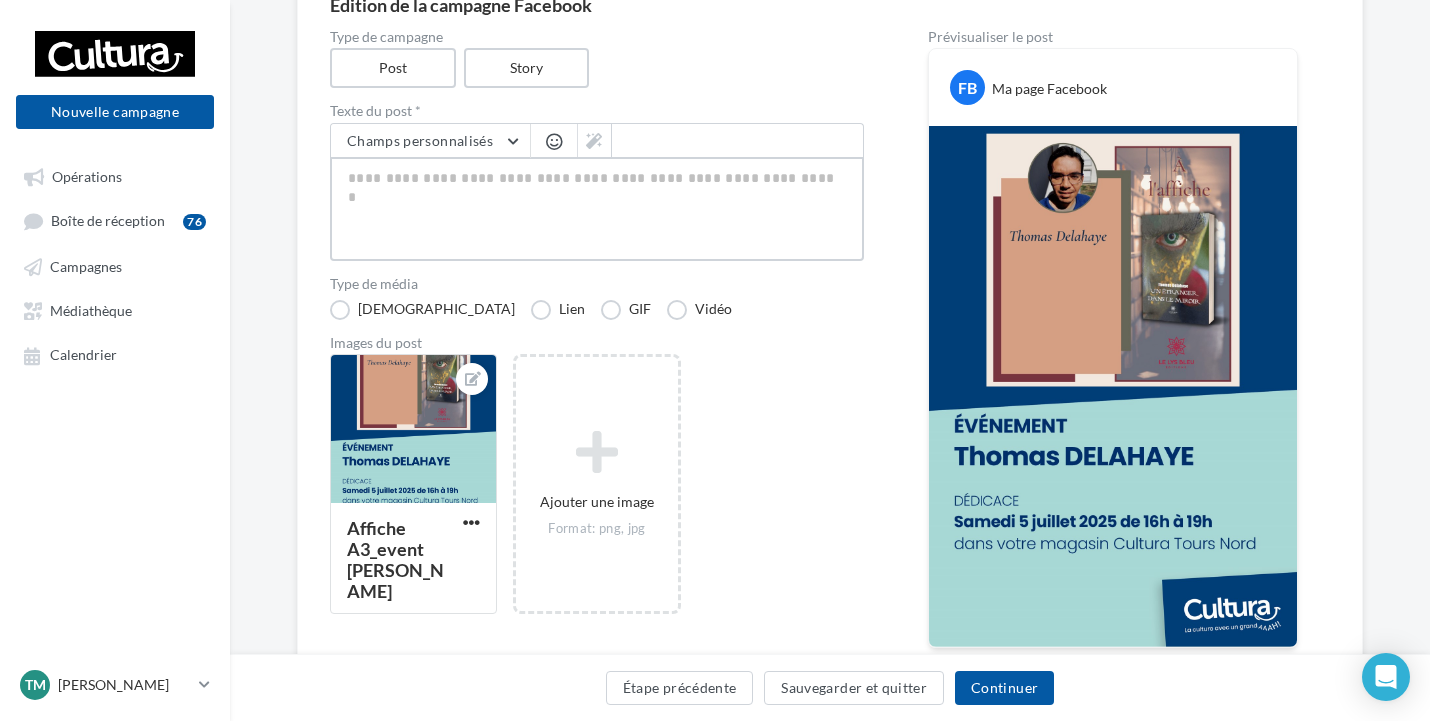 scroll, scrollTop: 200, scrollLeft: 0, axis: vertical 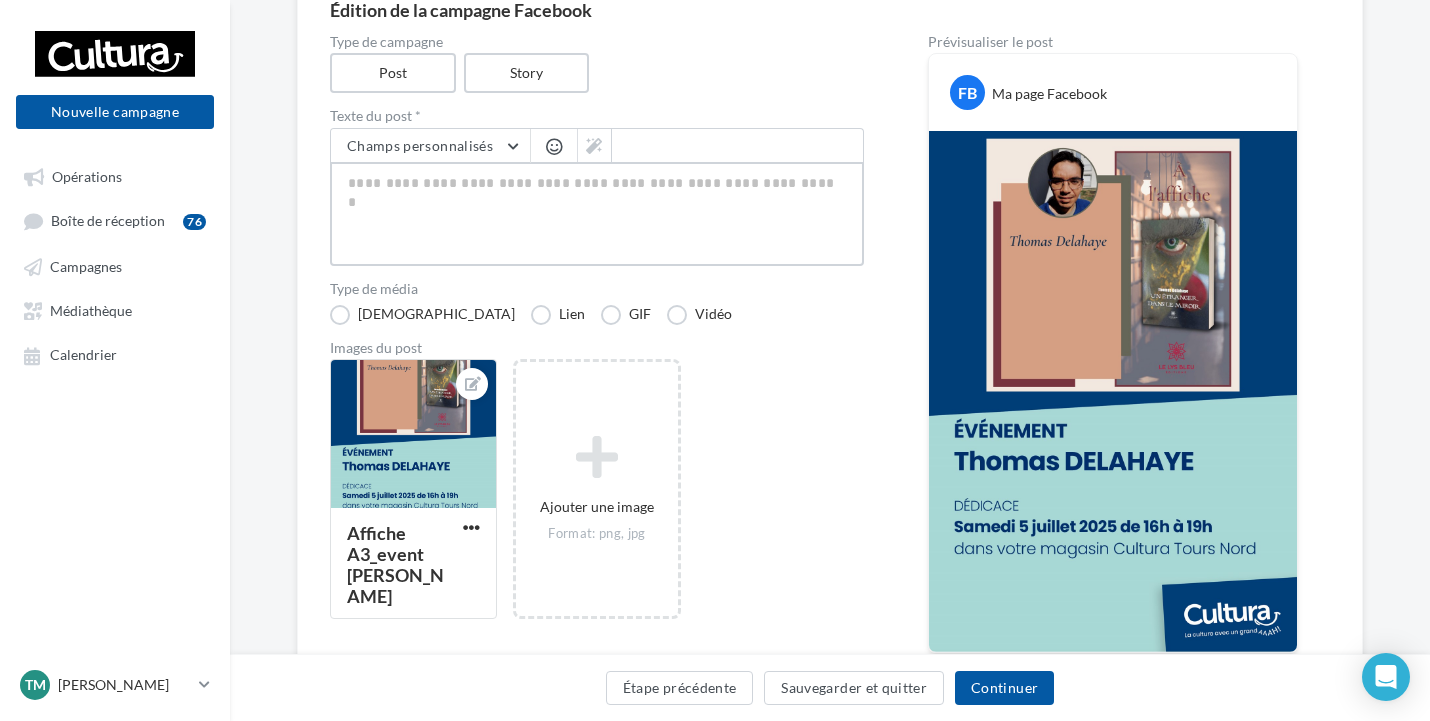 click at bounding box center (597, 214) 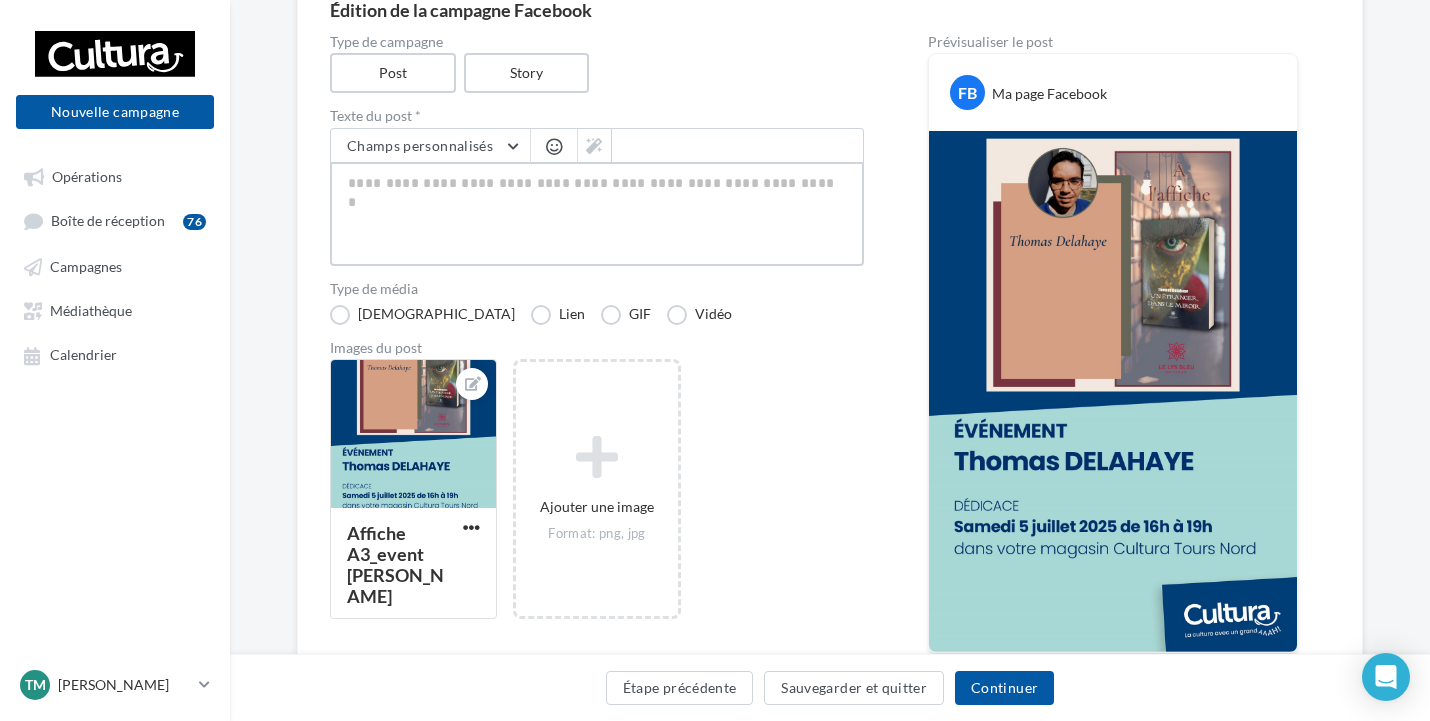 type on "*" 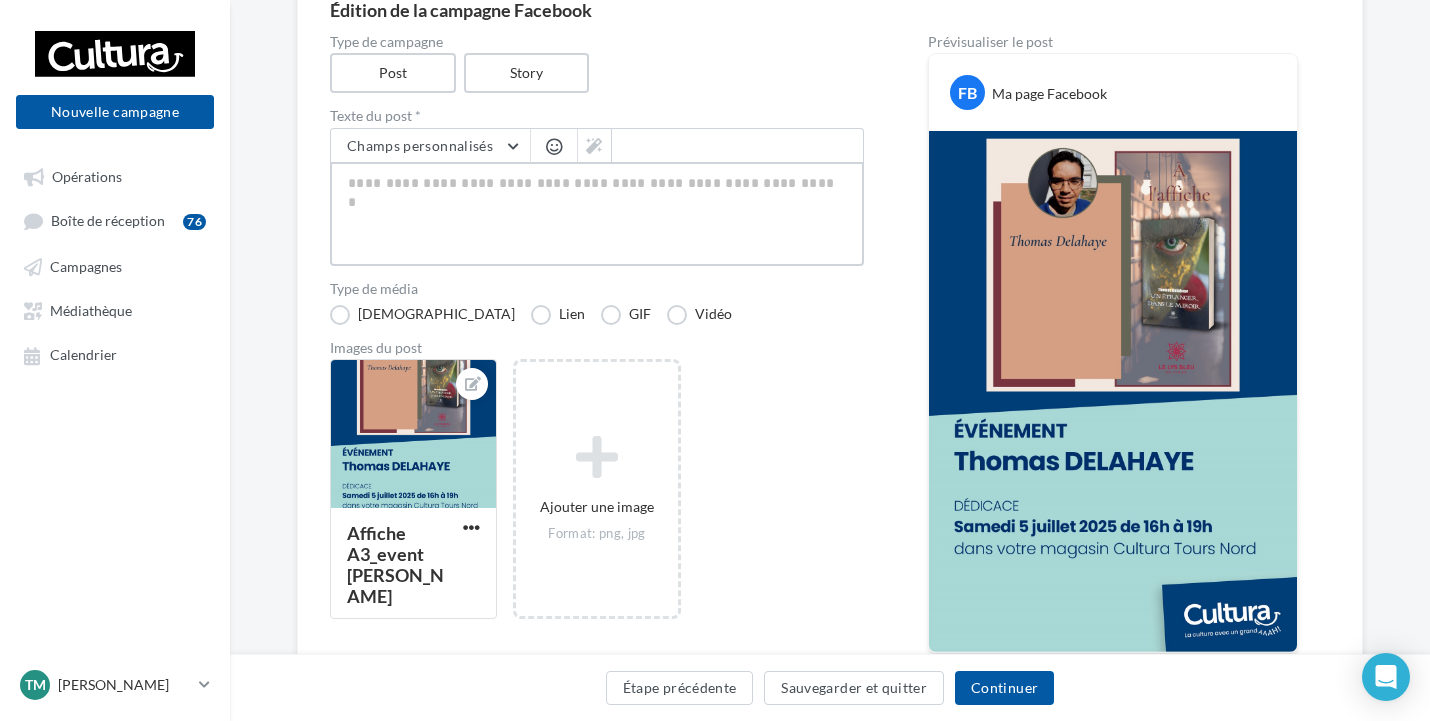 type on "*" 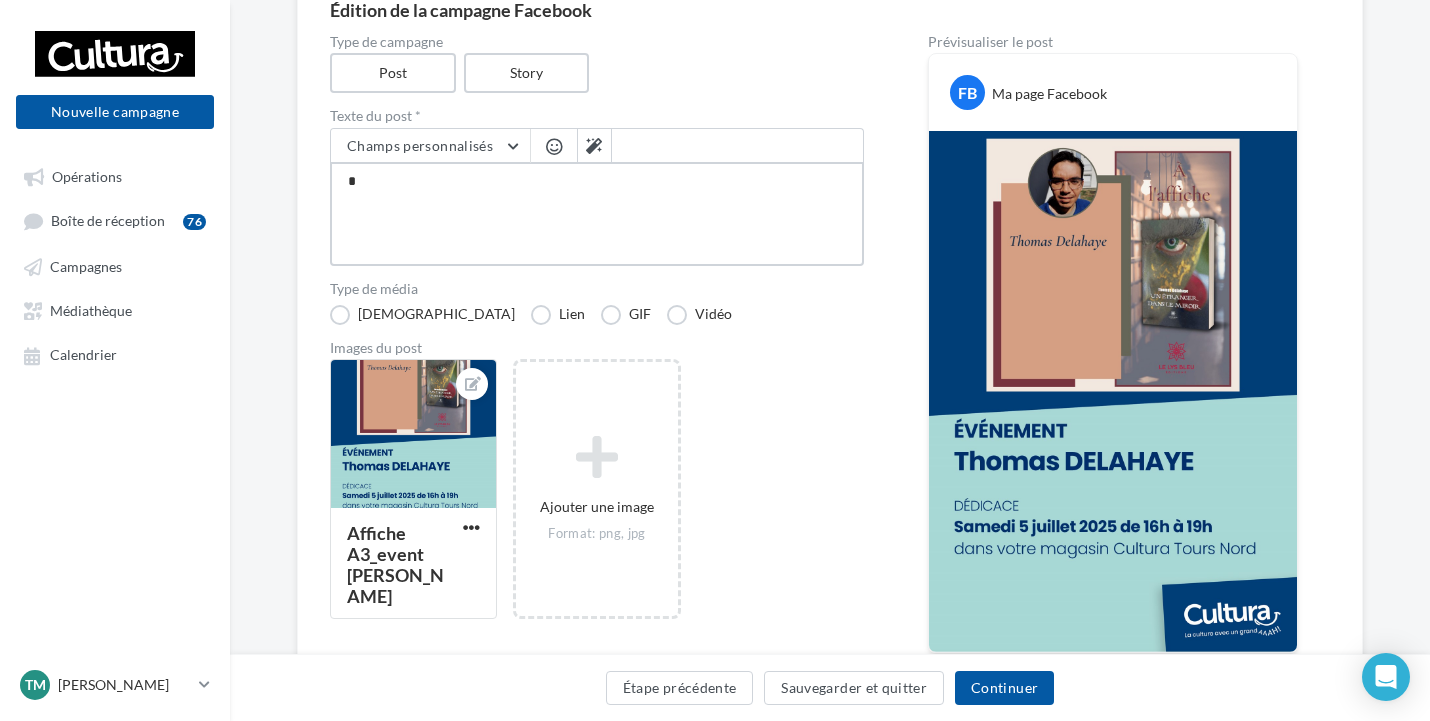 type on "**" 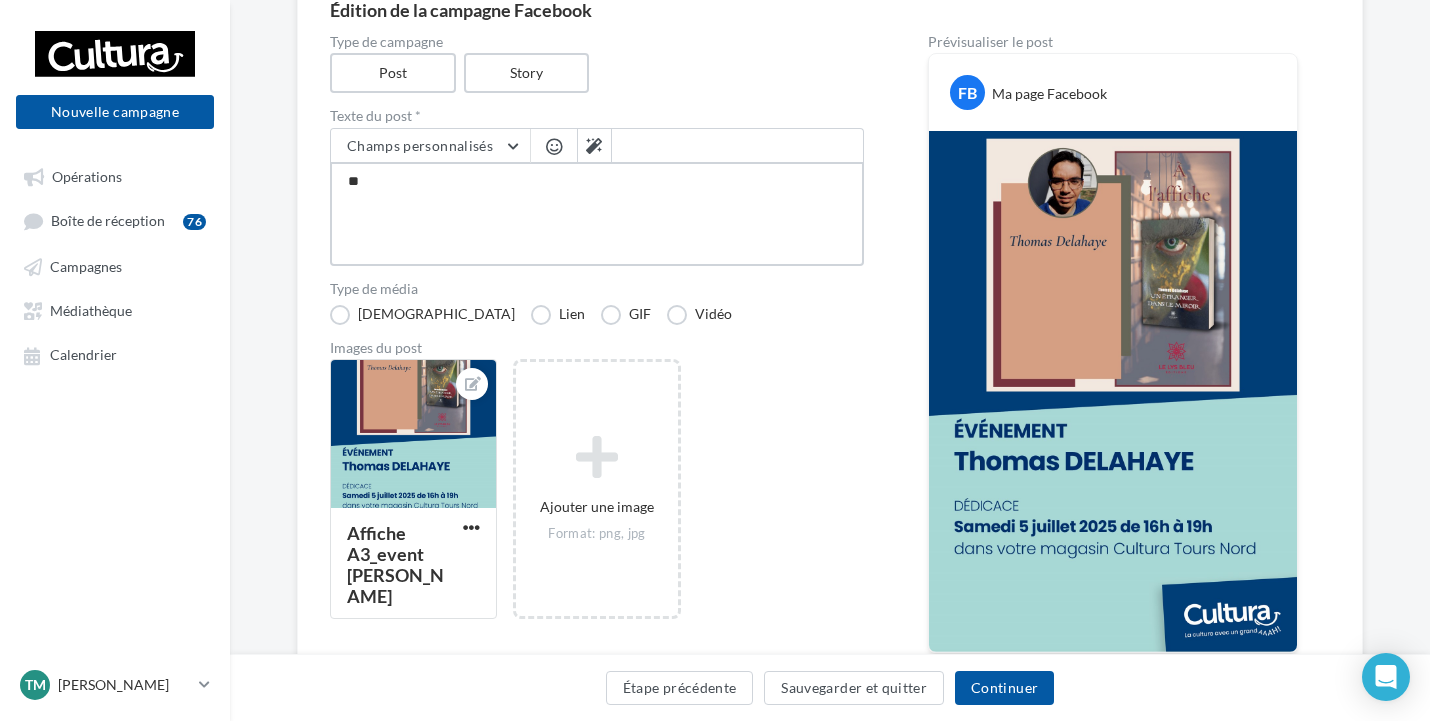type on "***" 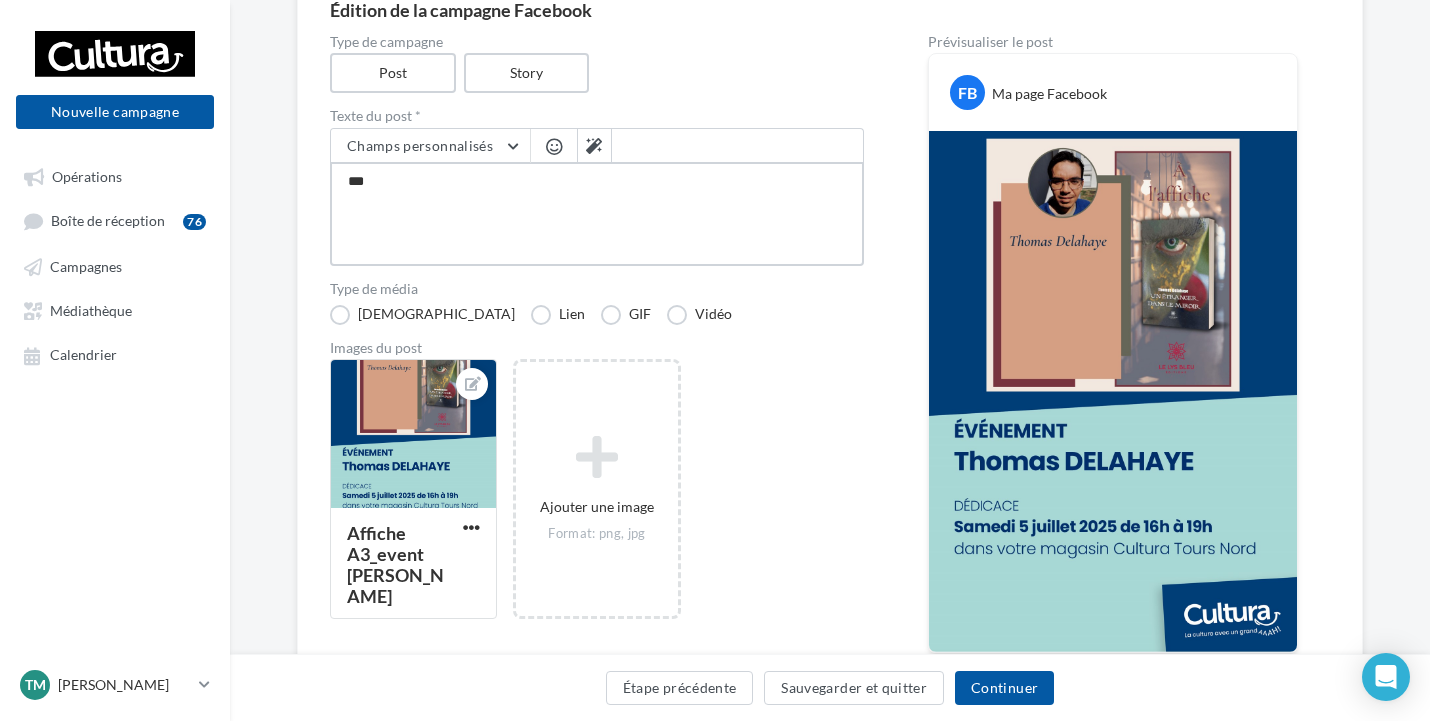 type on "****" 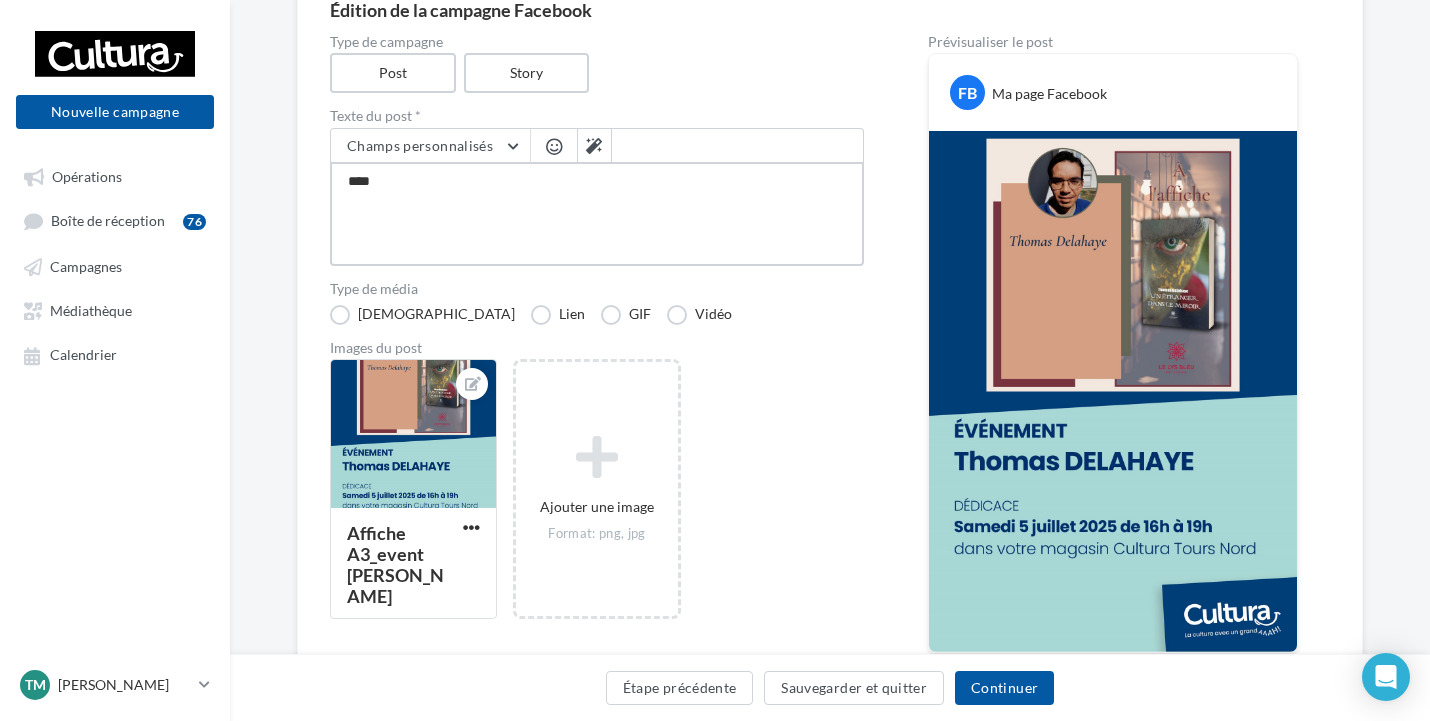 type on "*****" 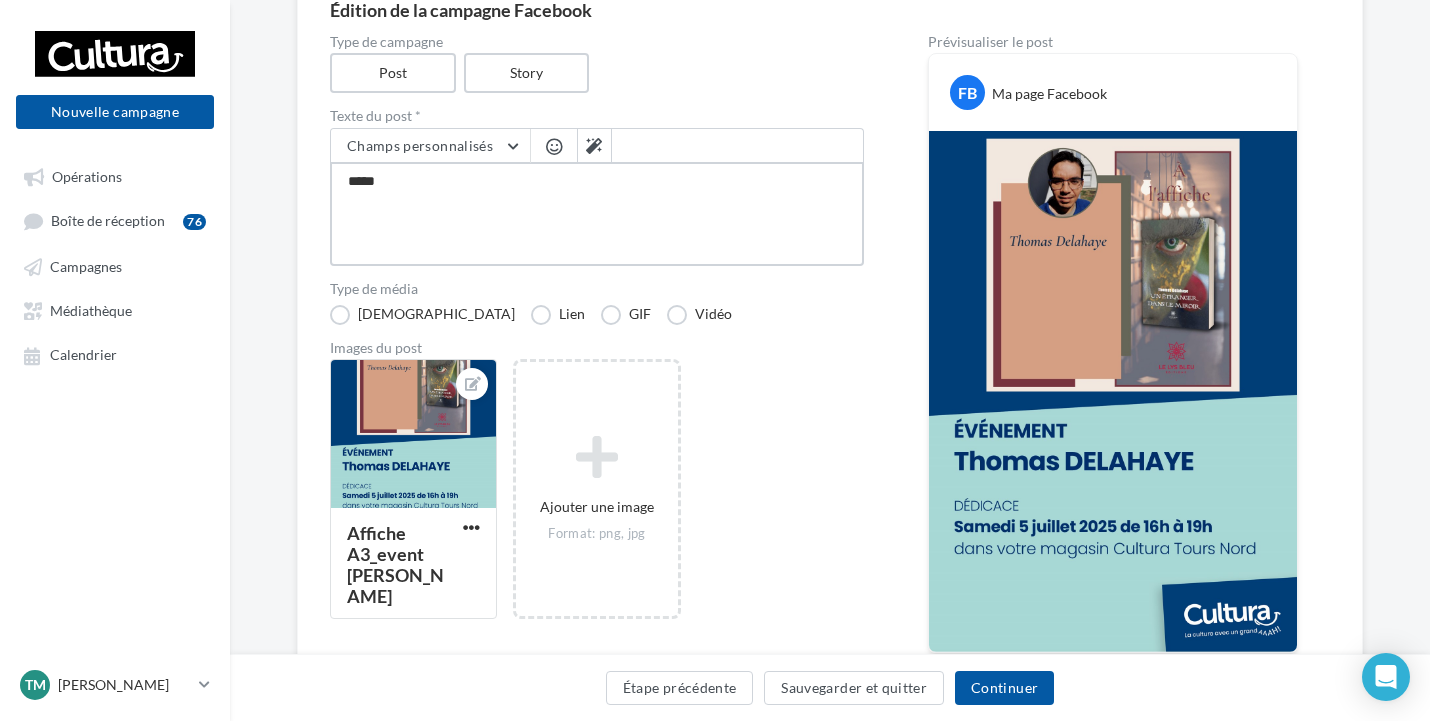 type on "*****" 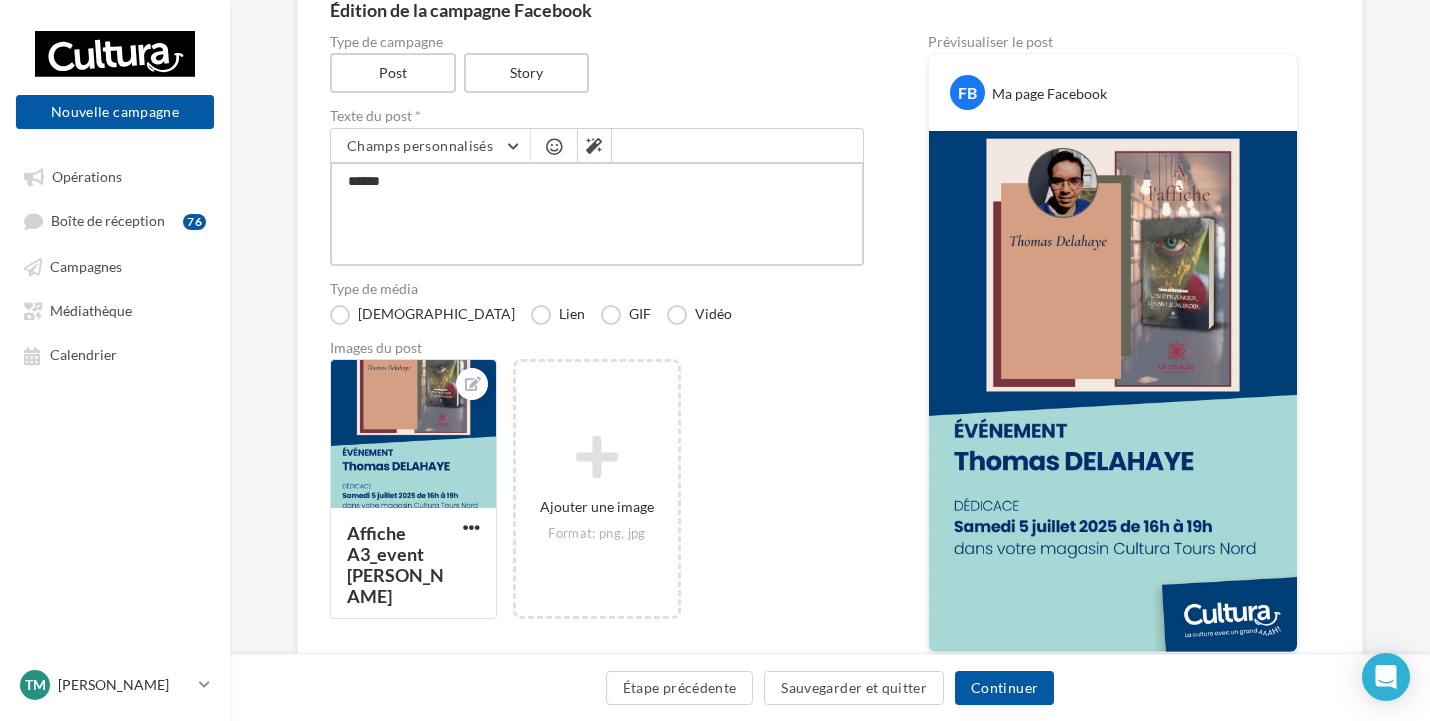 type on "*******" 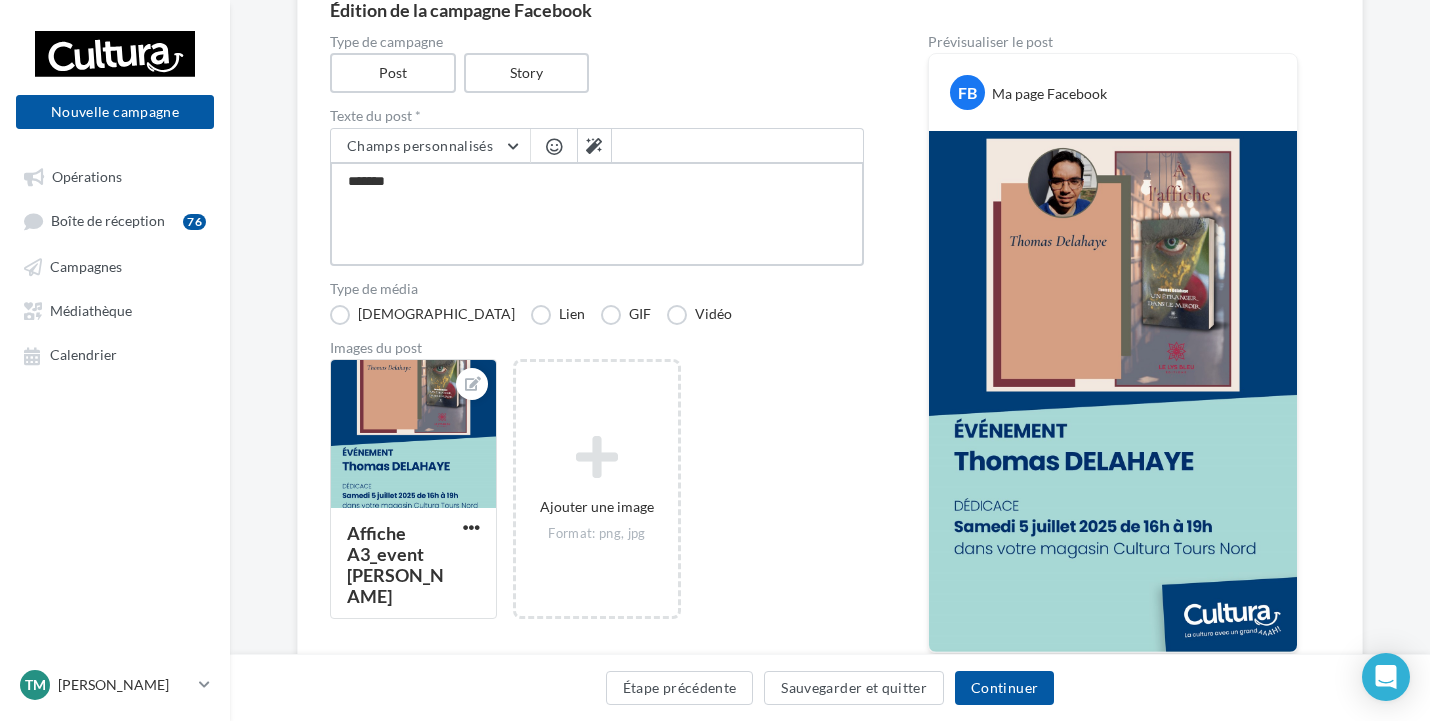 type on "********" 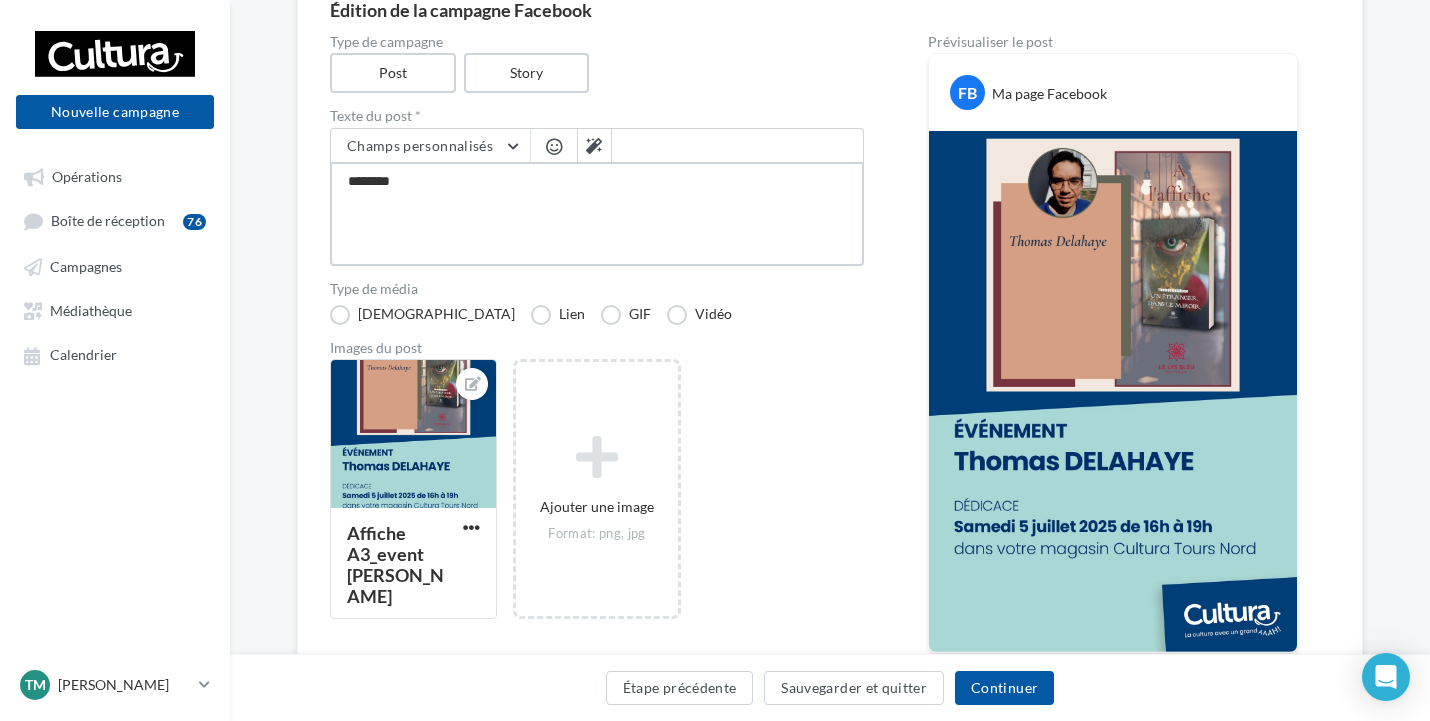 type on "*********" 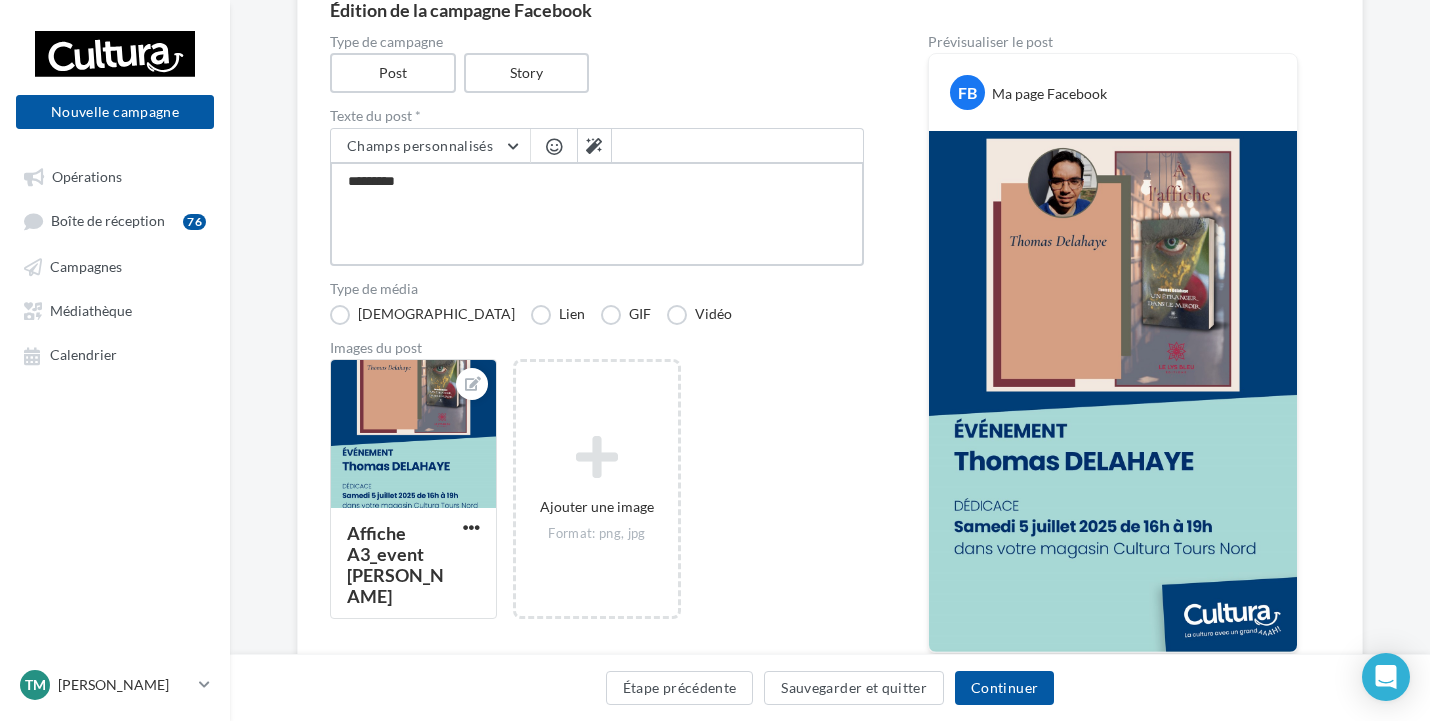 type on "**********" 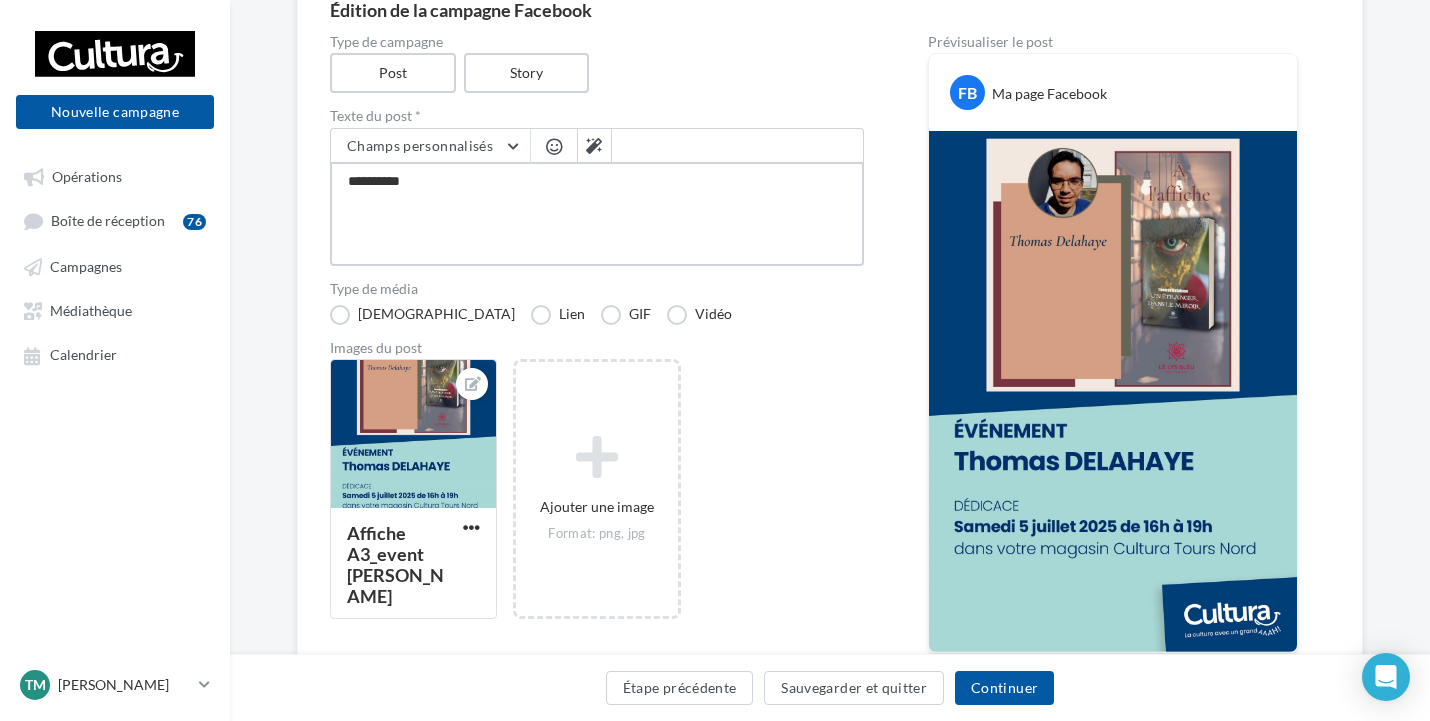 type on "**********" 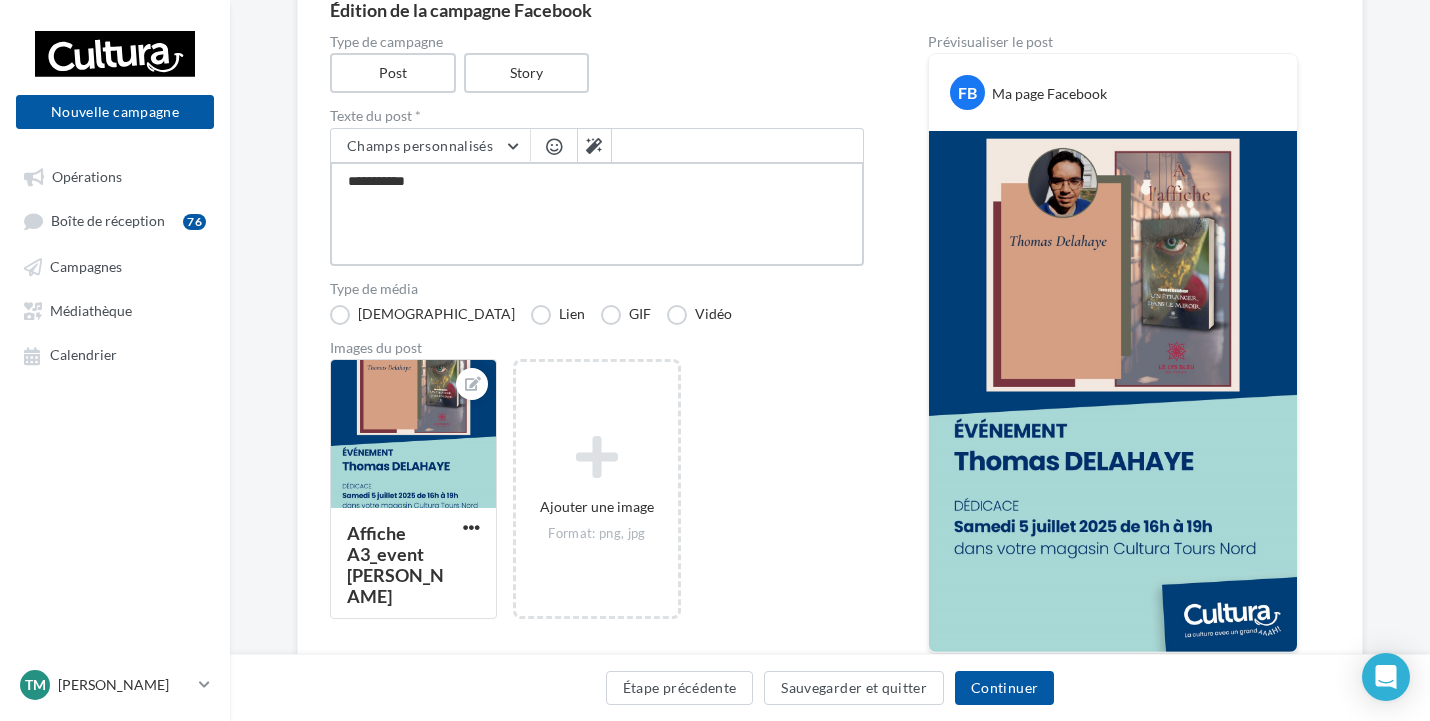 type on "**********" 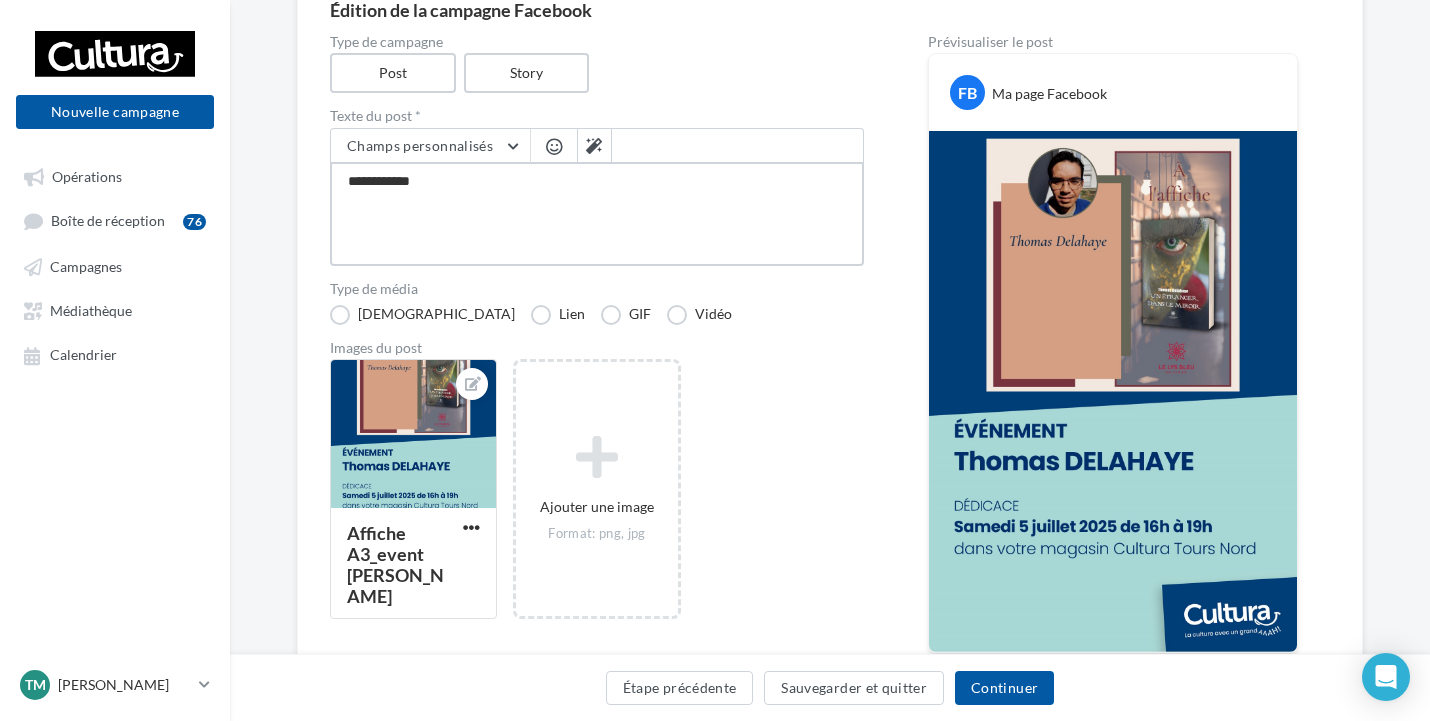 type on "**********" 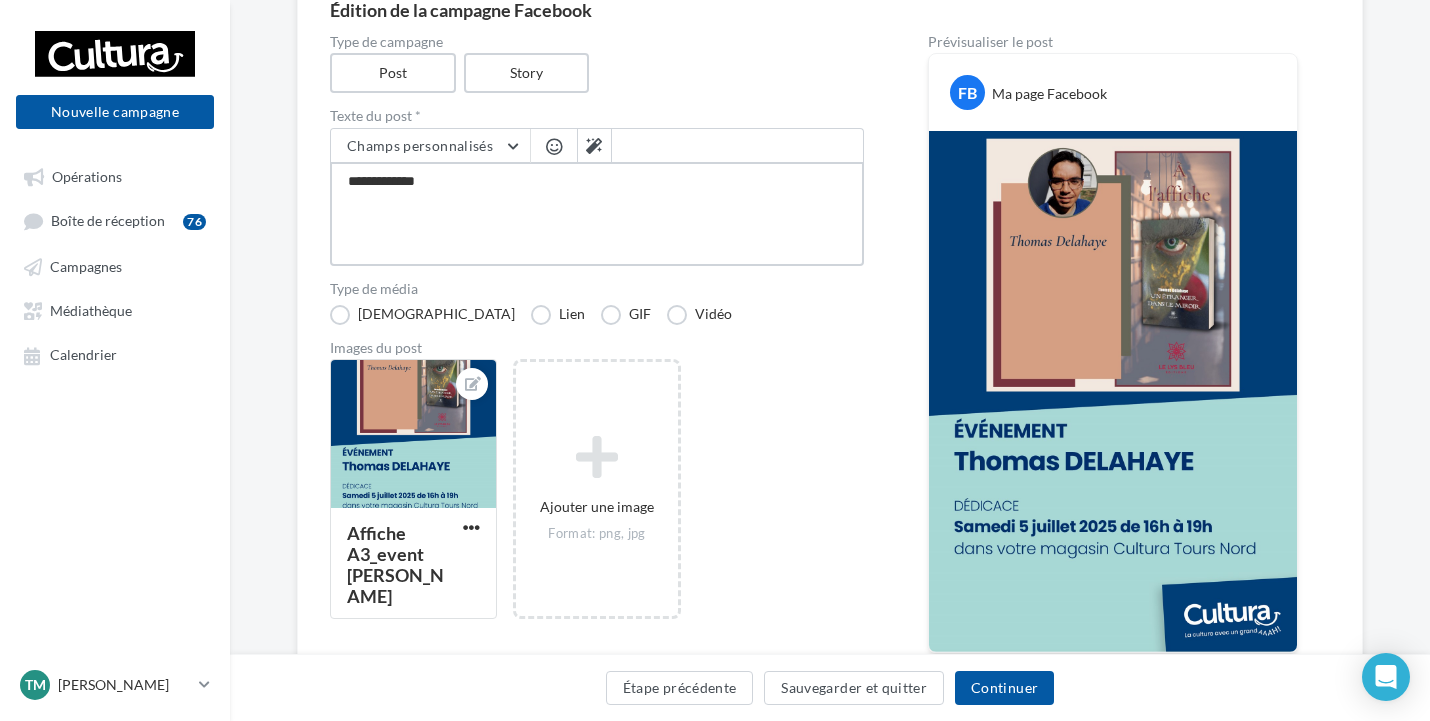 type on "**********" 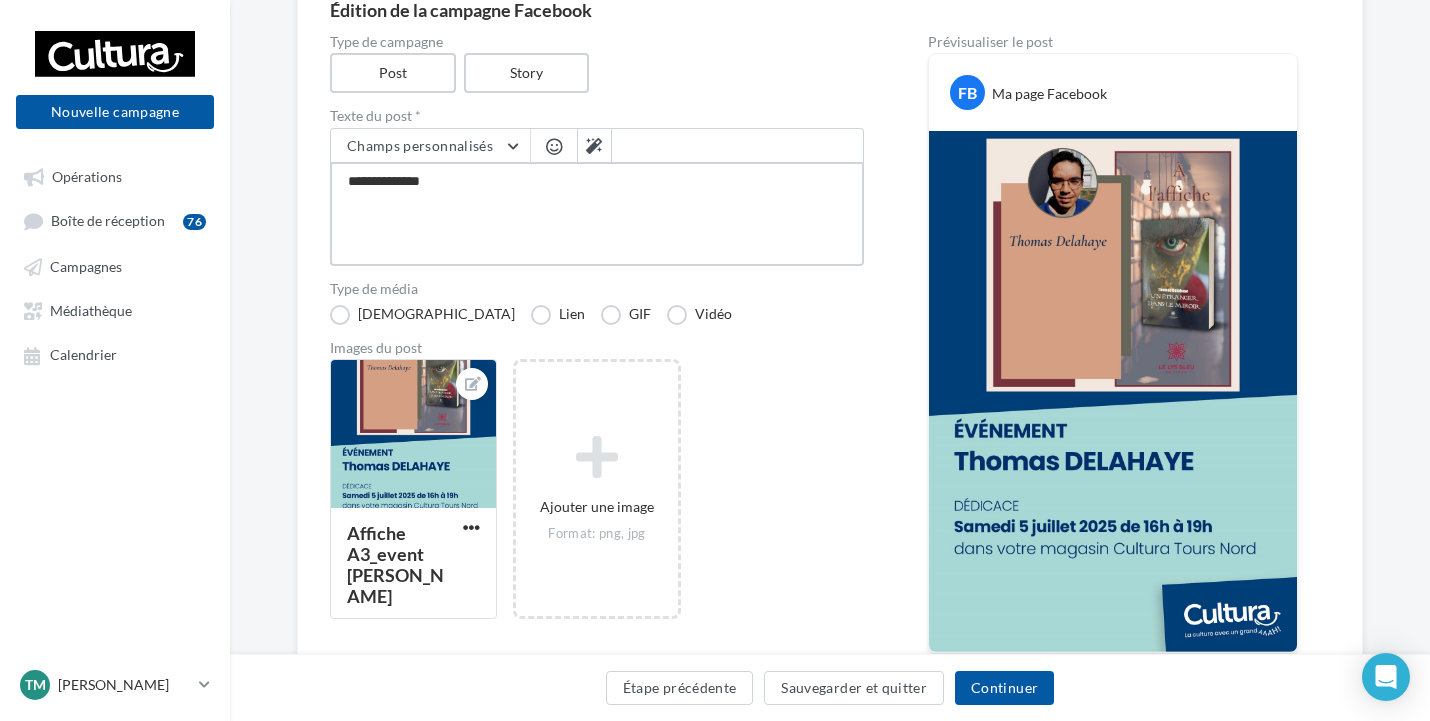 type on "**********" 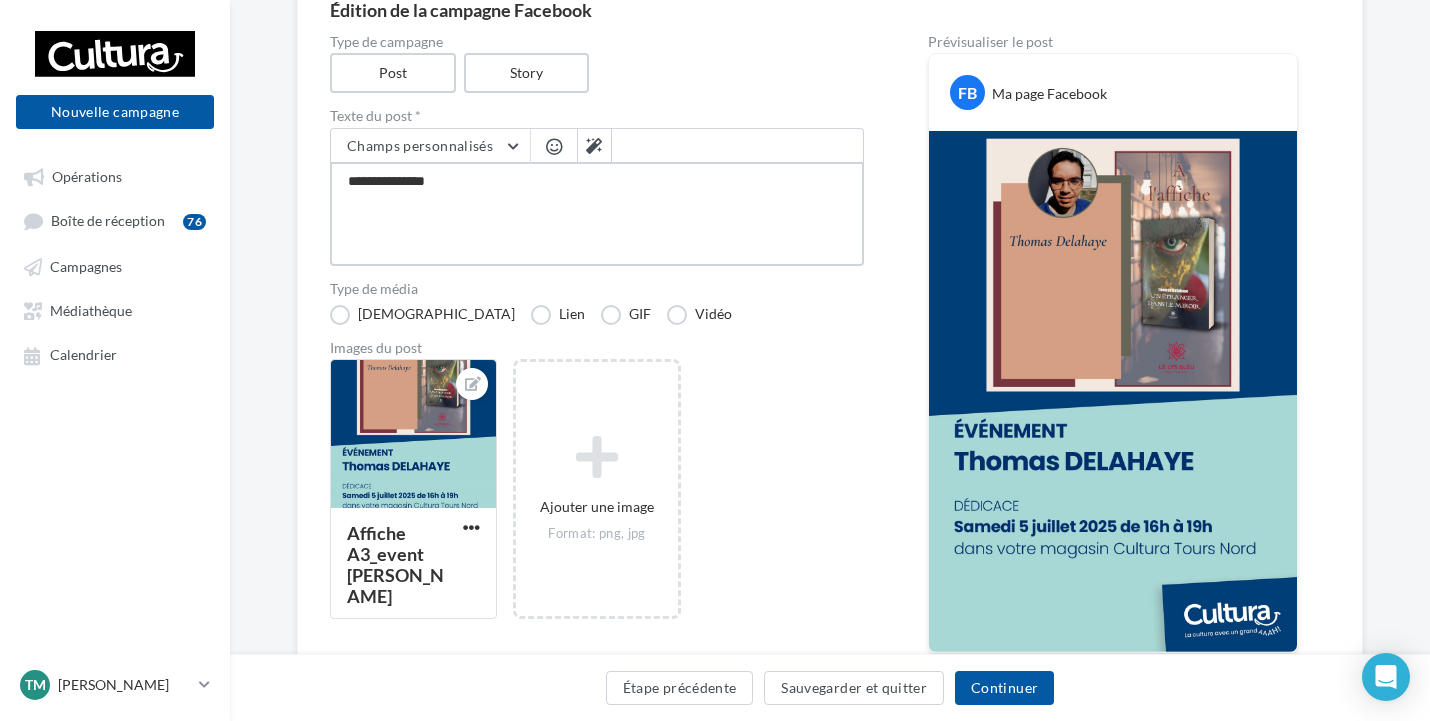 type on "**********" 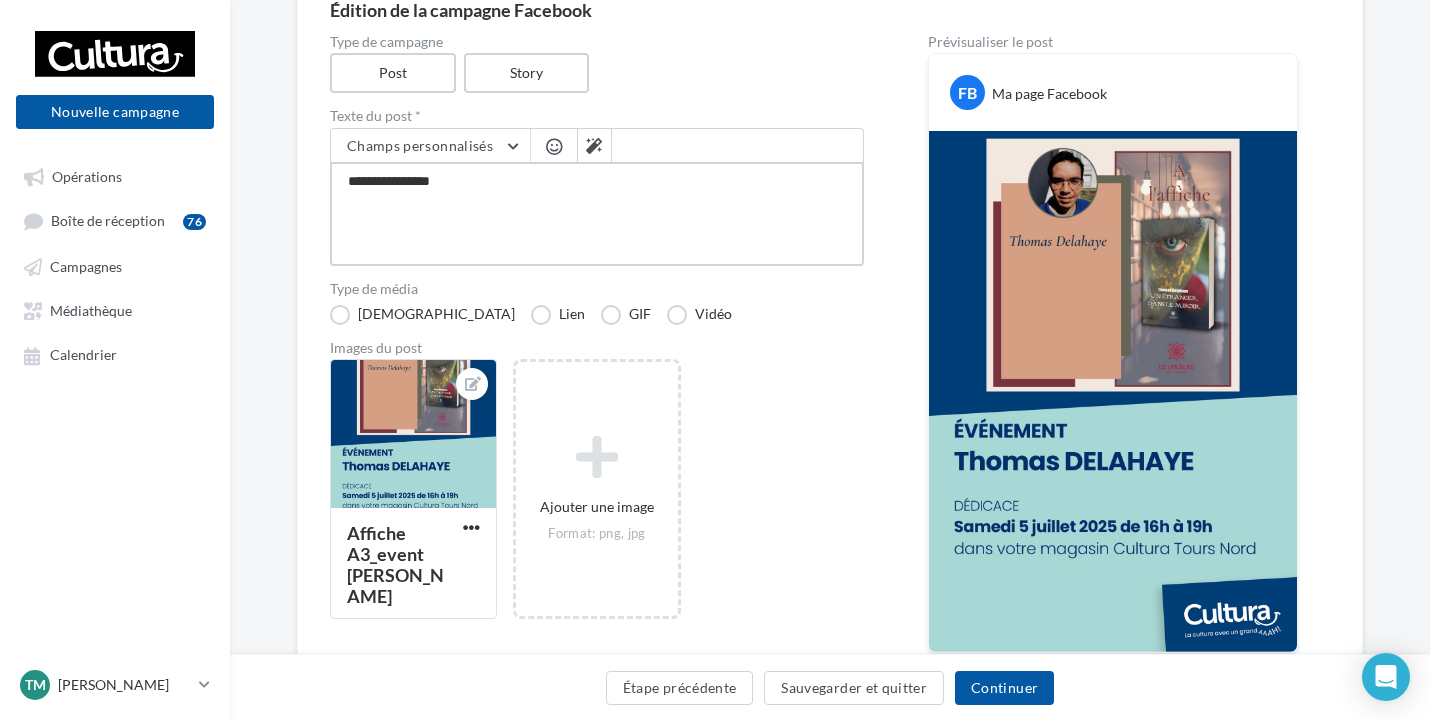 type on "**********" 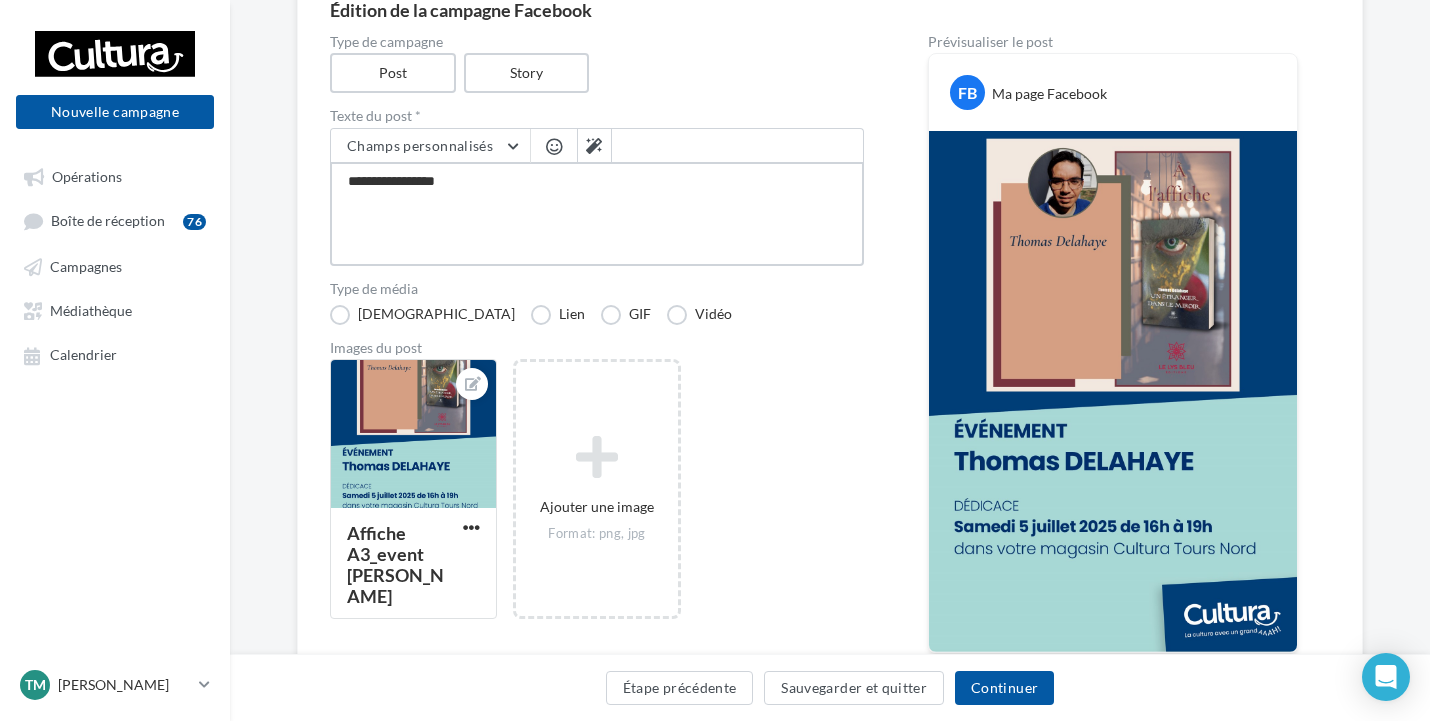 type on "**********" 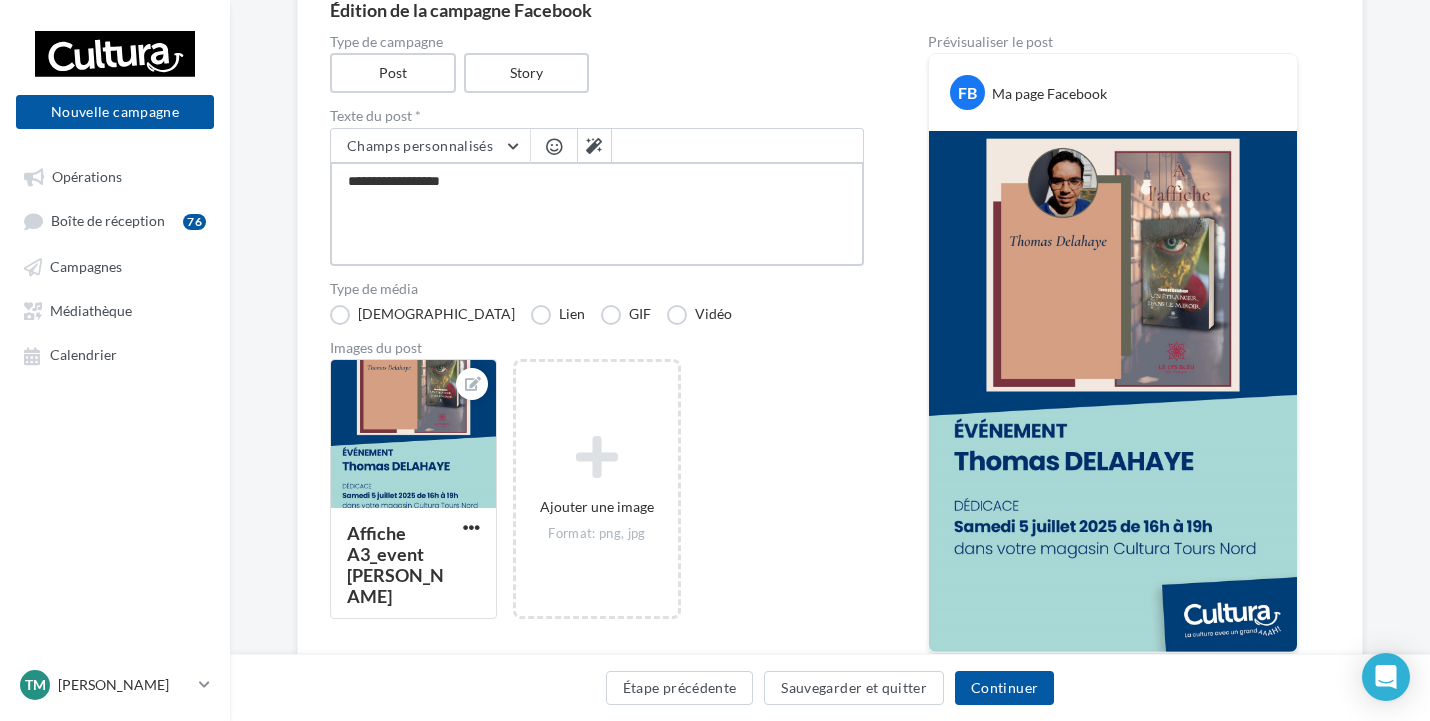 type on "**********" 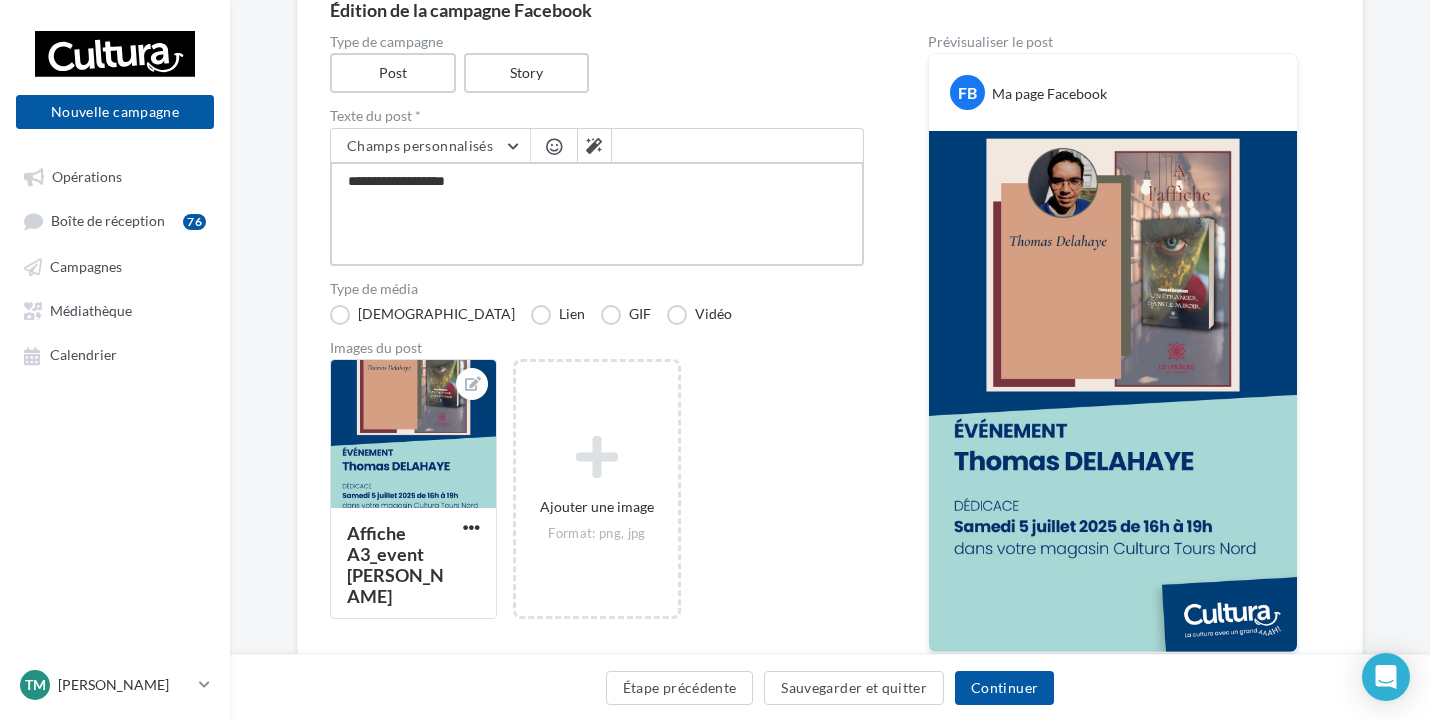 type on "**********" 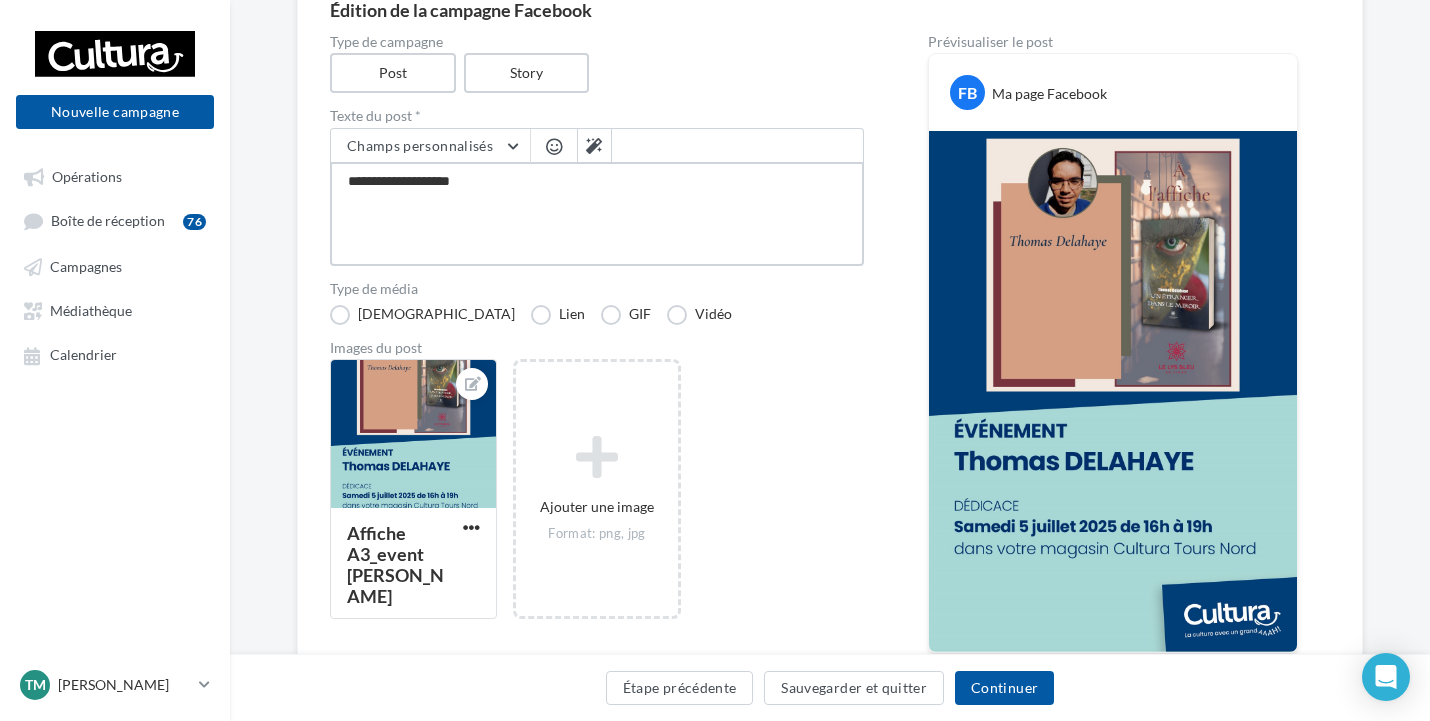 type on "**********" 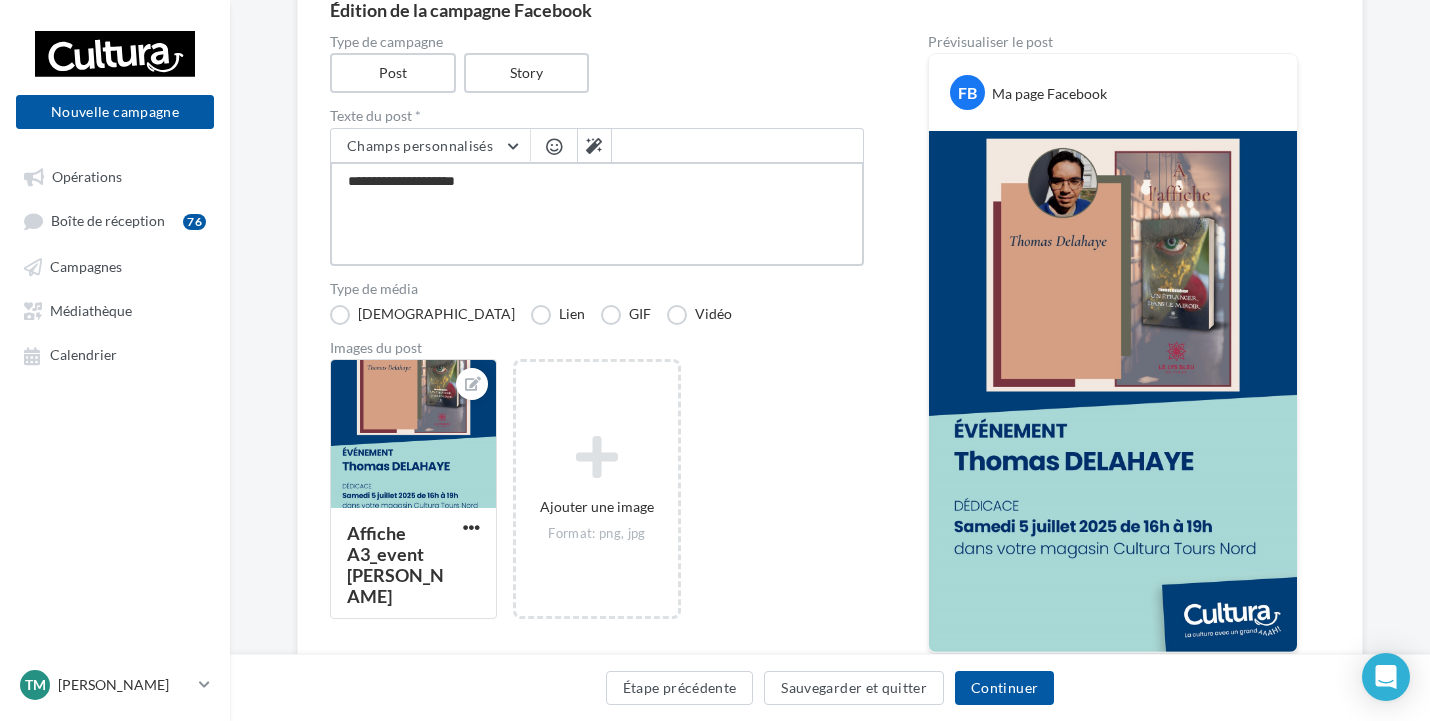 type on "**********" 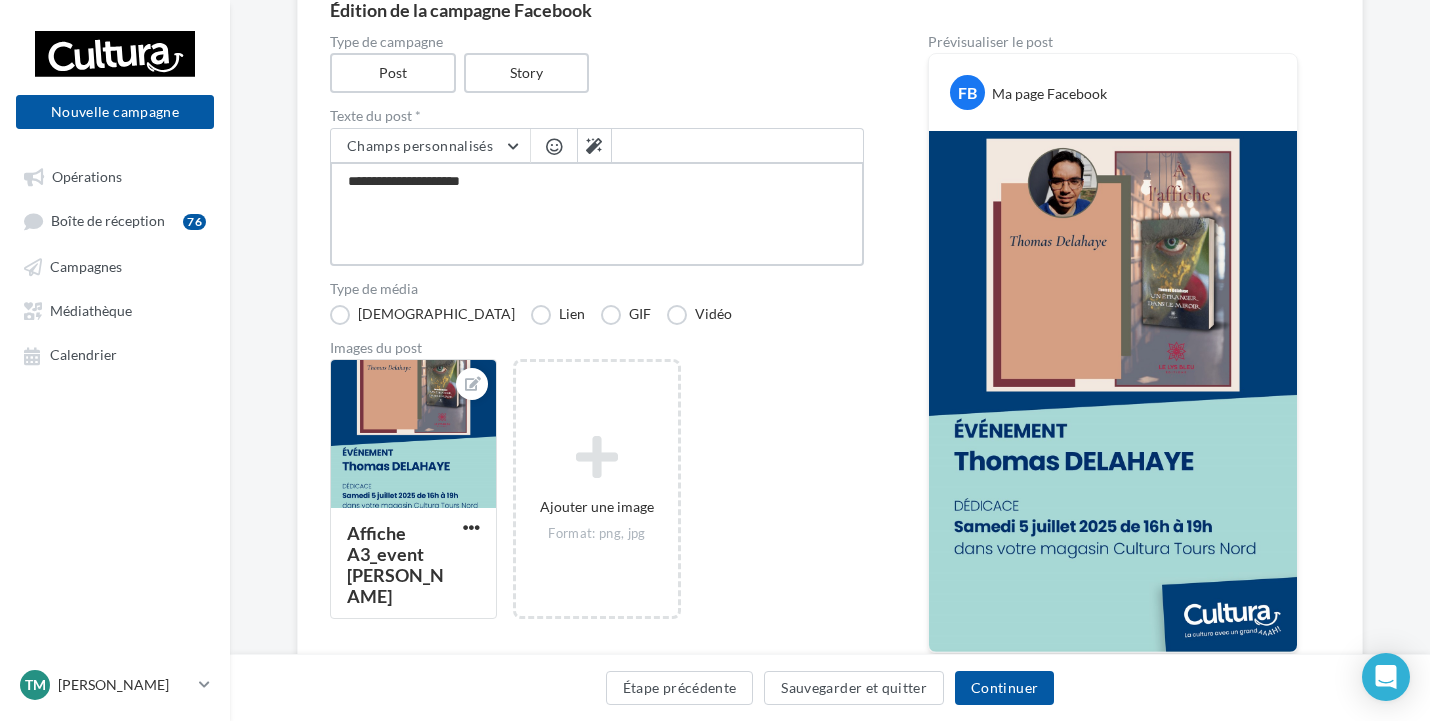 type on "**********" 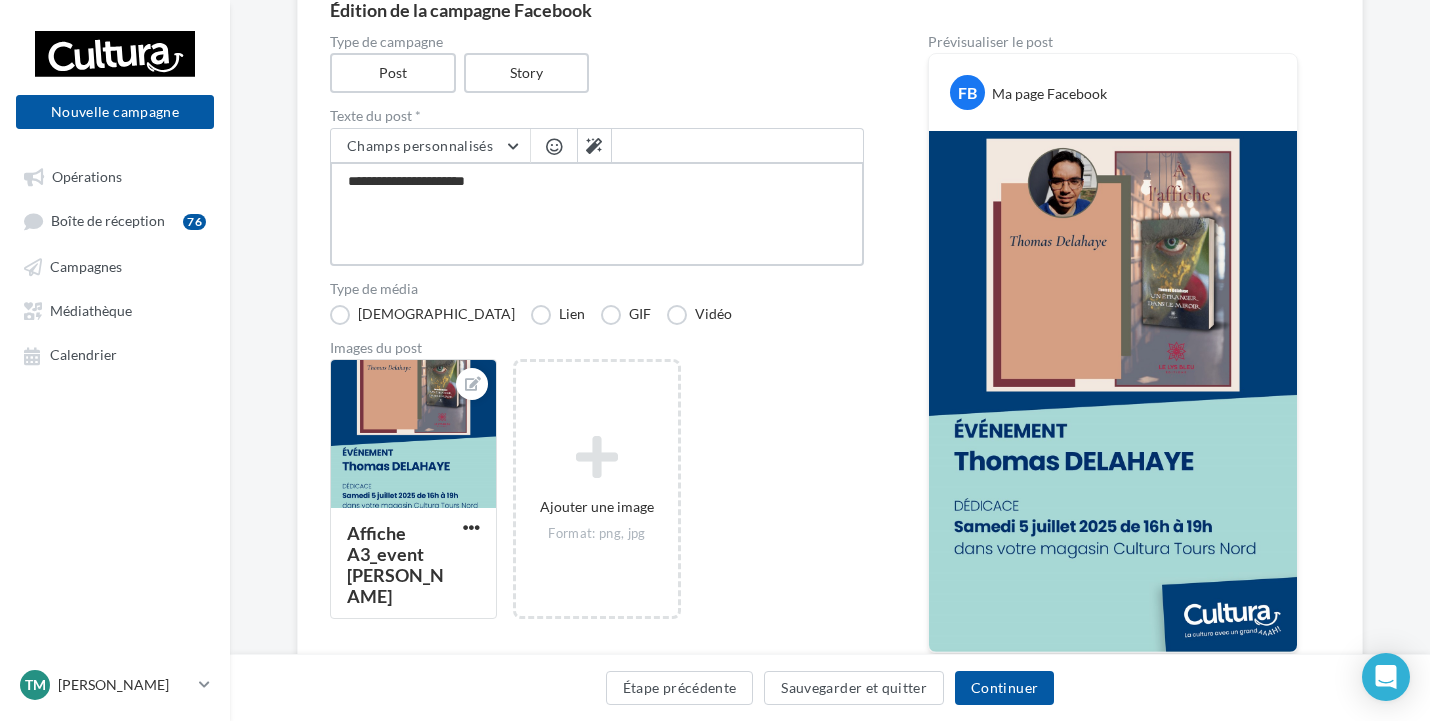 type on "**********" 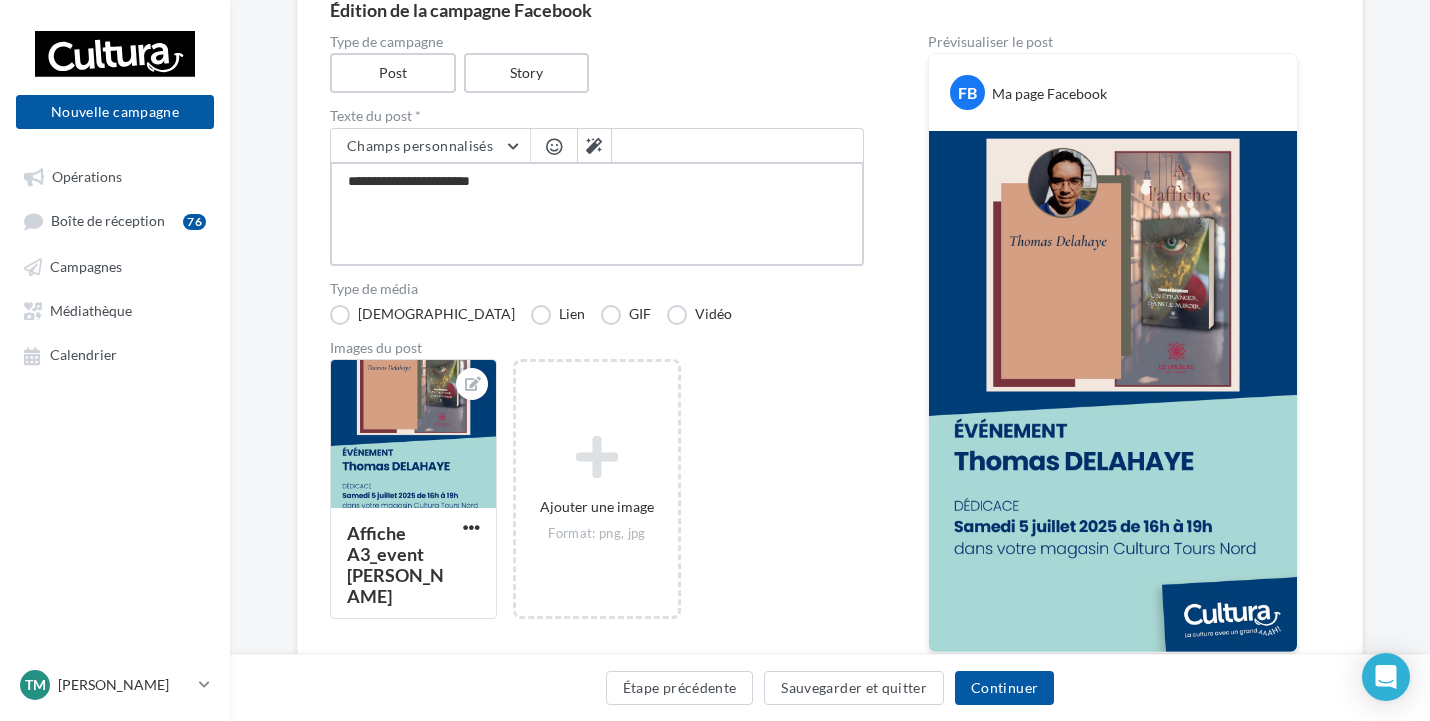 type on "**********" 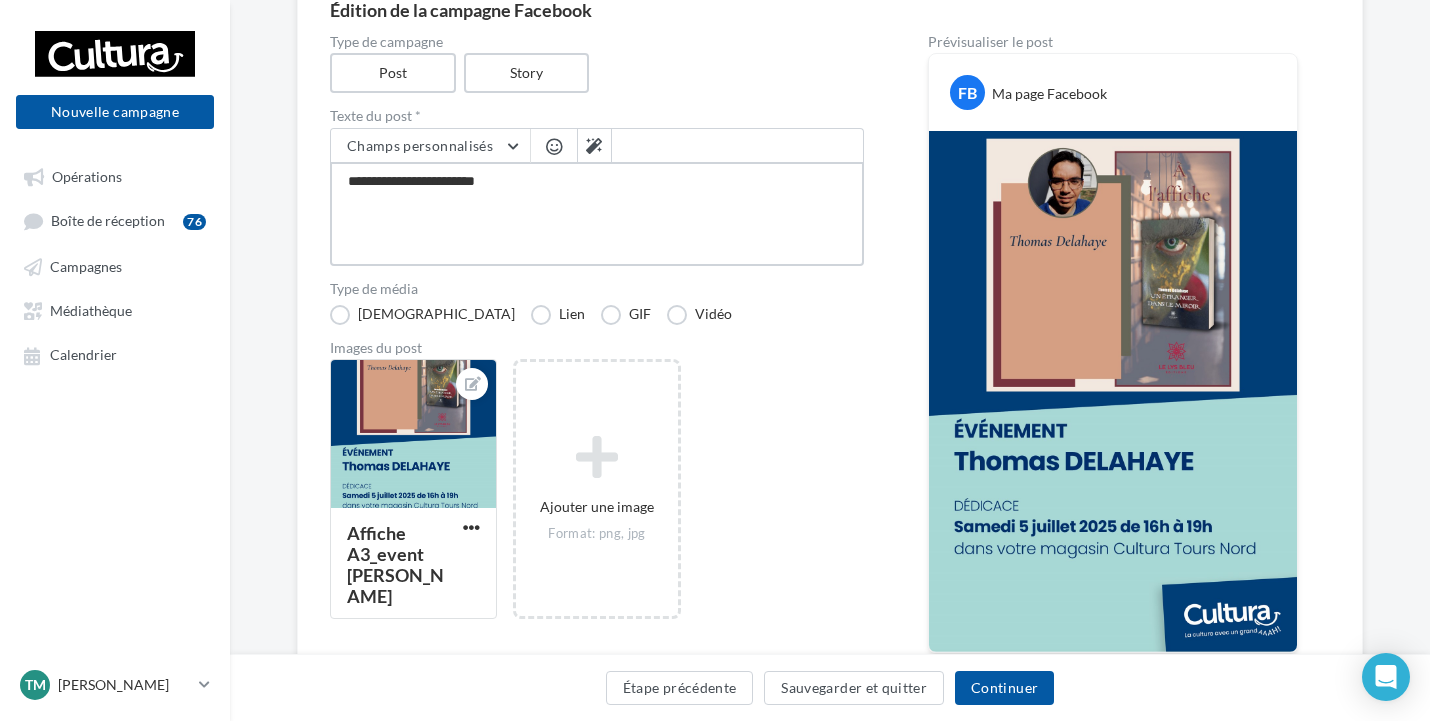 type on "**********" 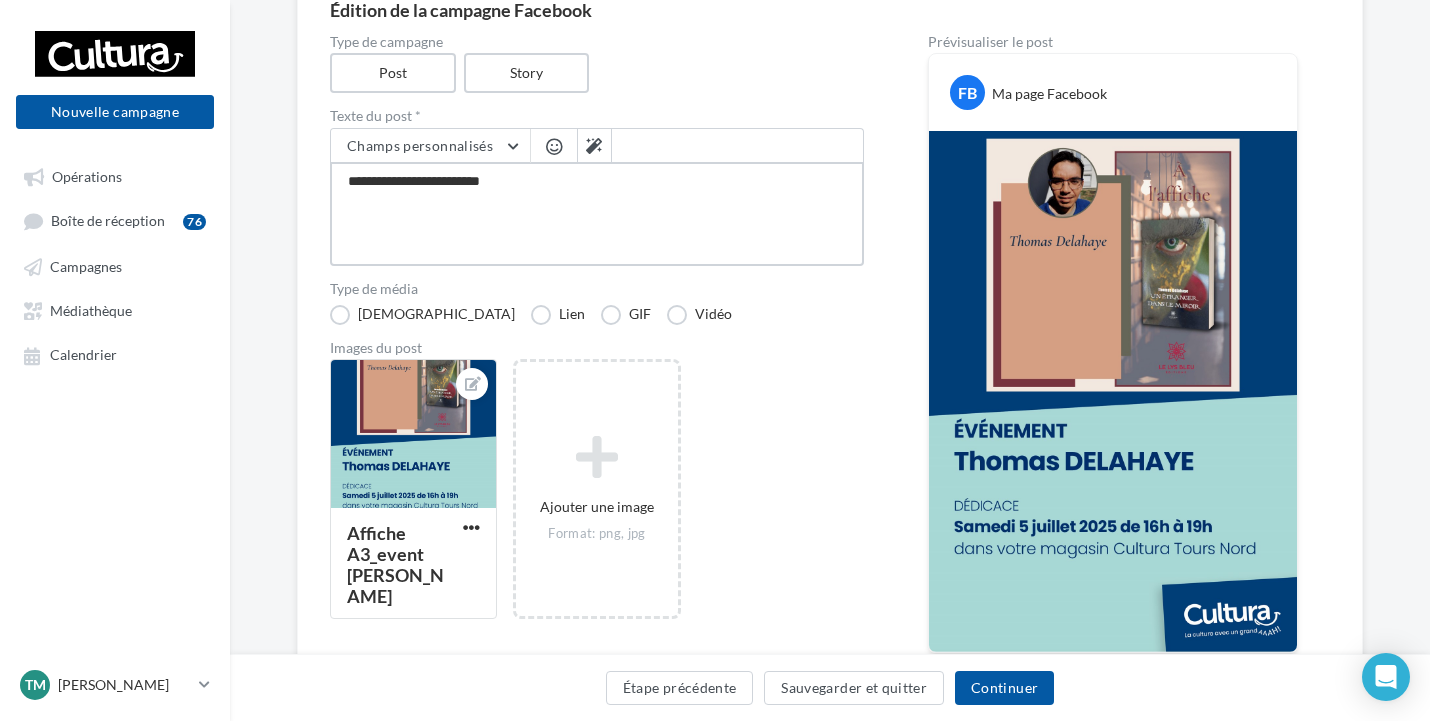 type on "**********" 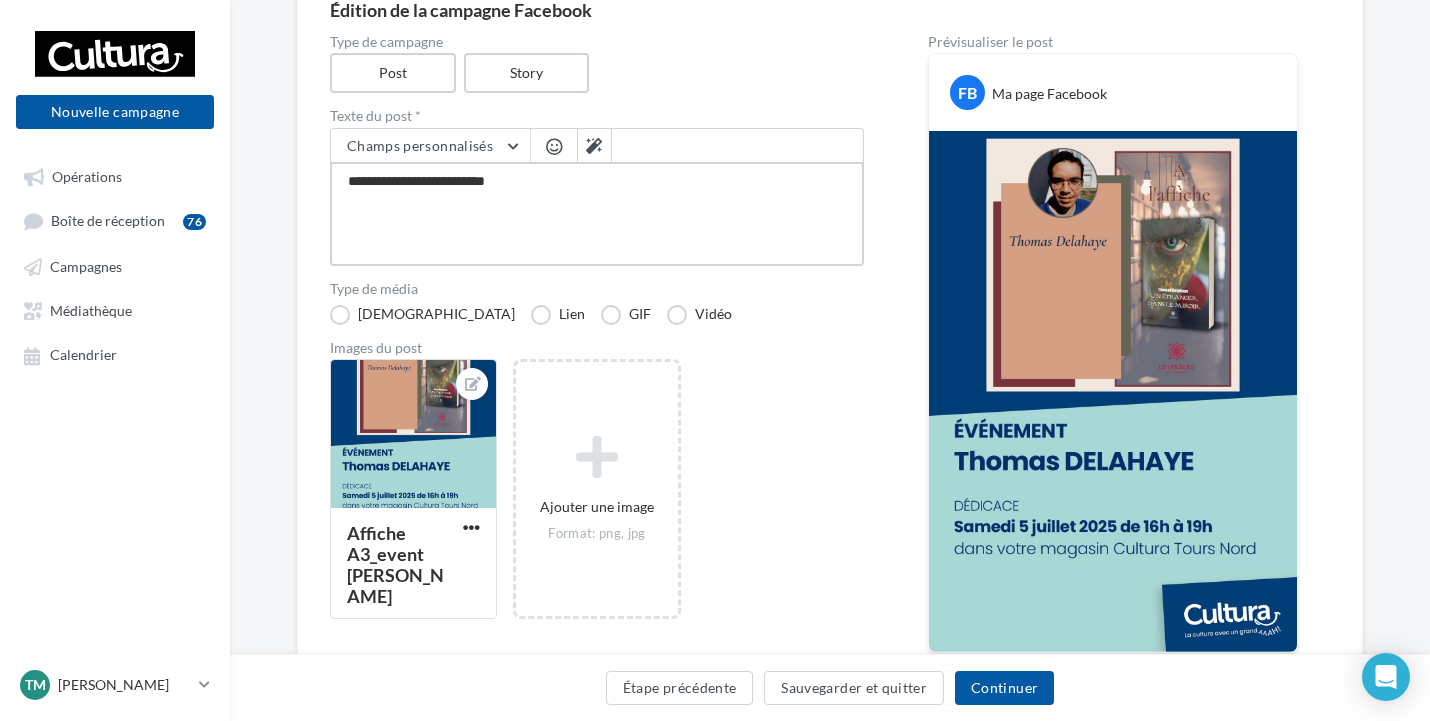 type on "**********" 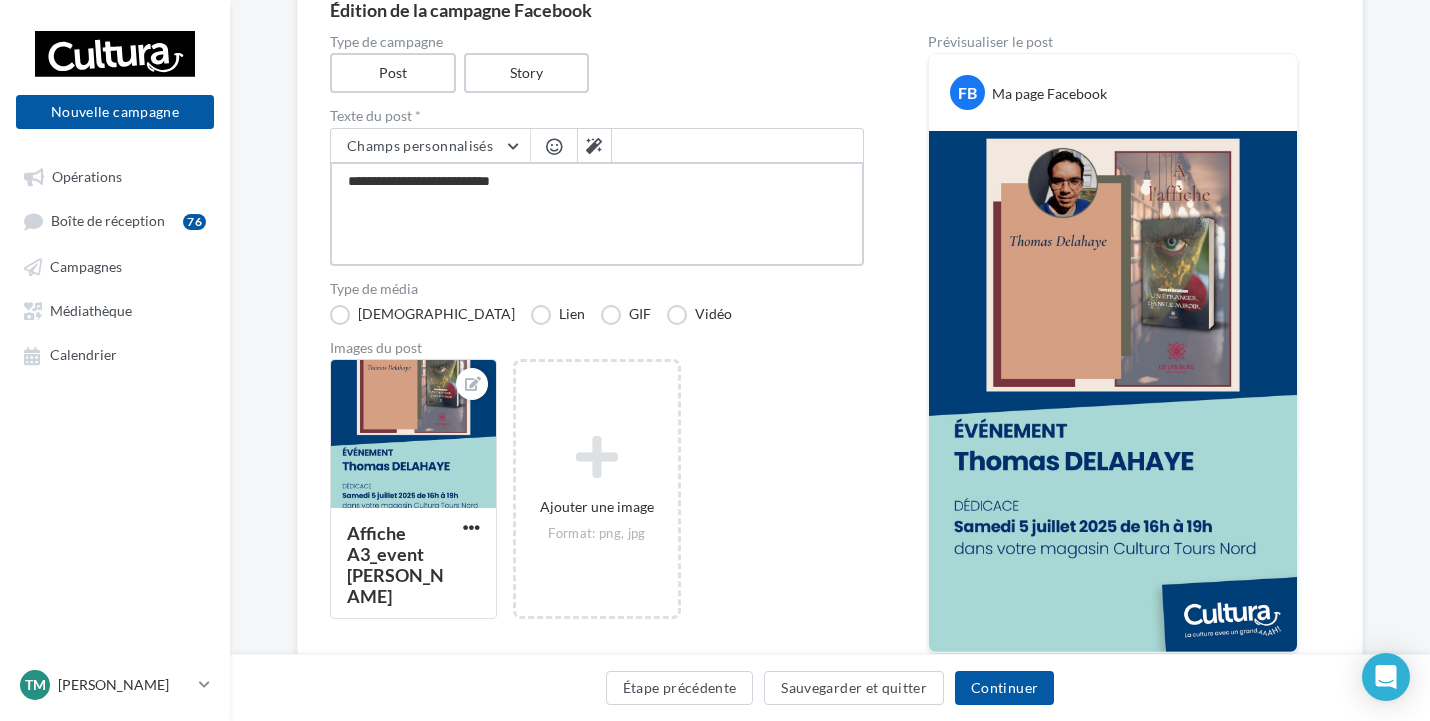 type on "**********" 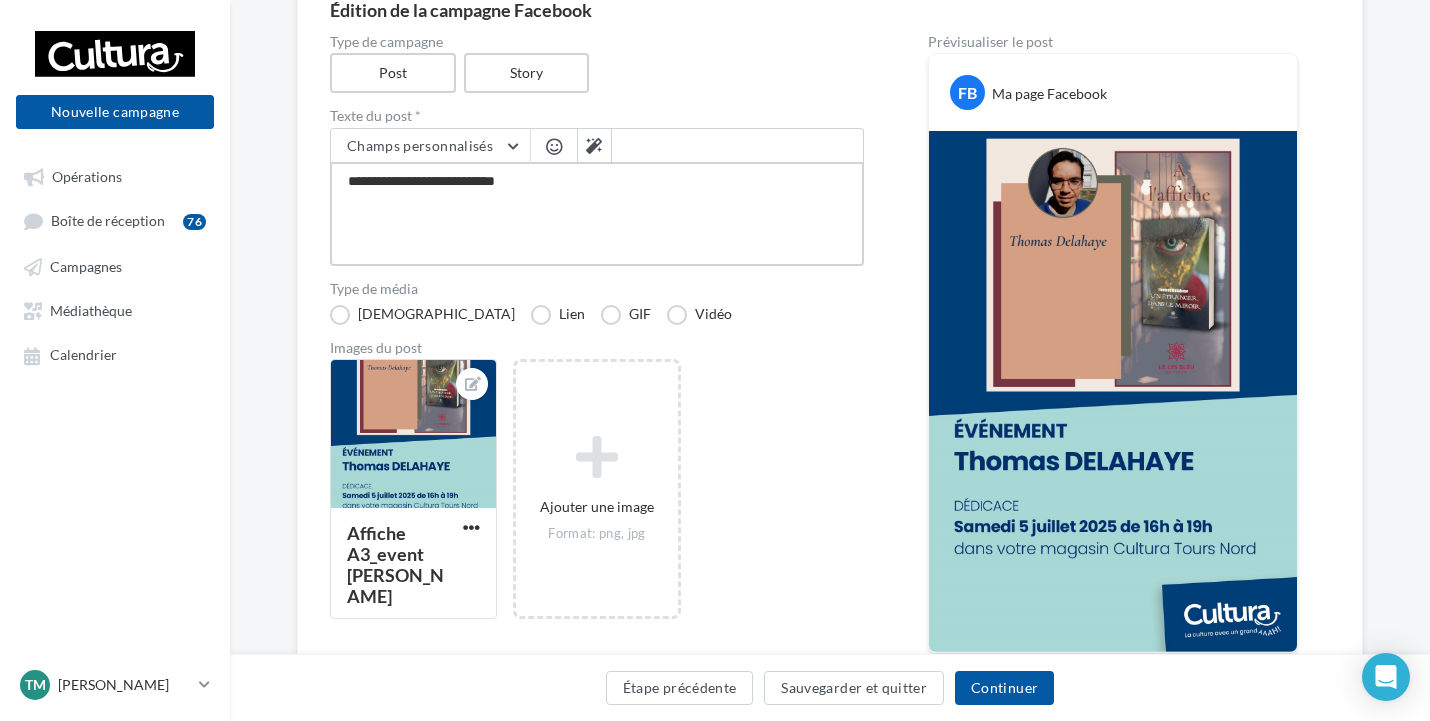 type on "**********" 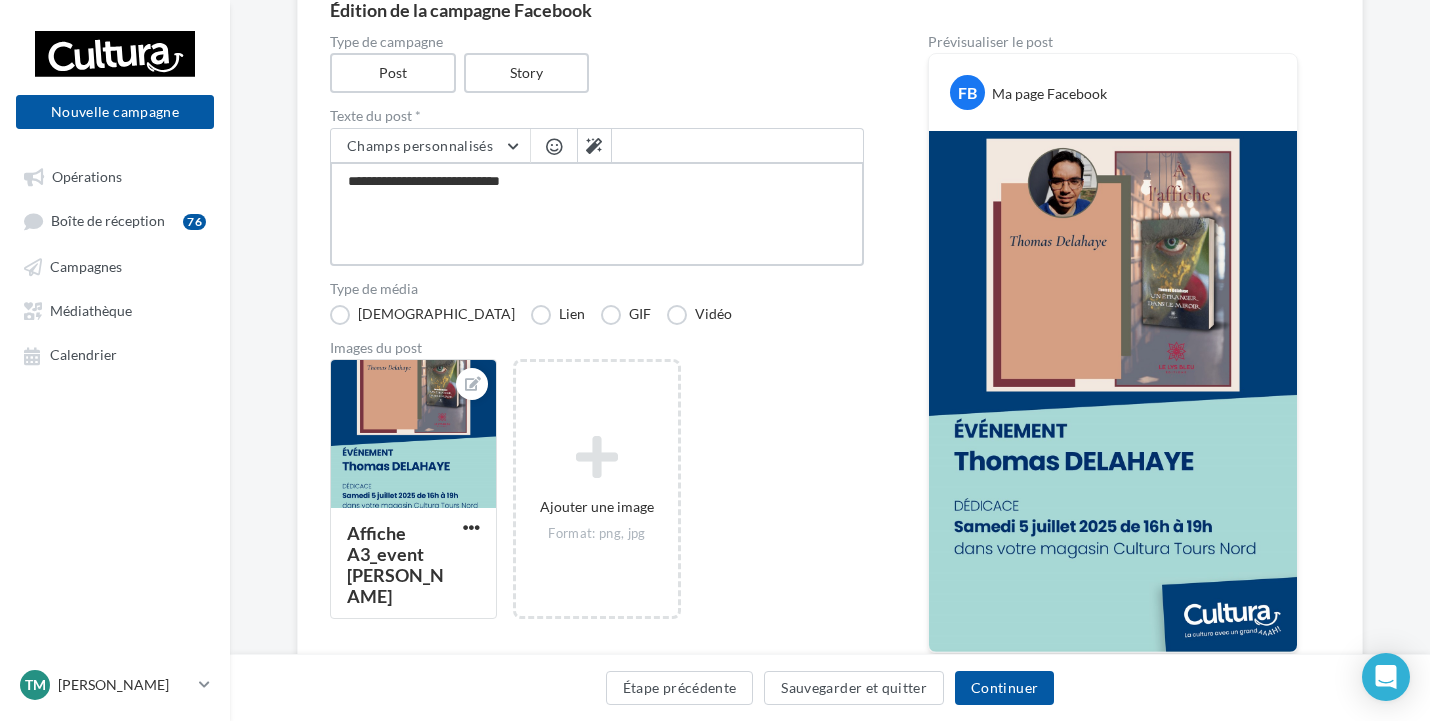 type on "**********" 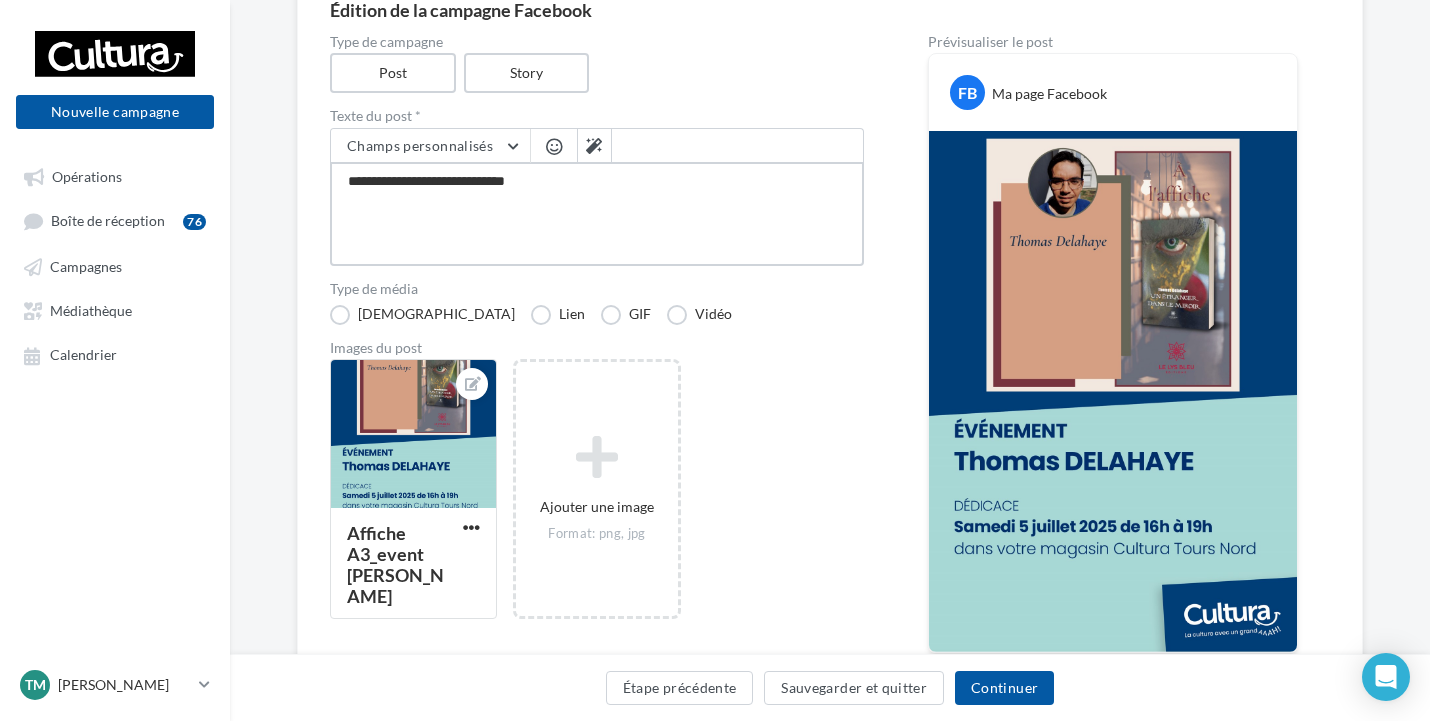 type on "**********" 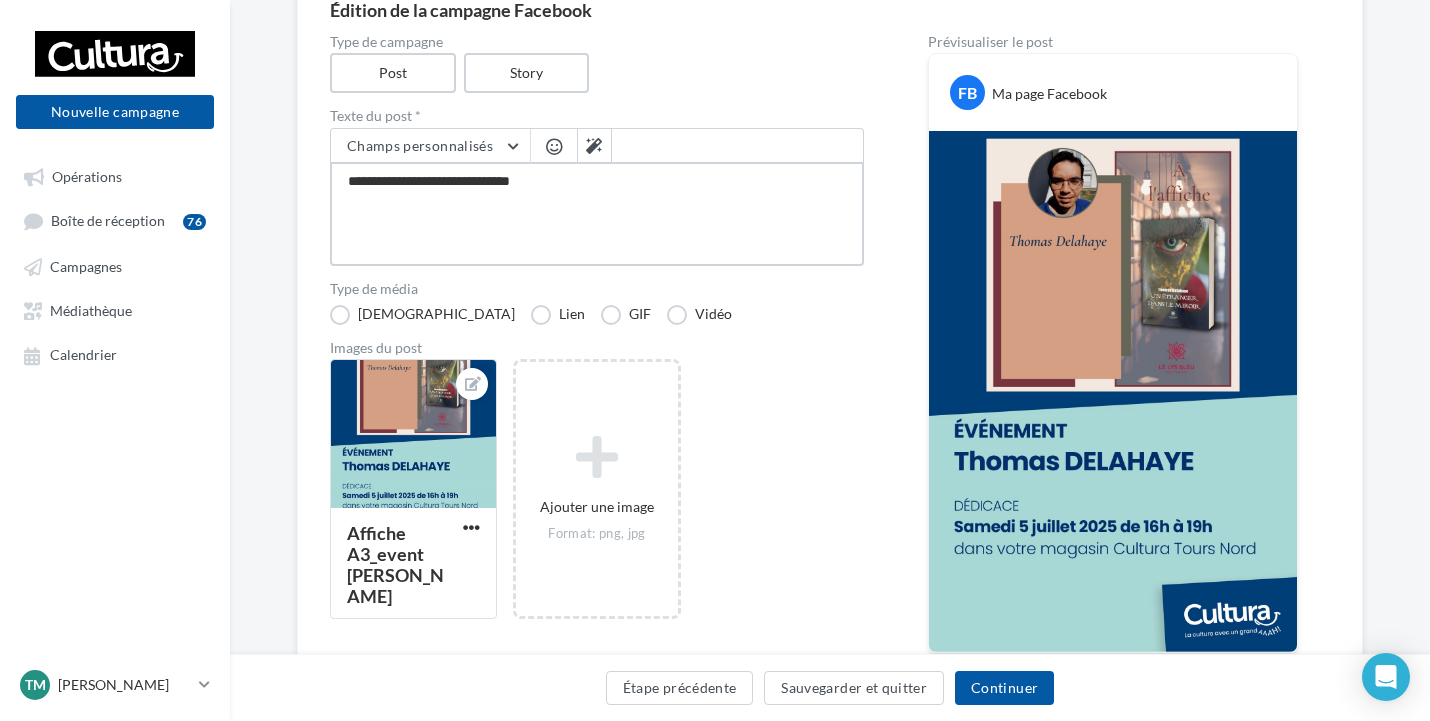 type on "**********" 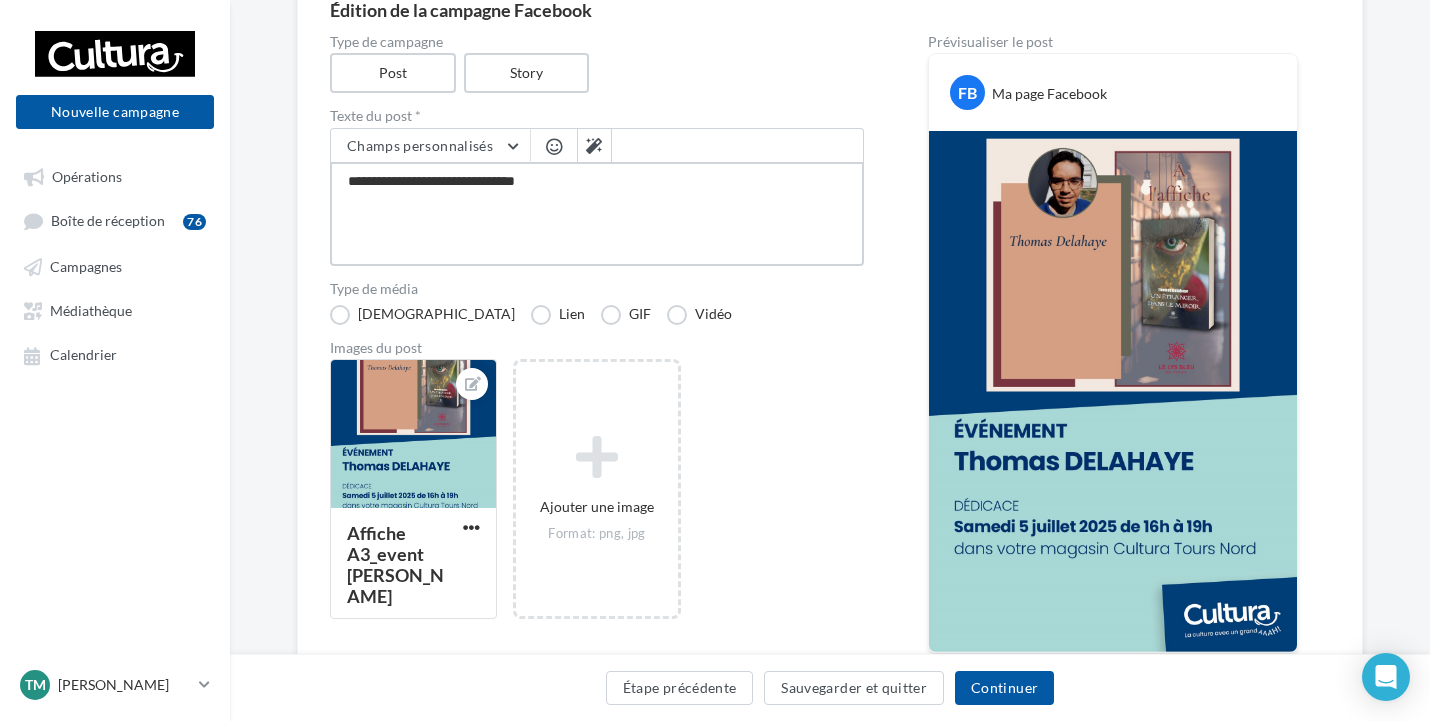 type on "**********" 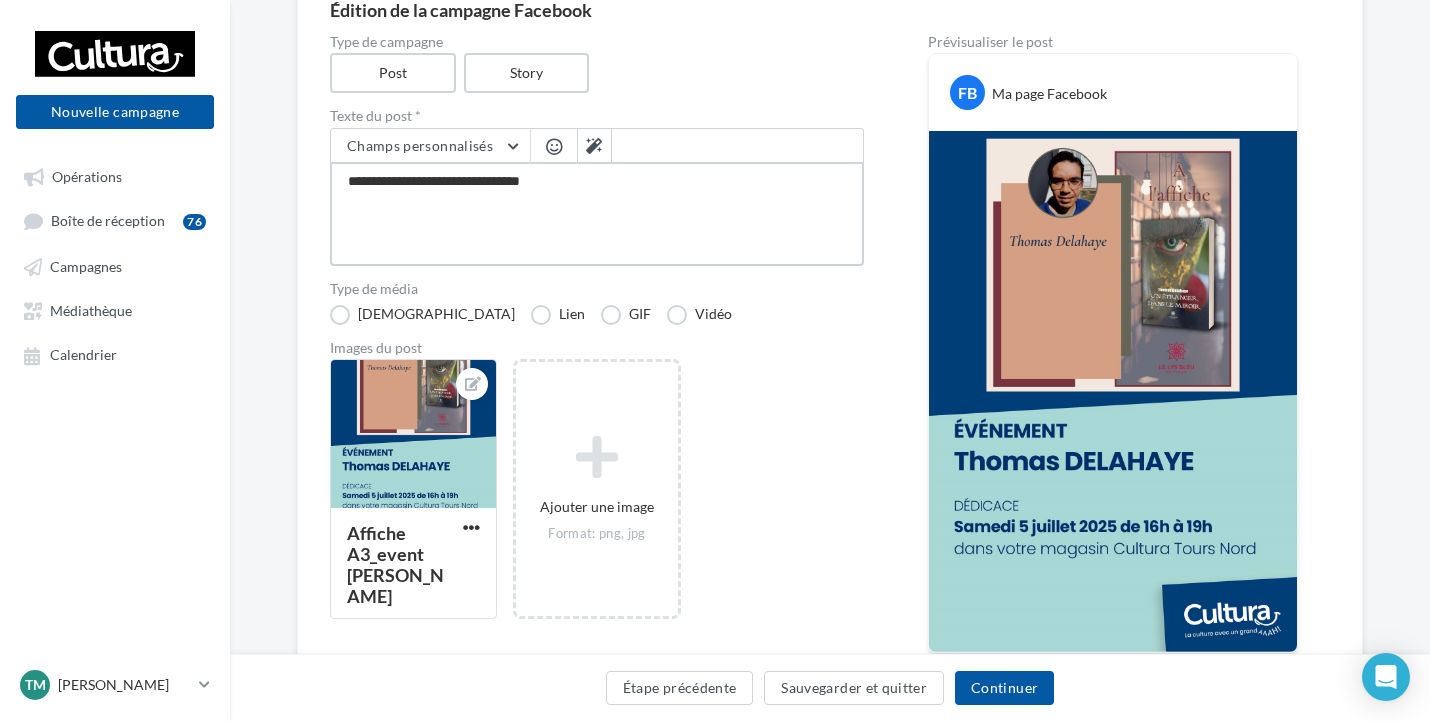 type on "**********" 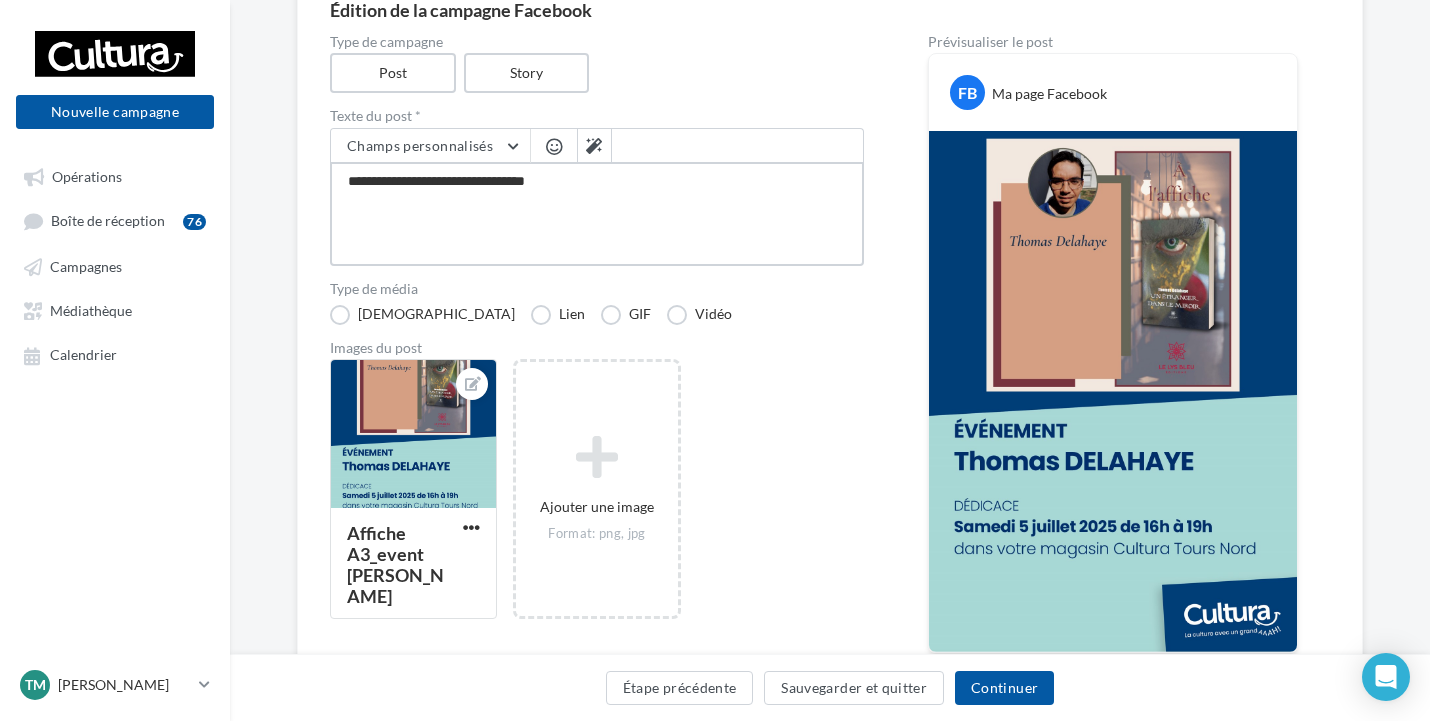 type on "**********" 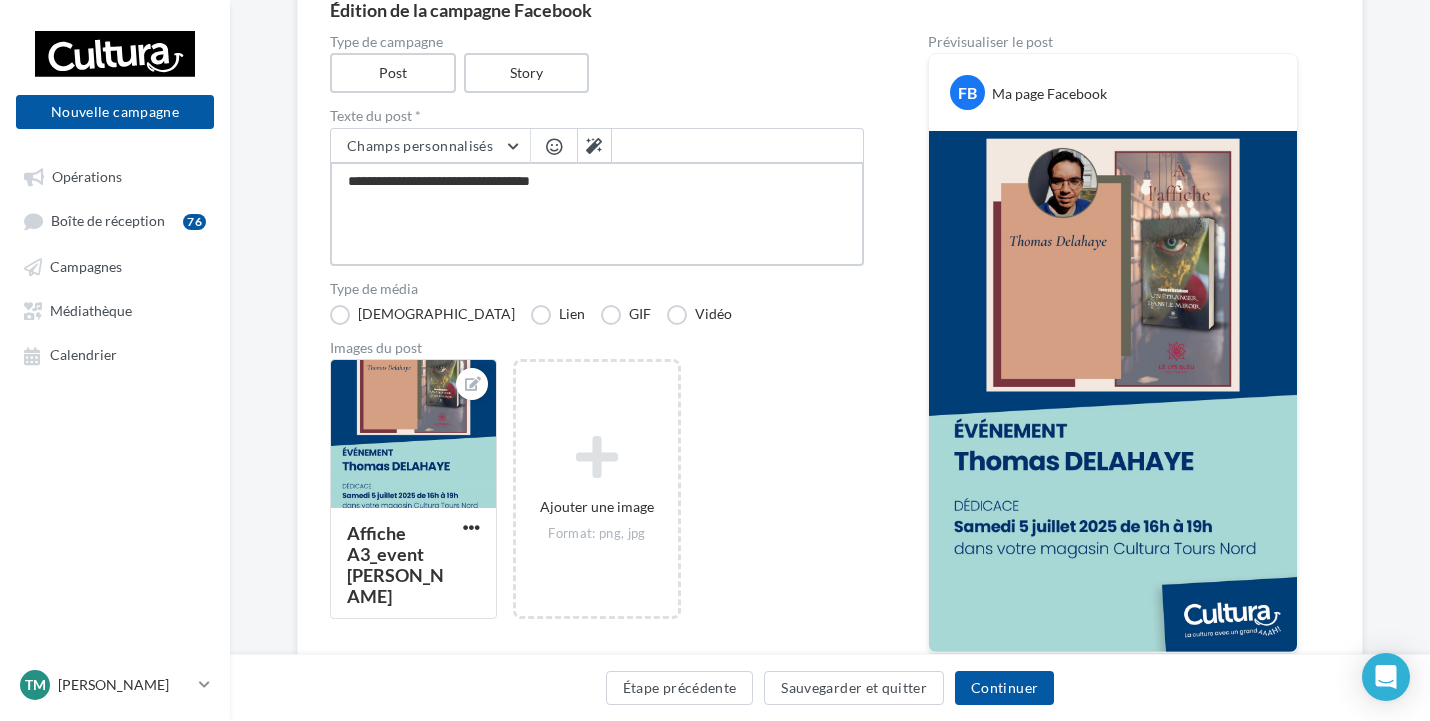 type on "**********" 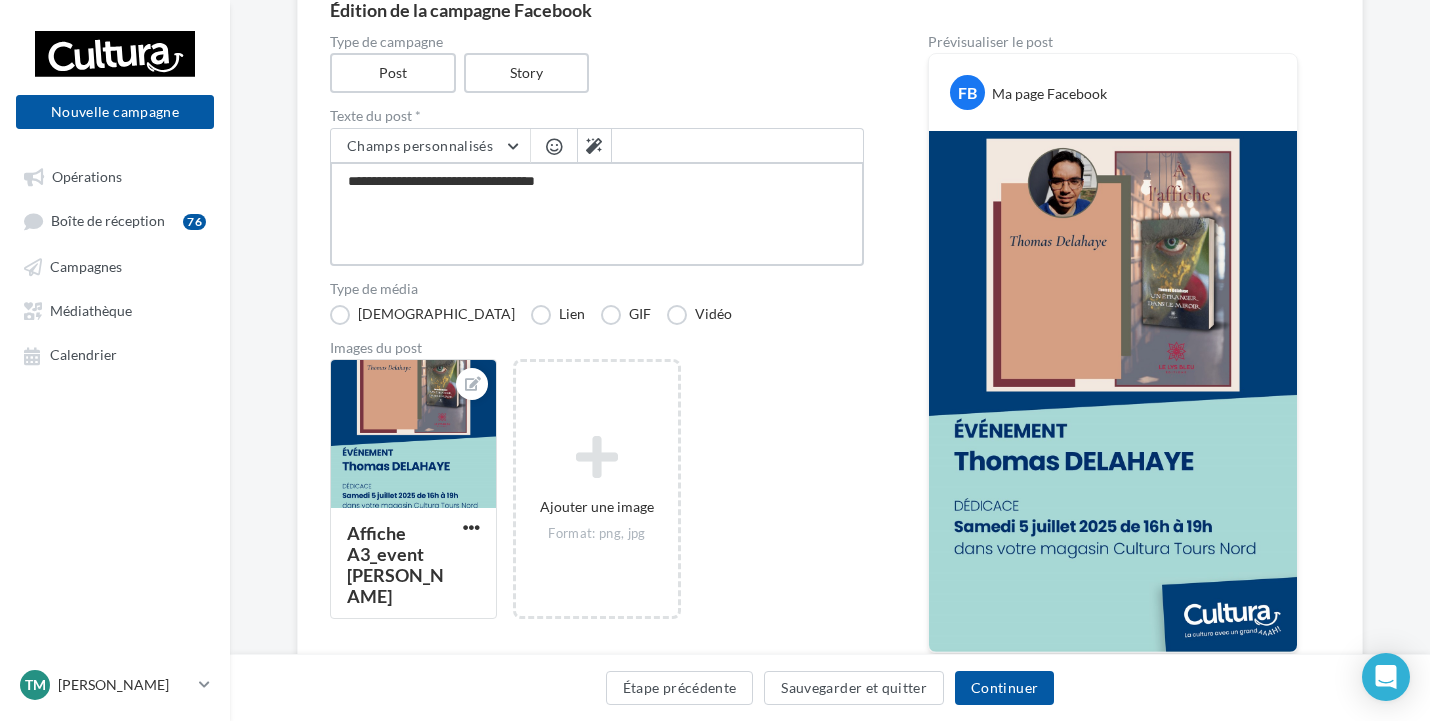 type on "**********" 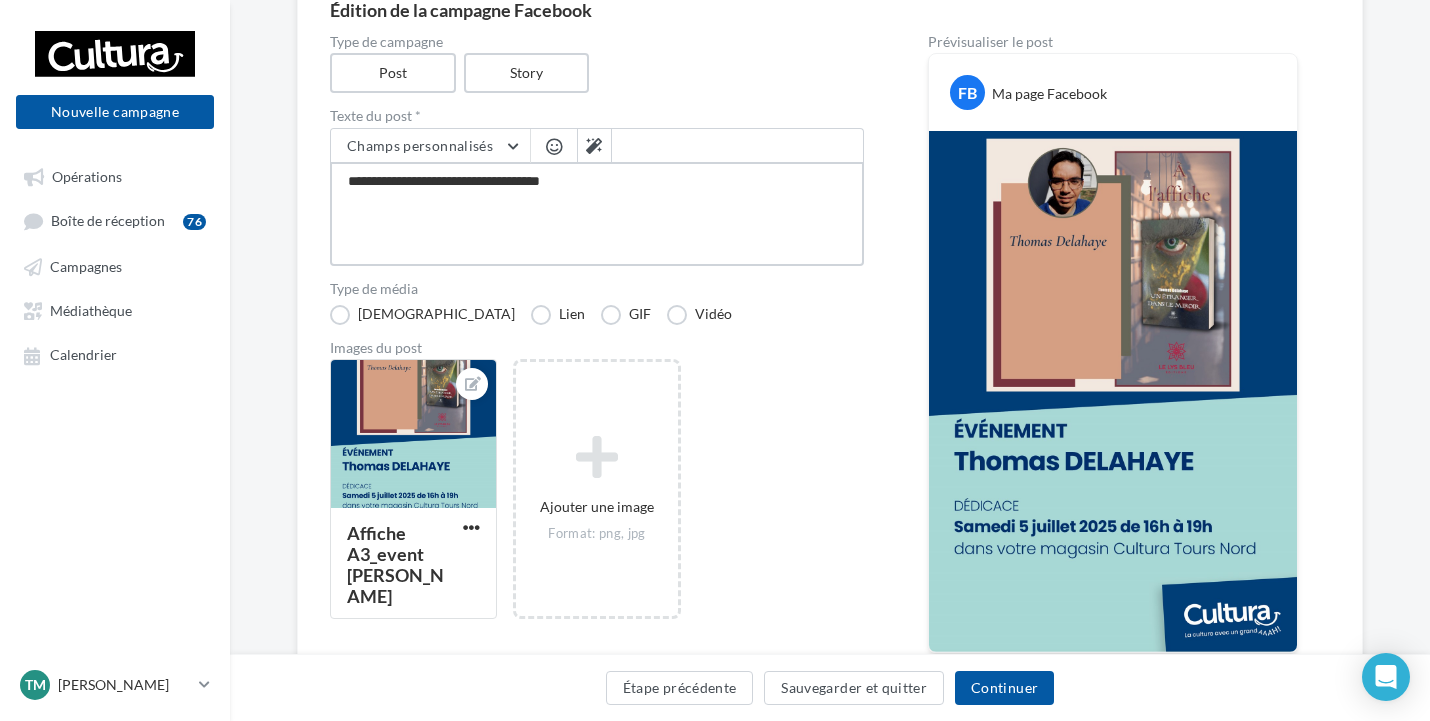 type on "**********" 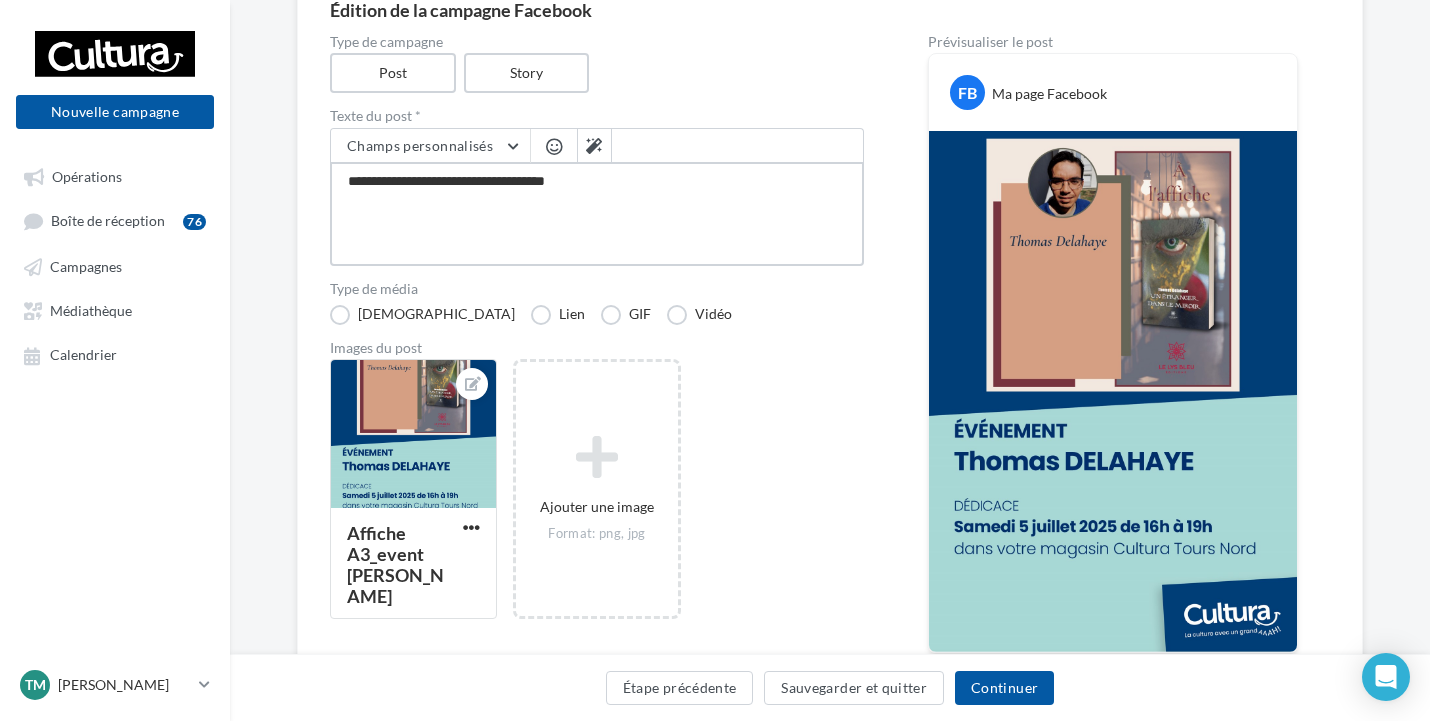 type on "**********" 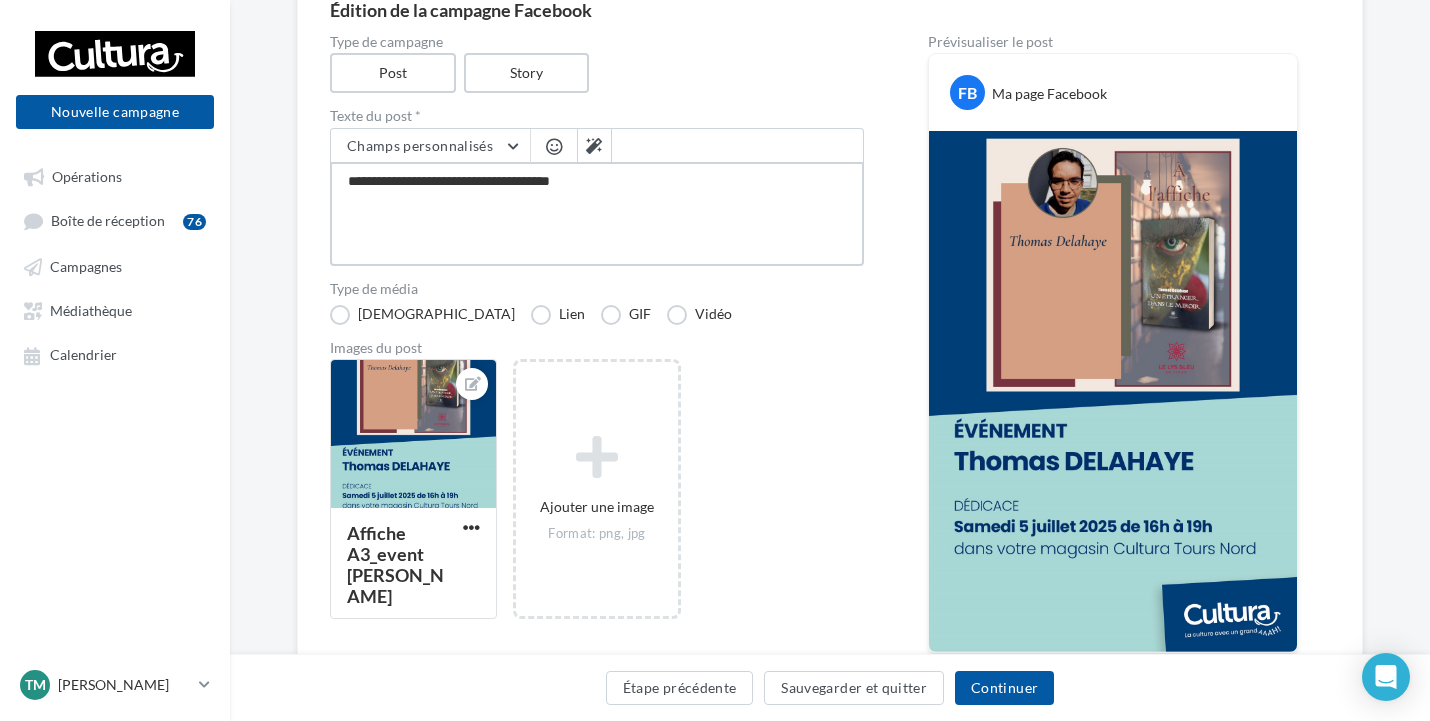 type on "**********" 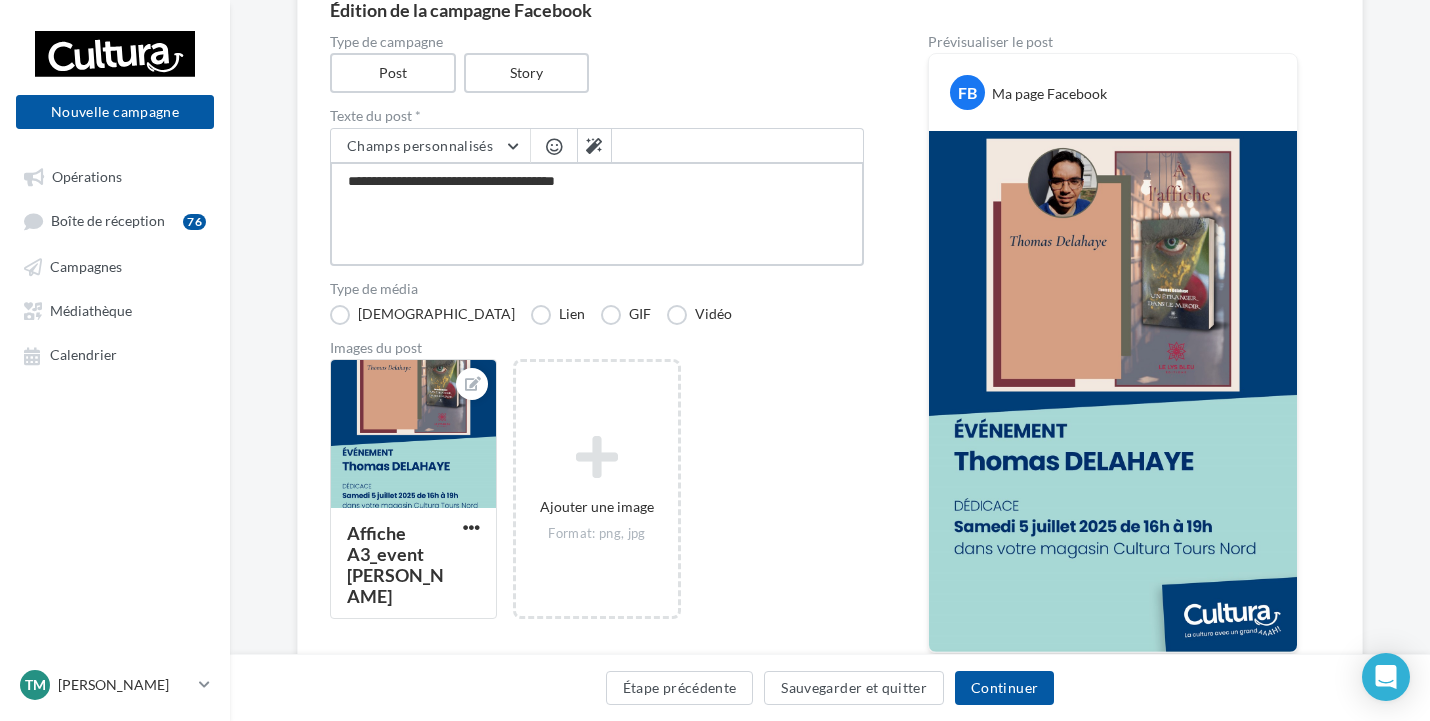 type on "**********" 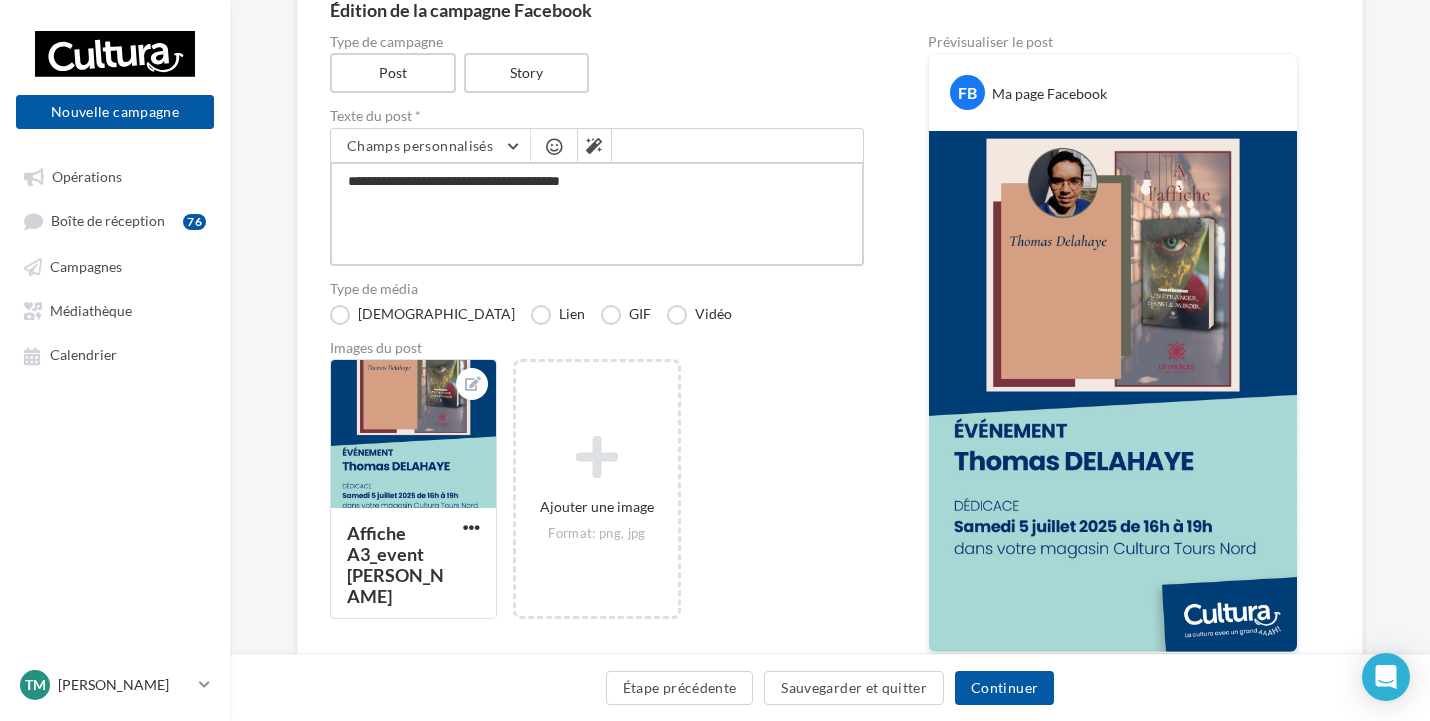 type on "**********" 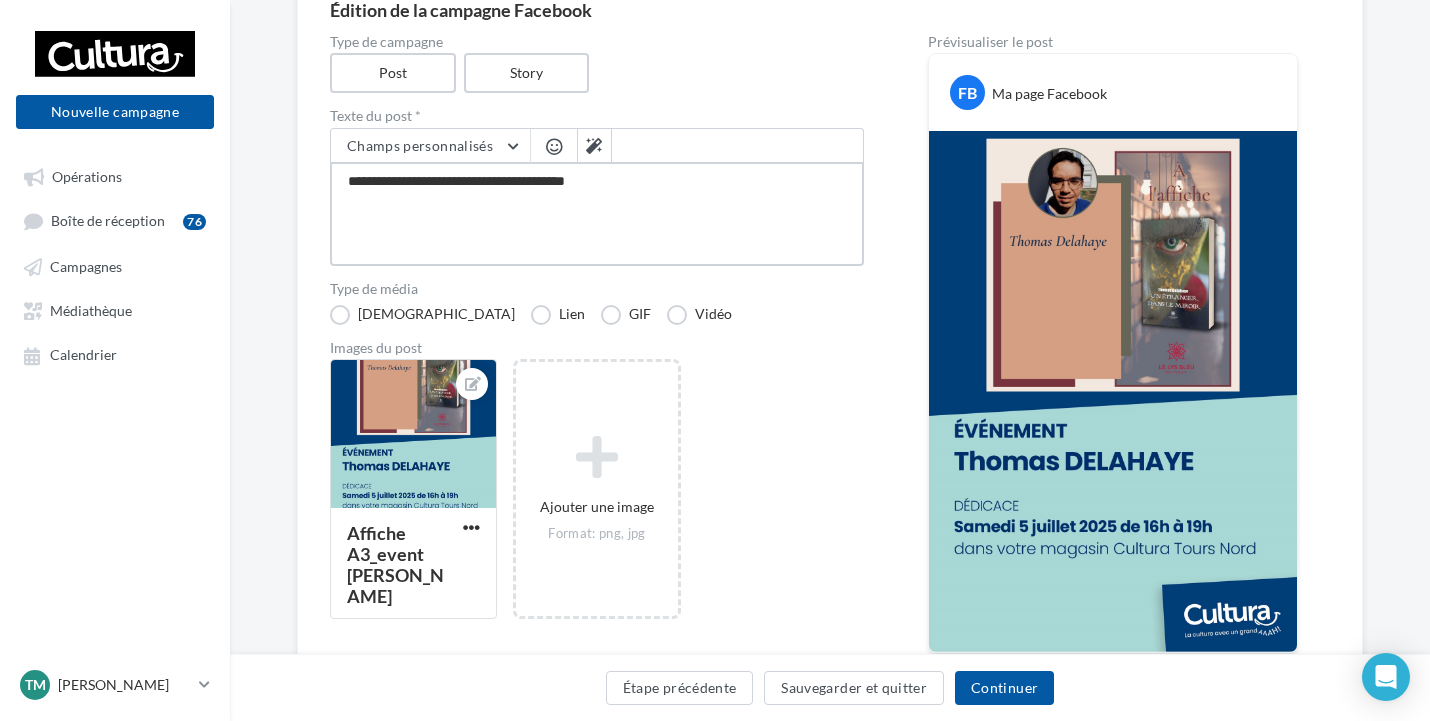type on "**********" 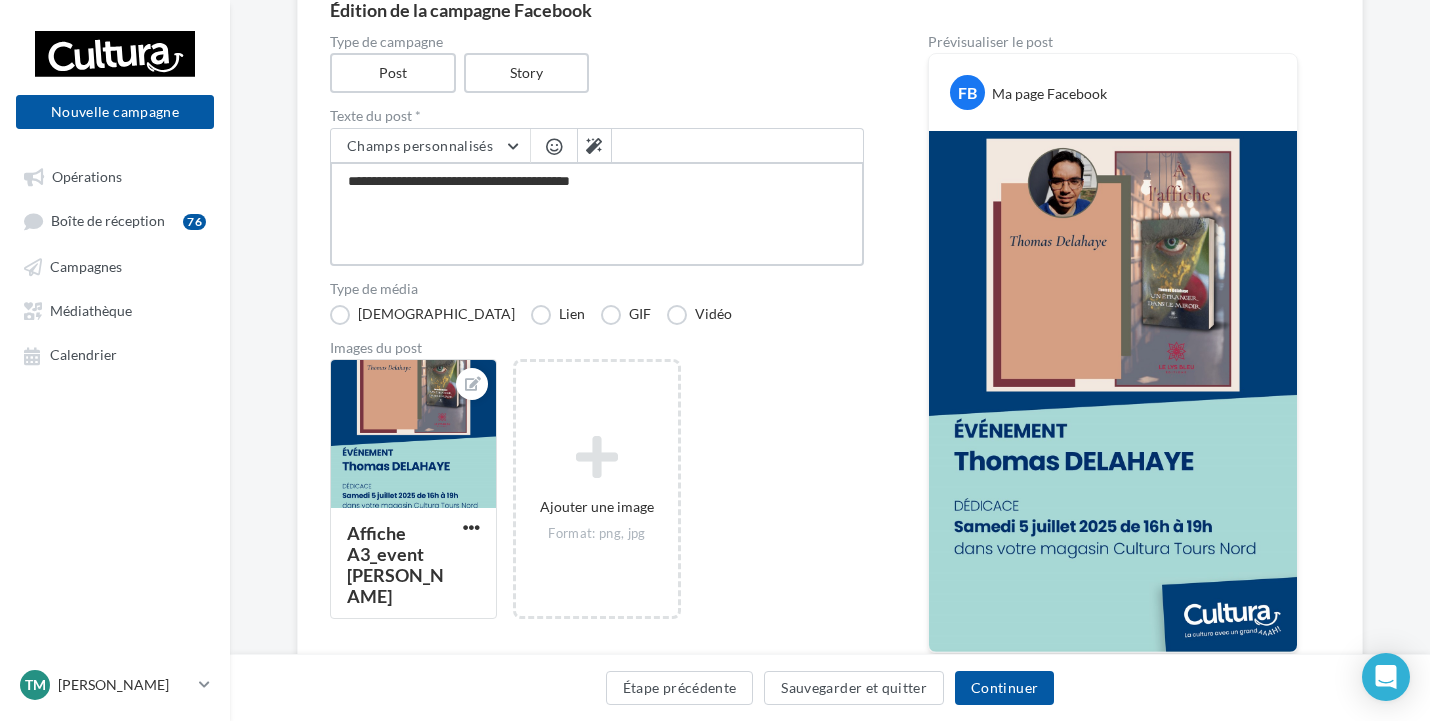 type on "**********" 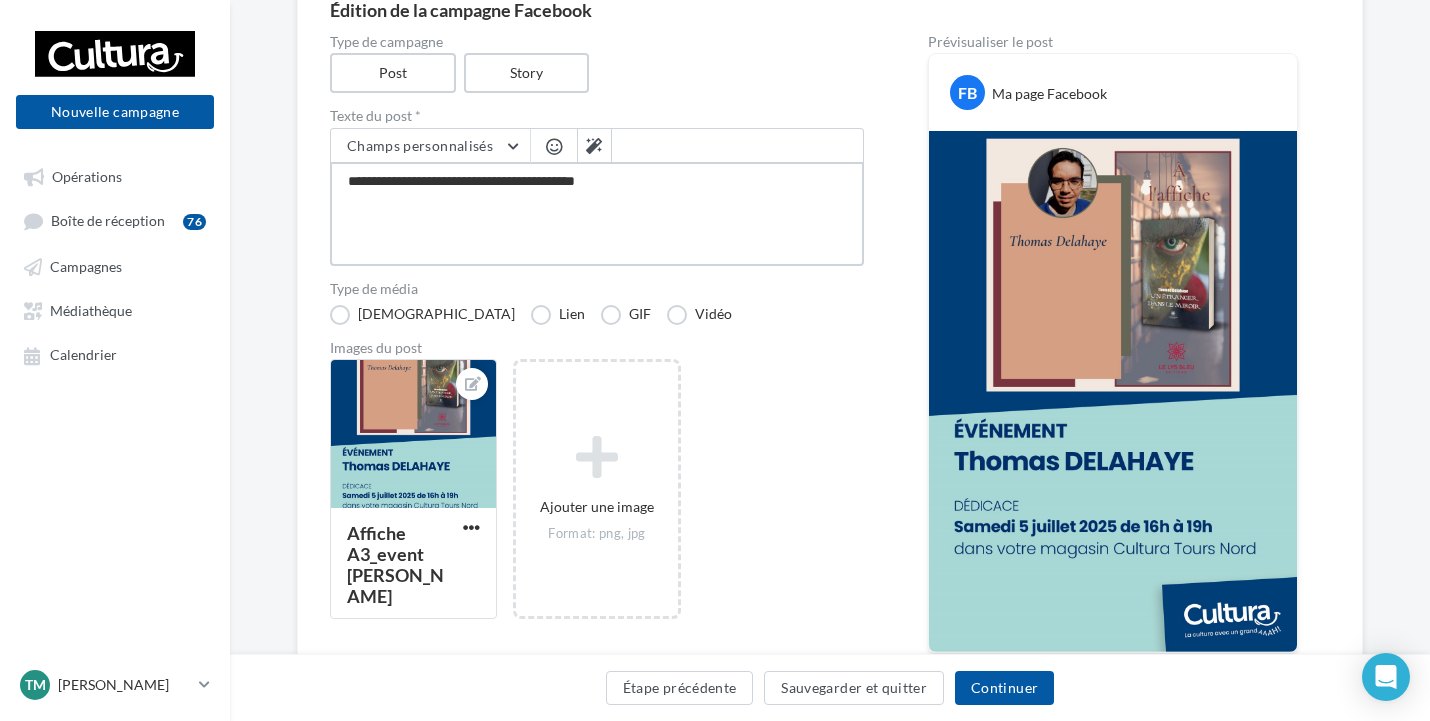 type on "**********" 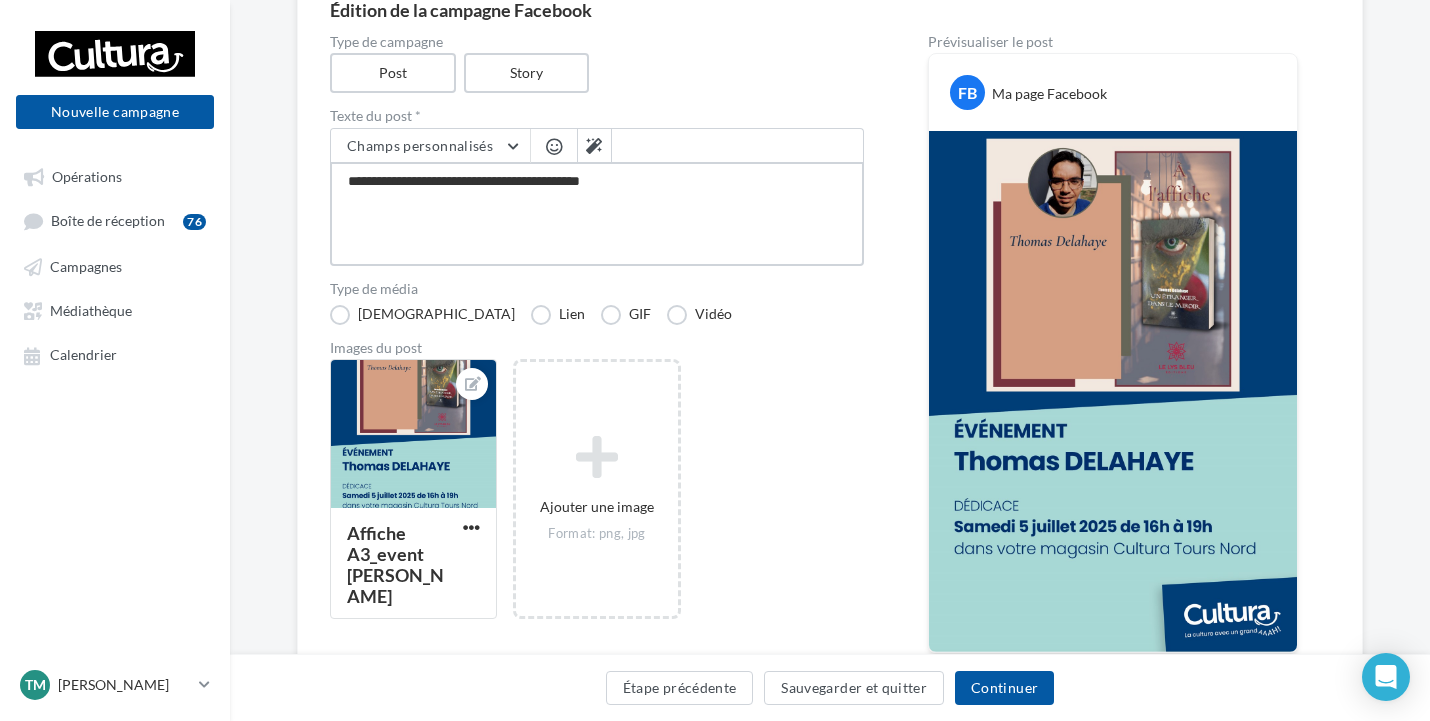 type on "**********" 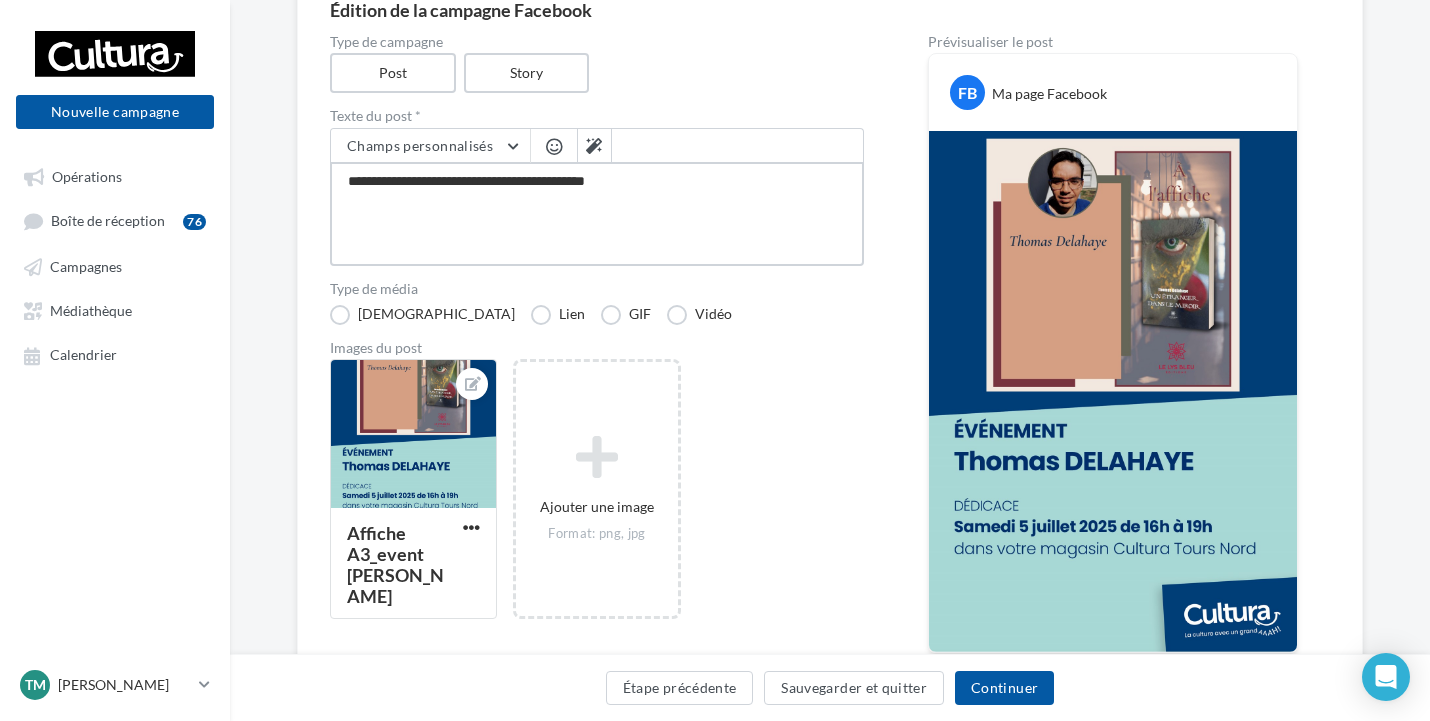 type on "**********" 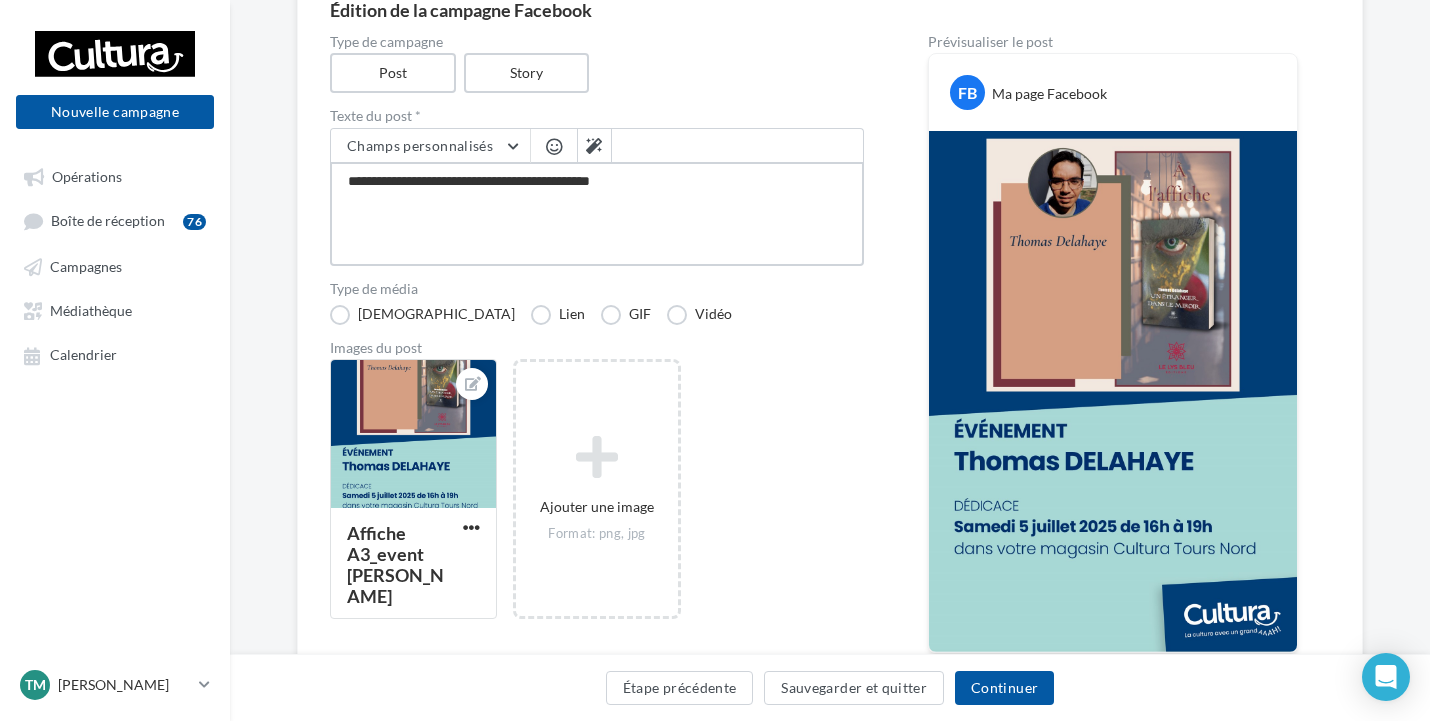 type on "**********" 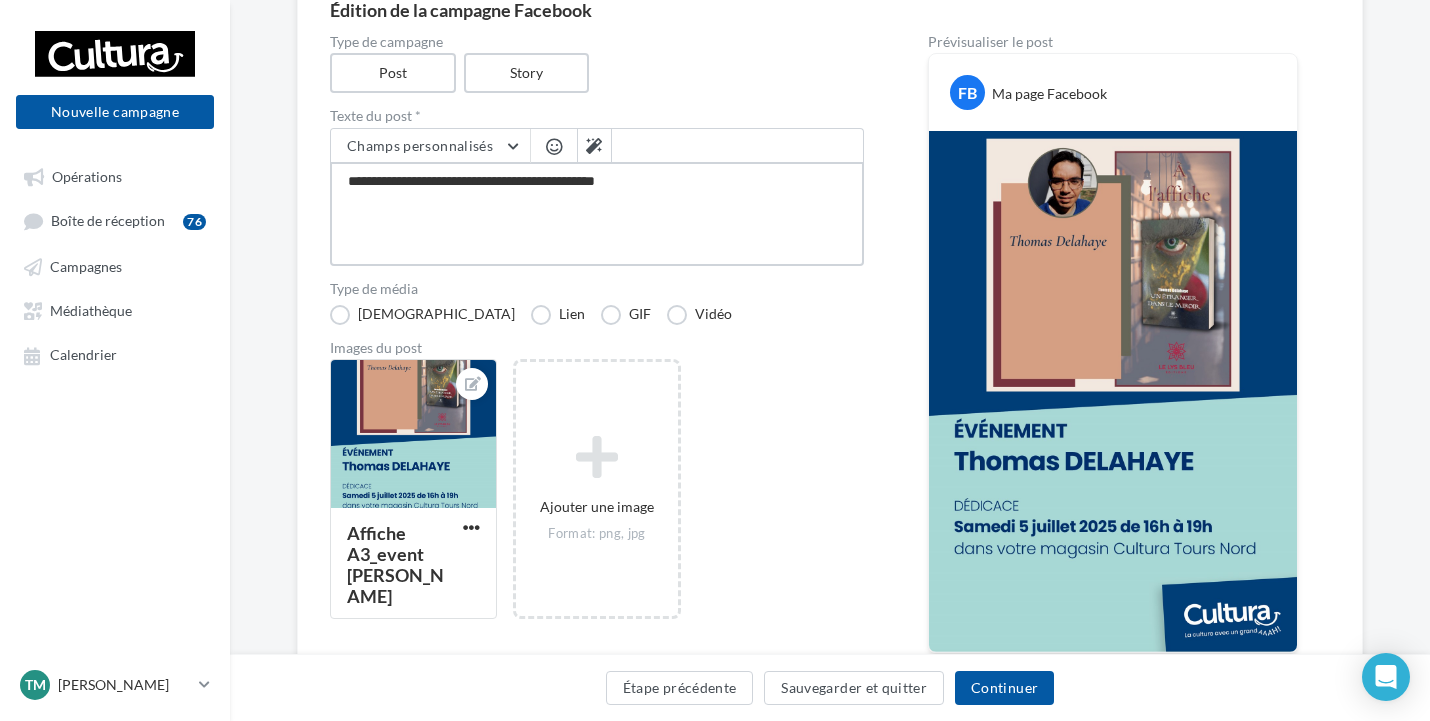 type on "**********" 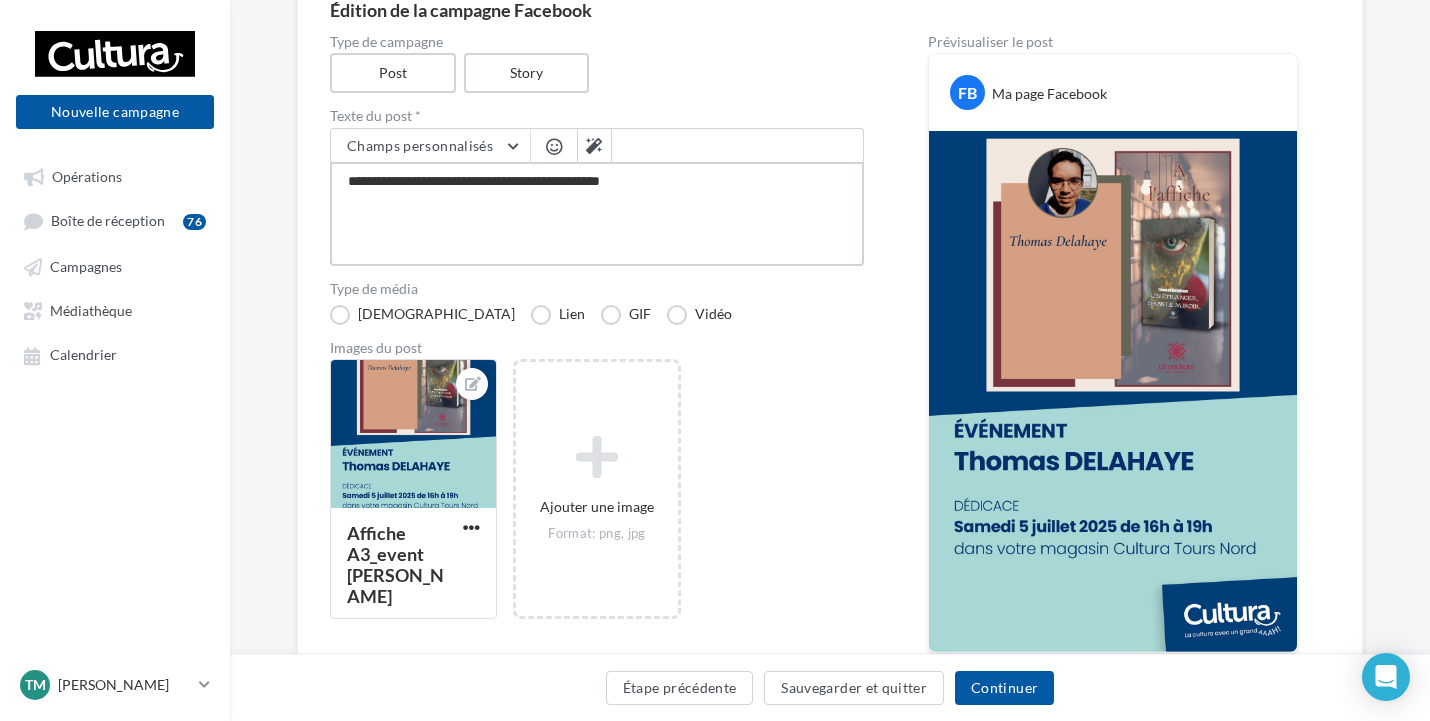 type on "**********" 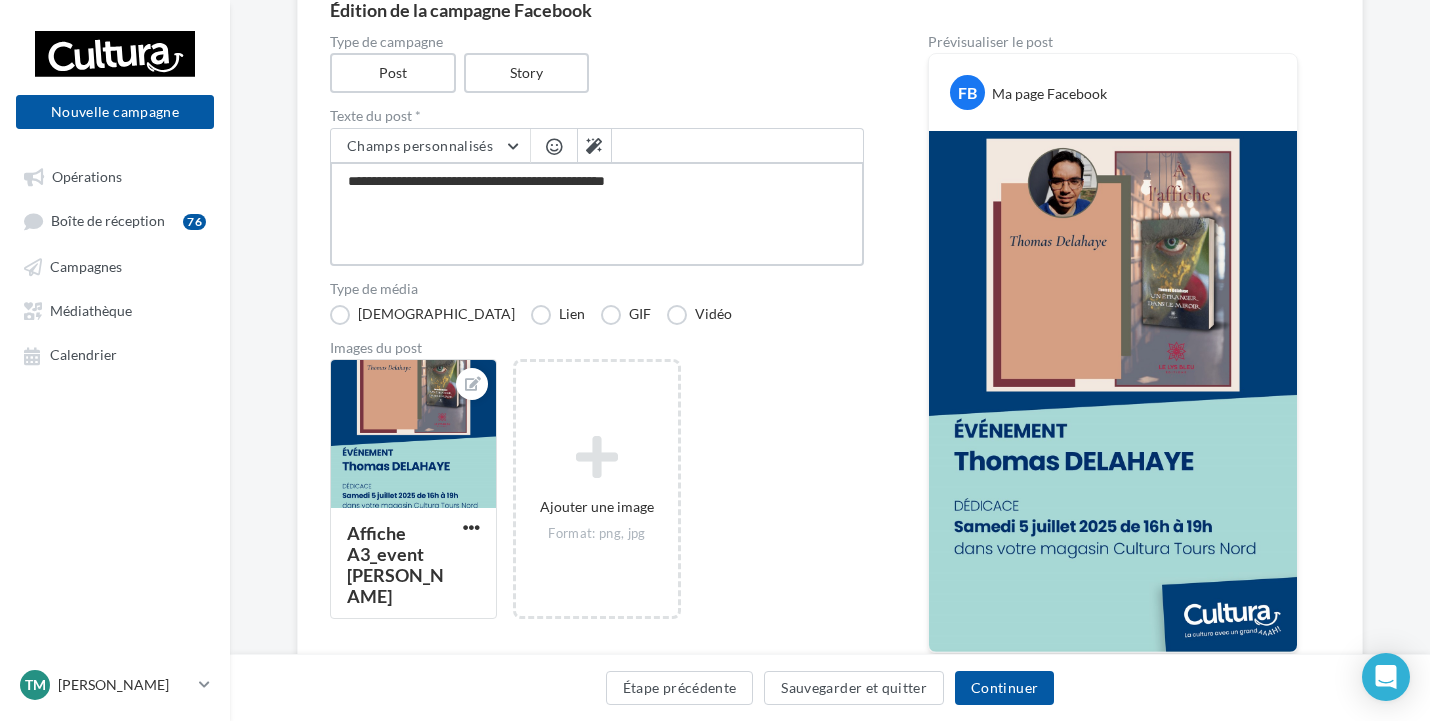 type on "**********" 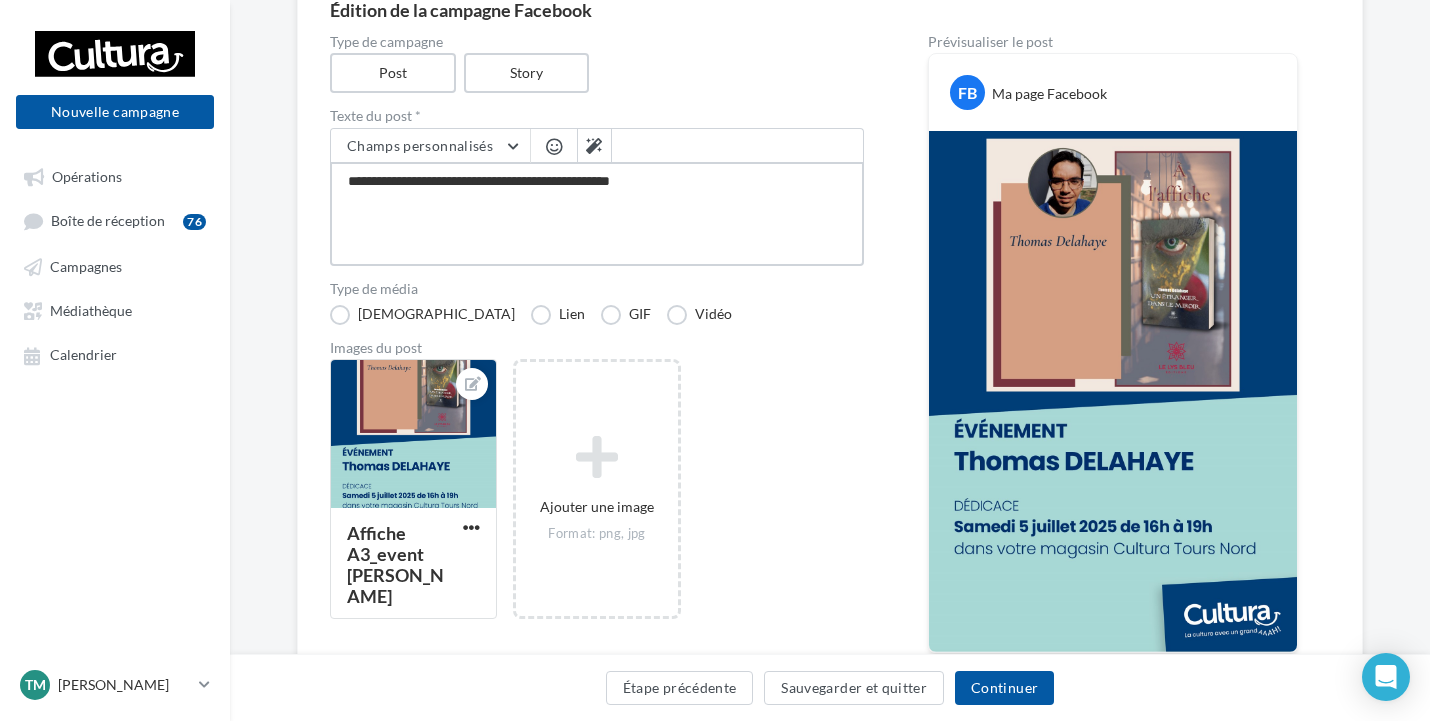 type on "**********" 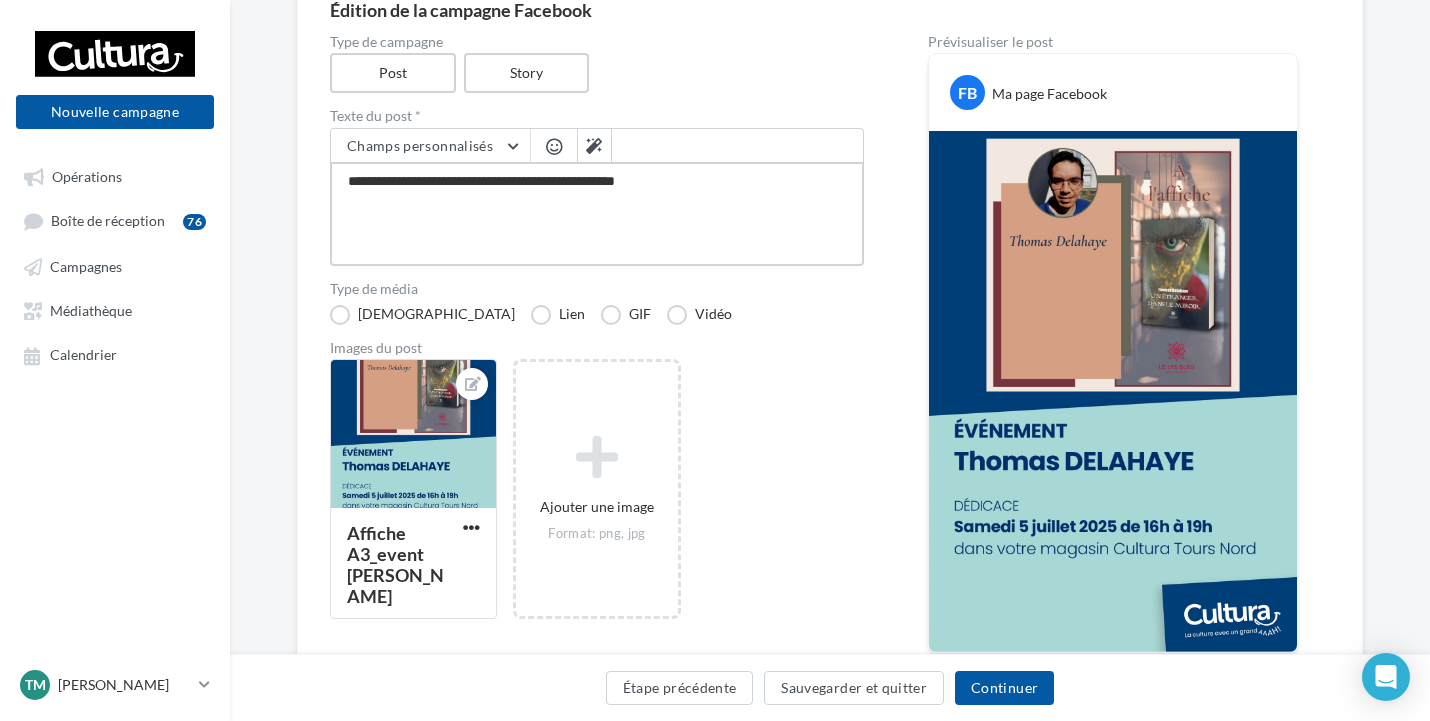 type on "**********" 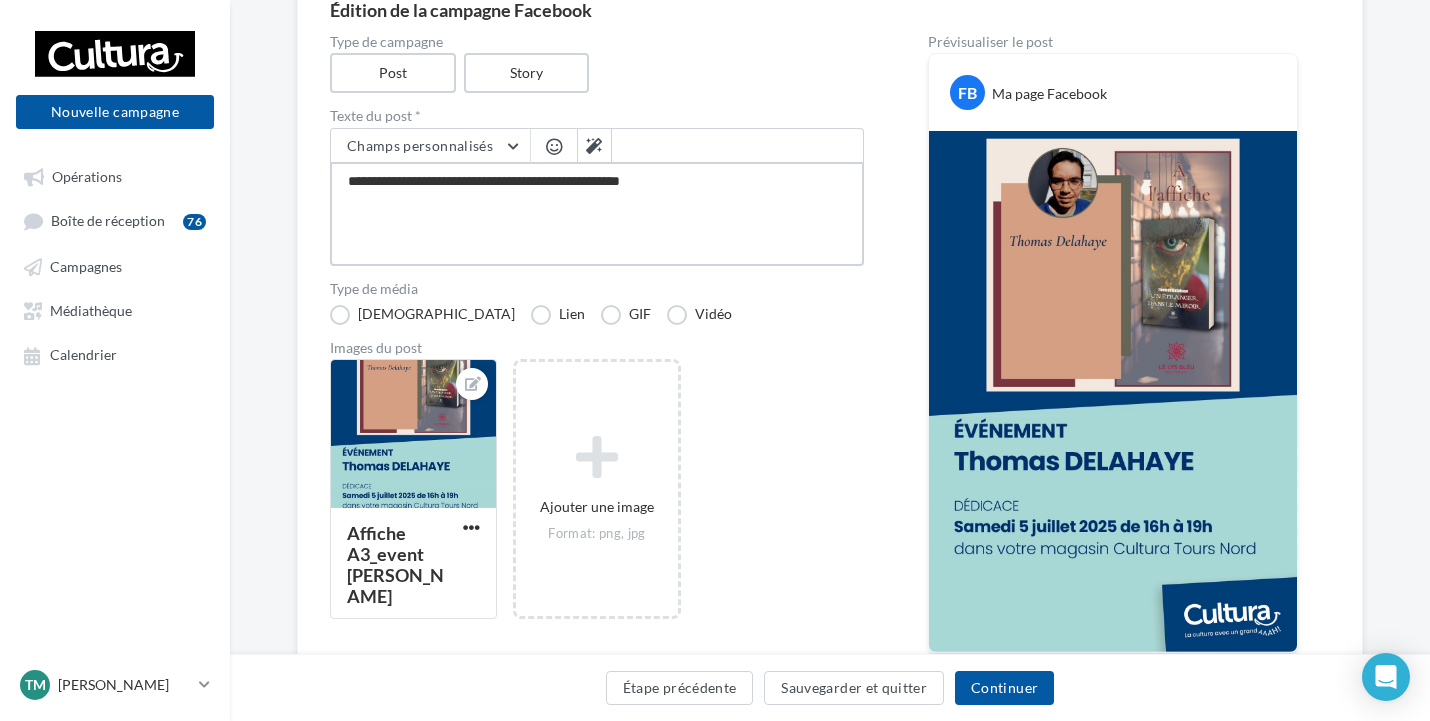 type on "**********" 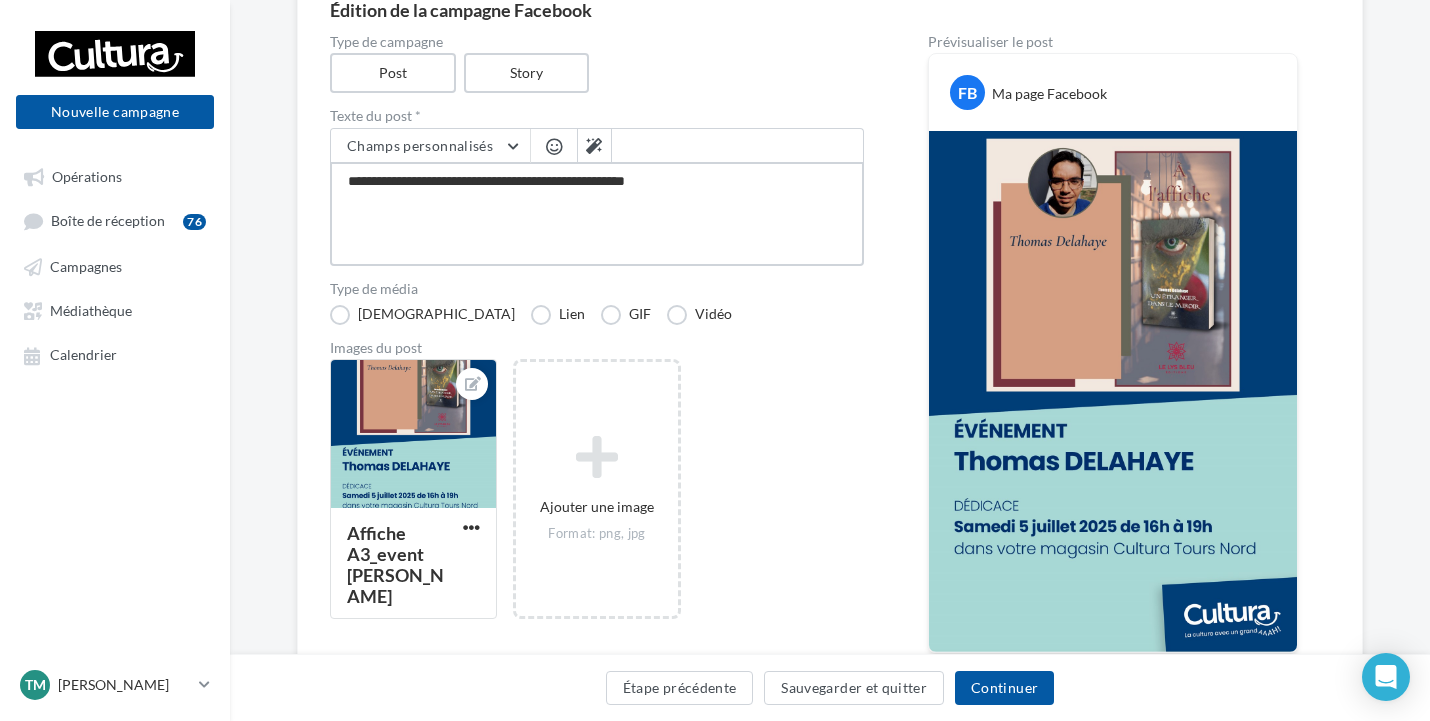 type on "**********" 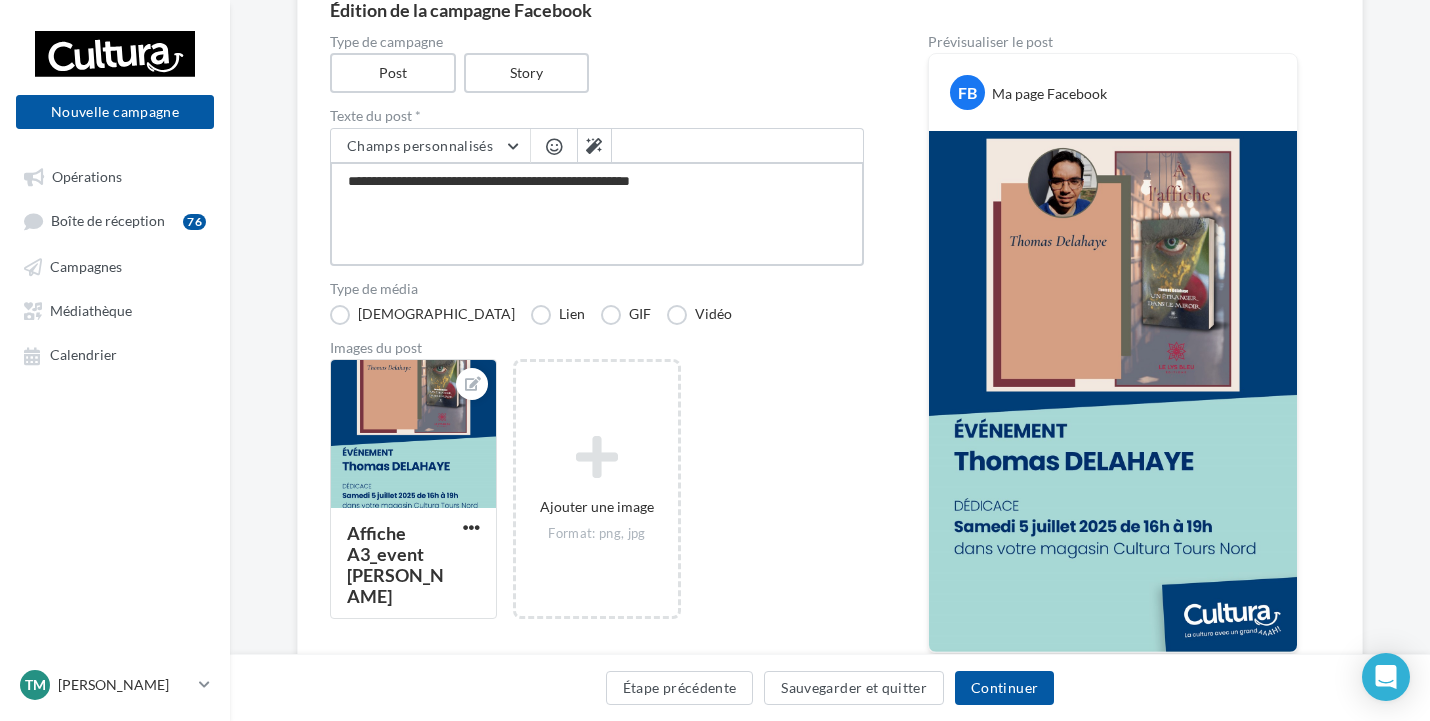 type on "**********" 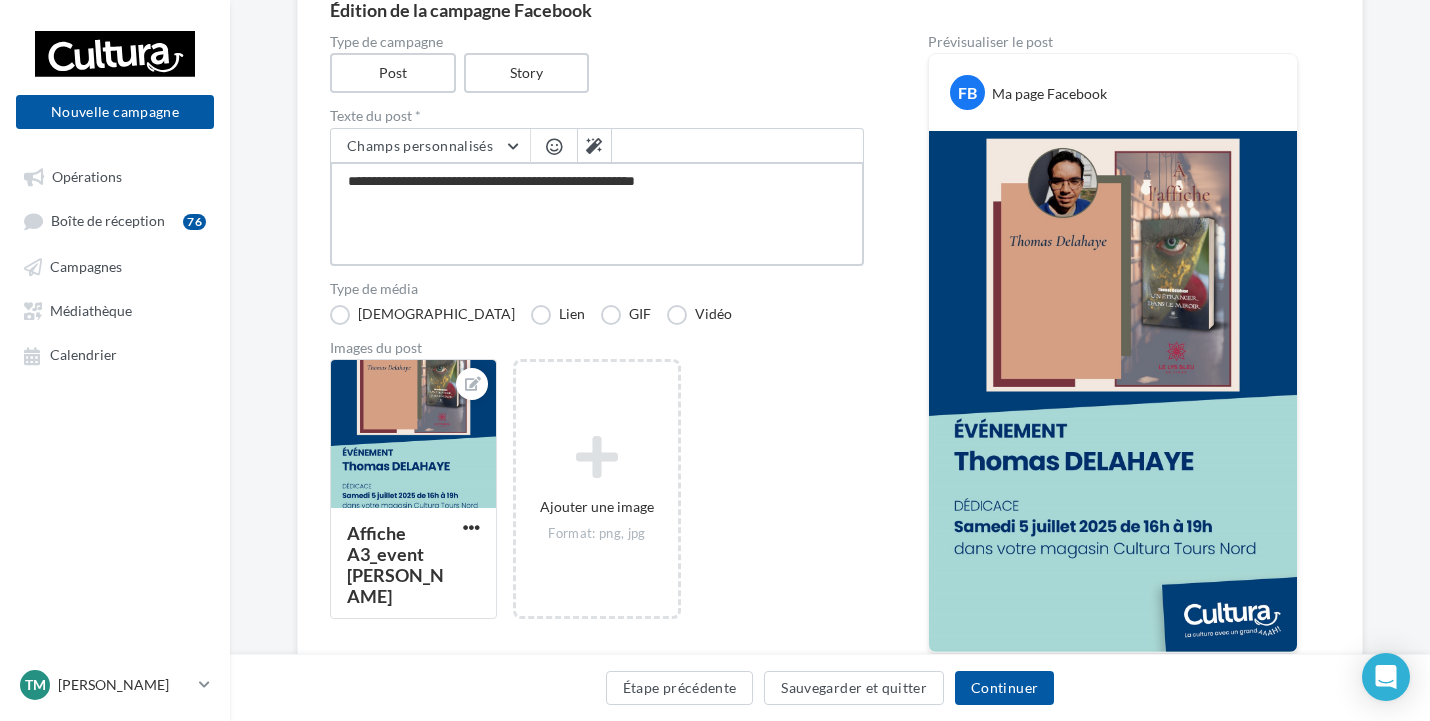 type on "**********" 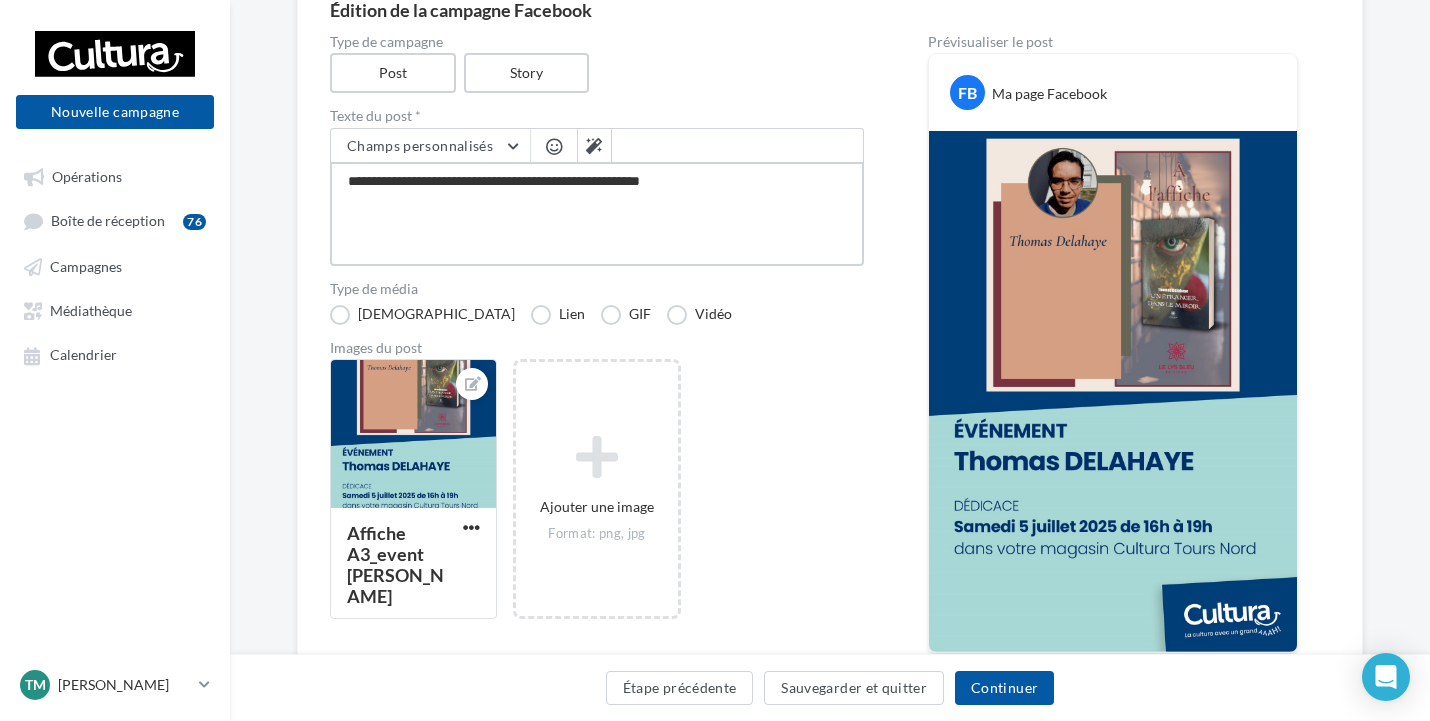 type on "**********" 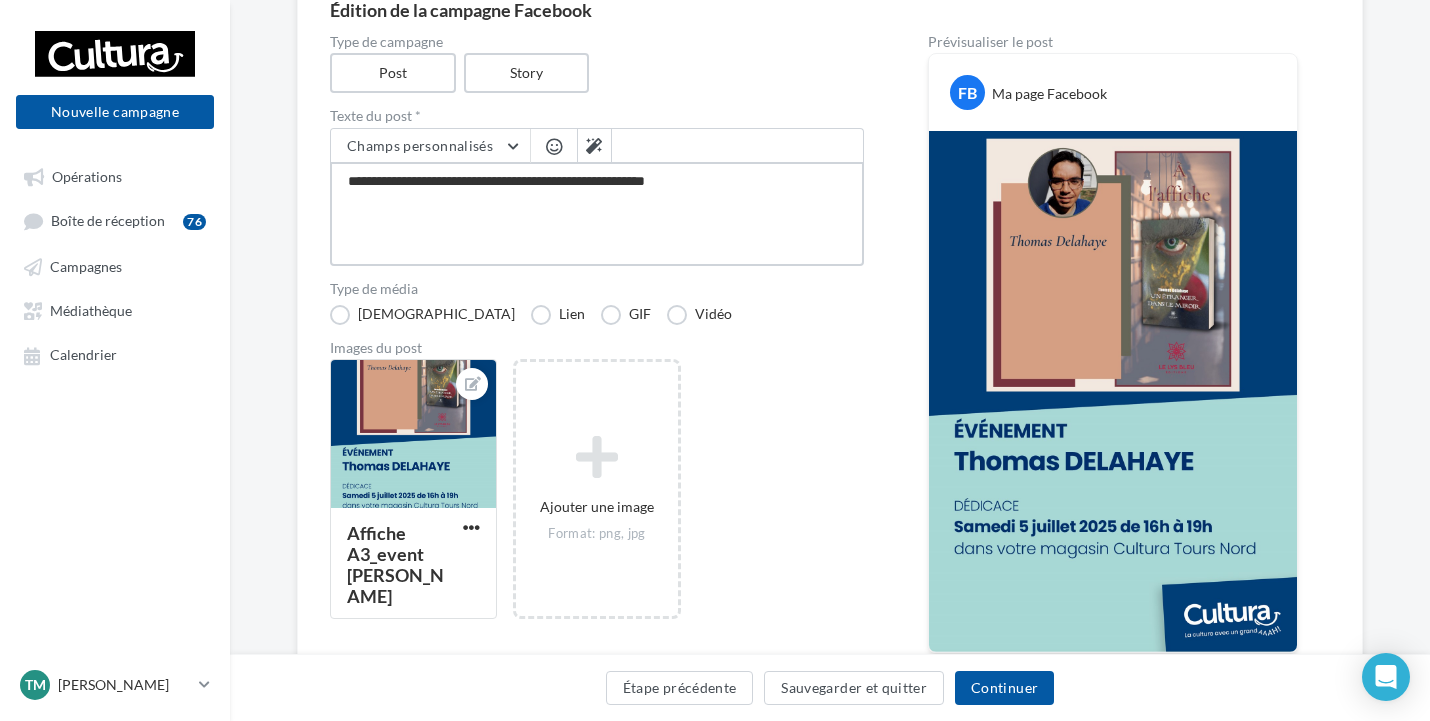 type on "**********" 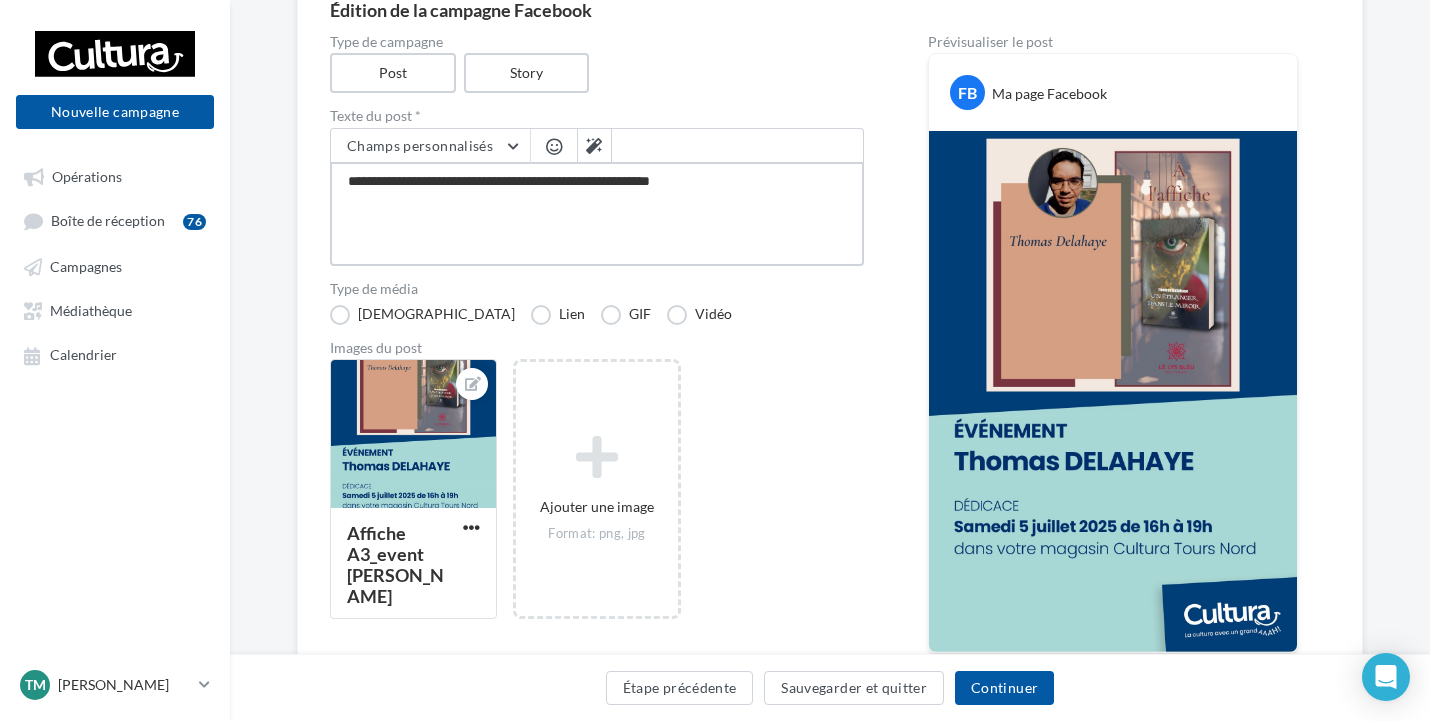 type on "**********" 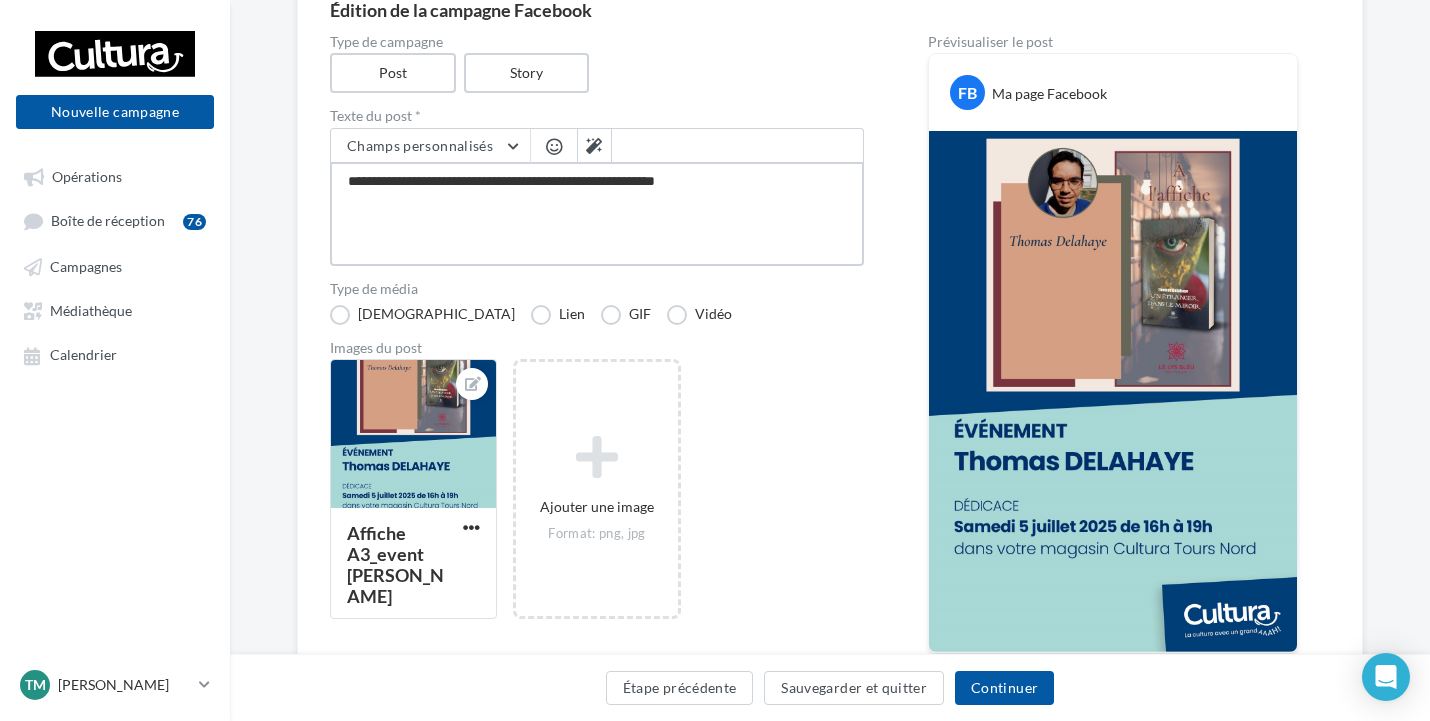 type on "**********" 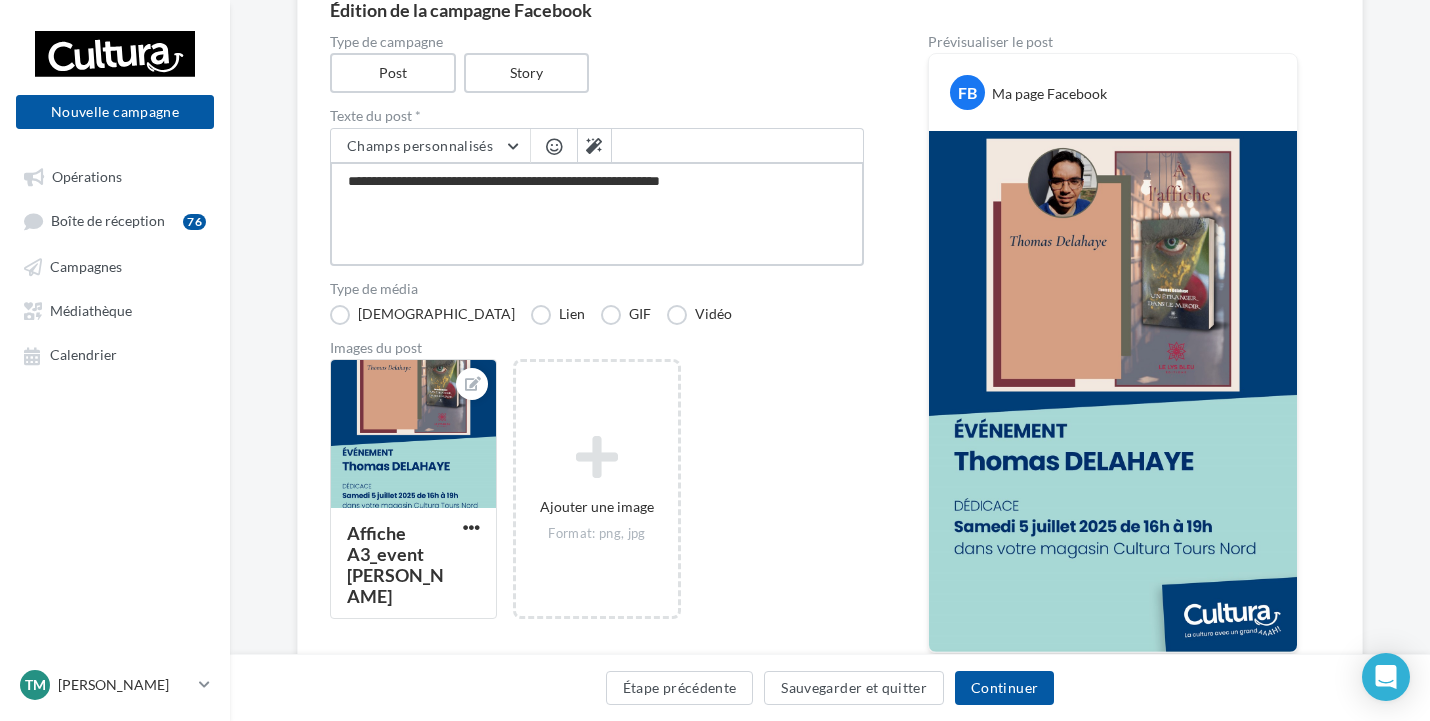 type on "**********" 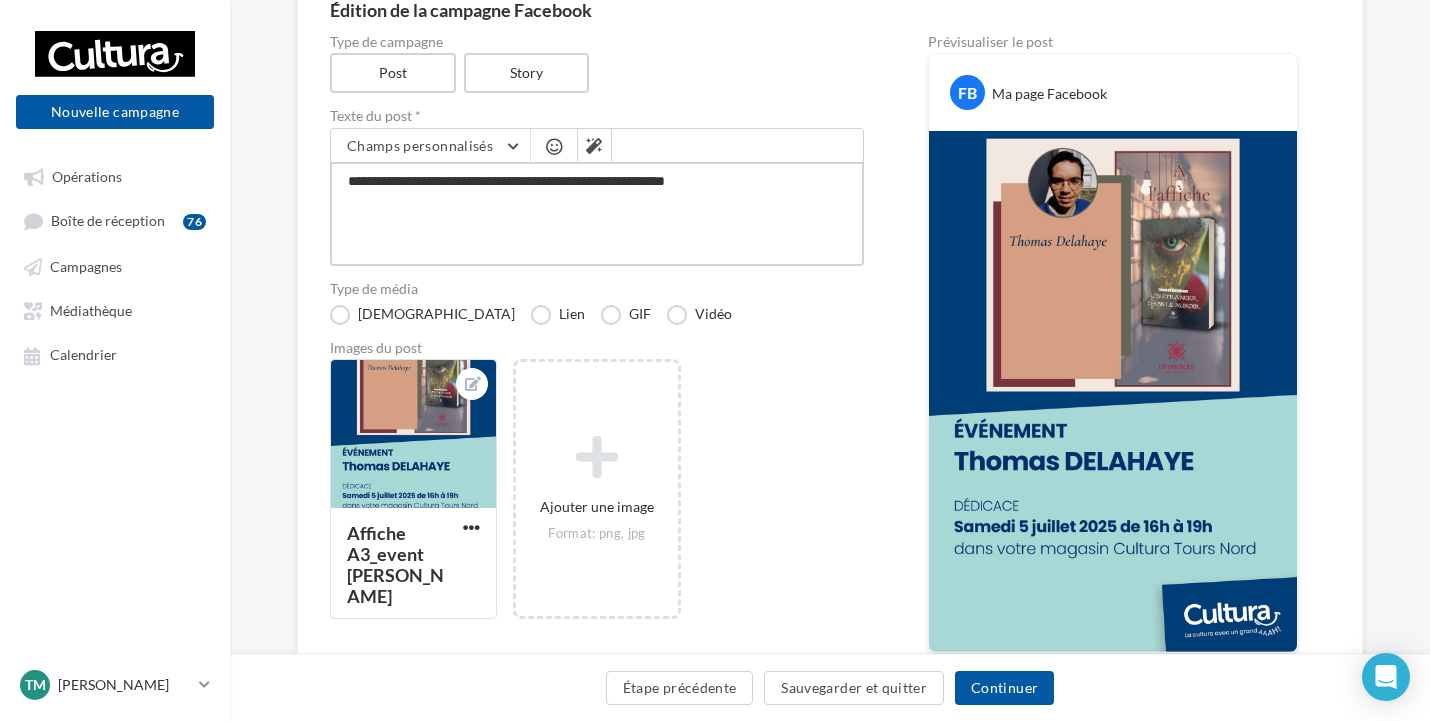 type on "**********" 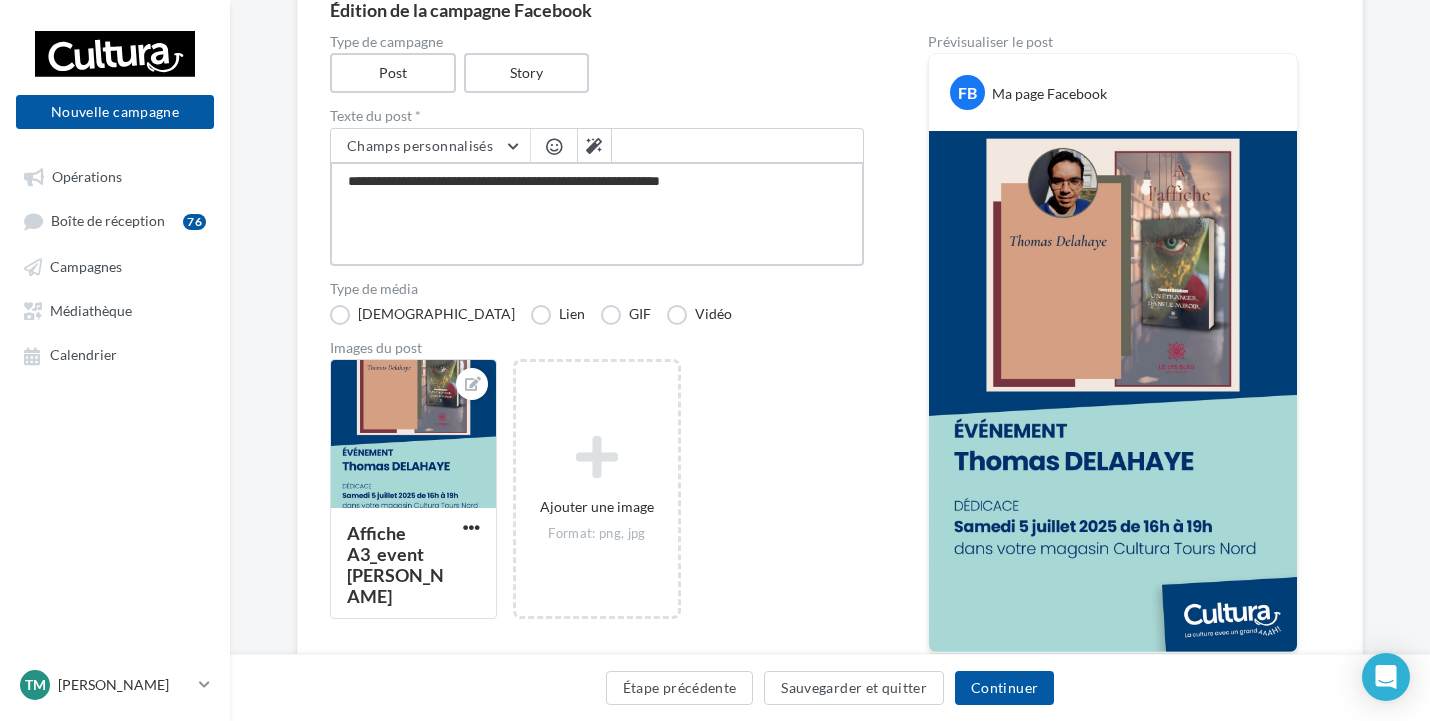 type on "**********" 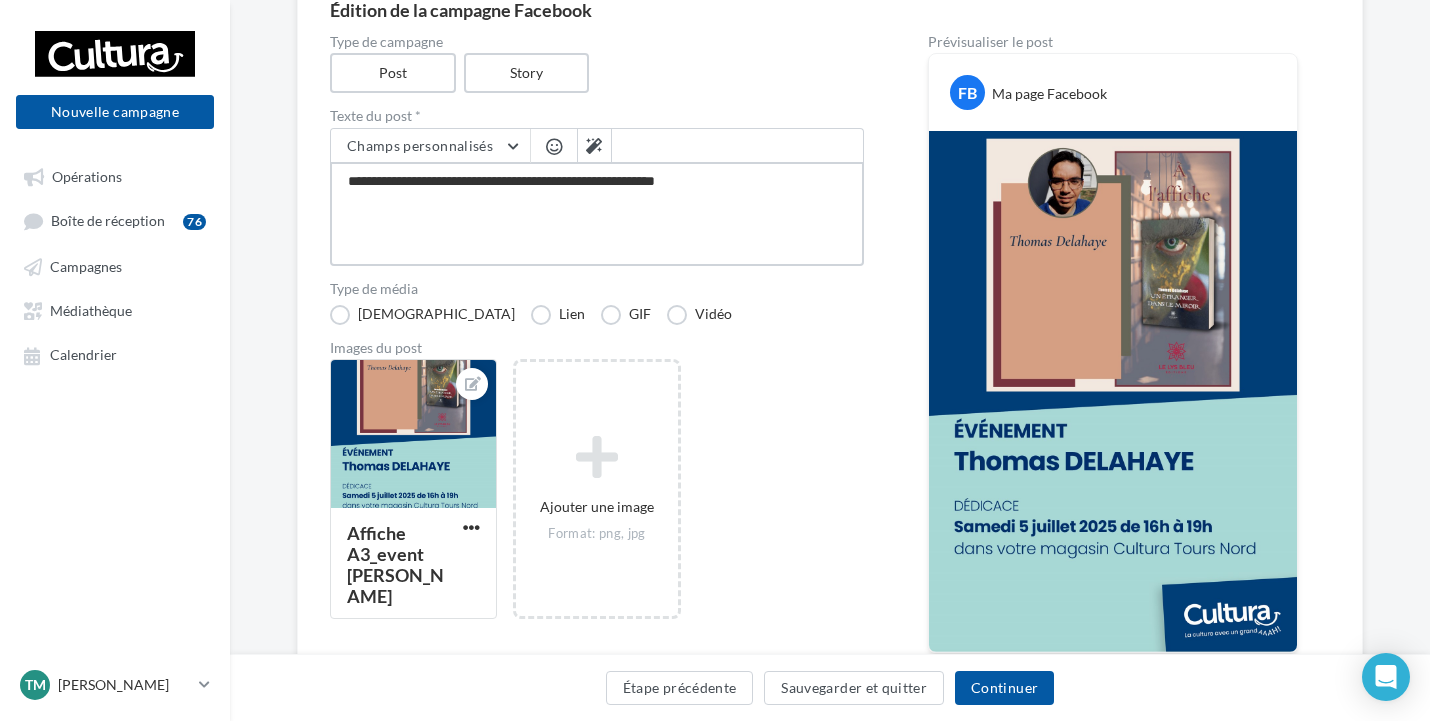 type on "**********" 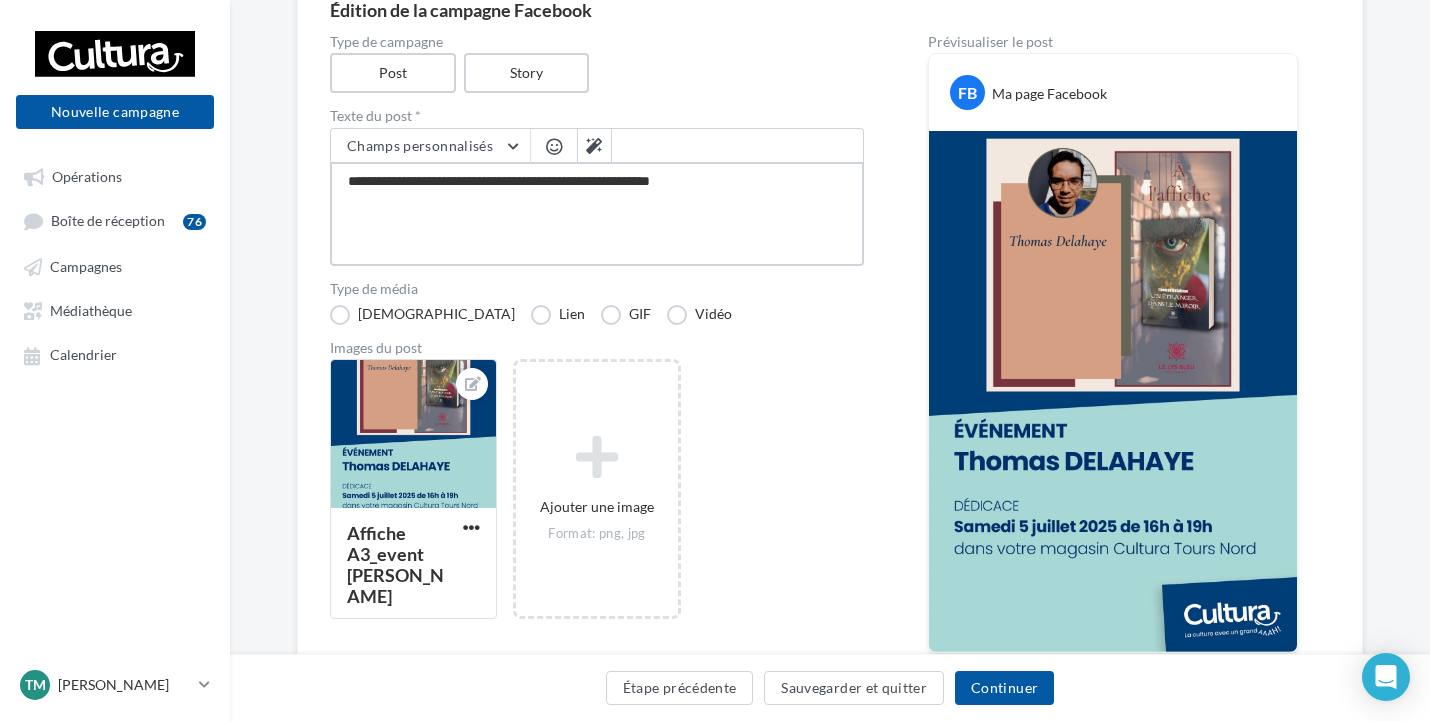 type on "**********" 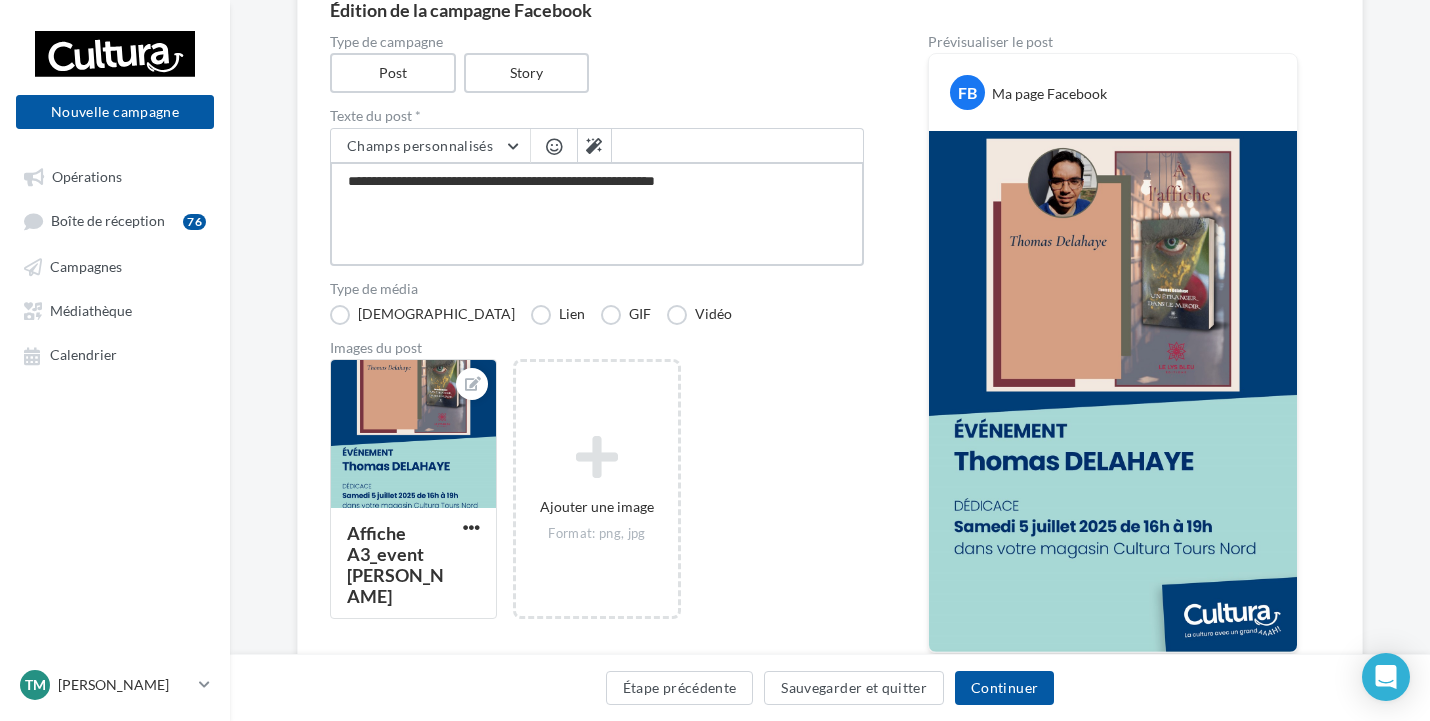 type on "**********" 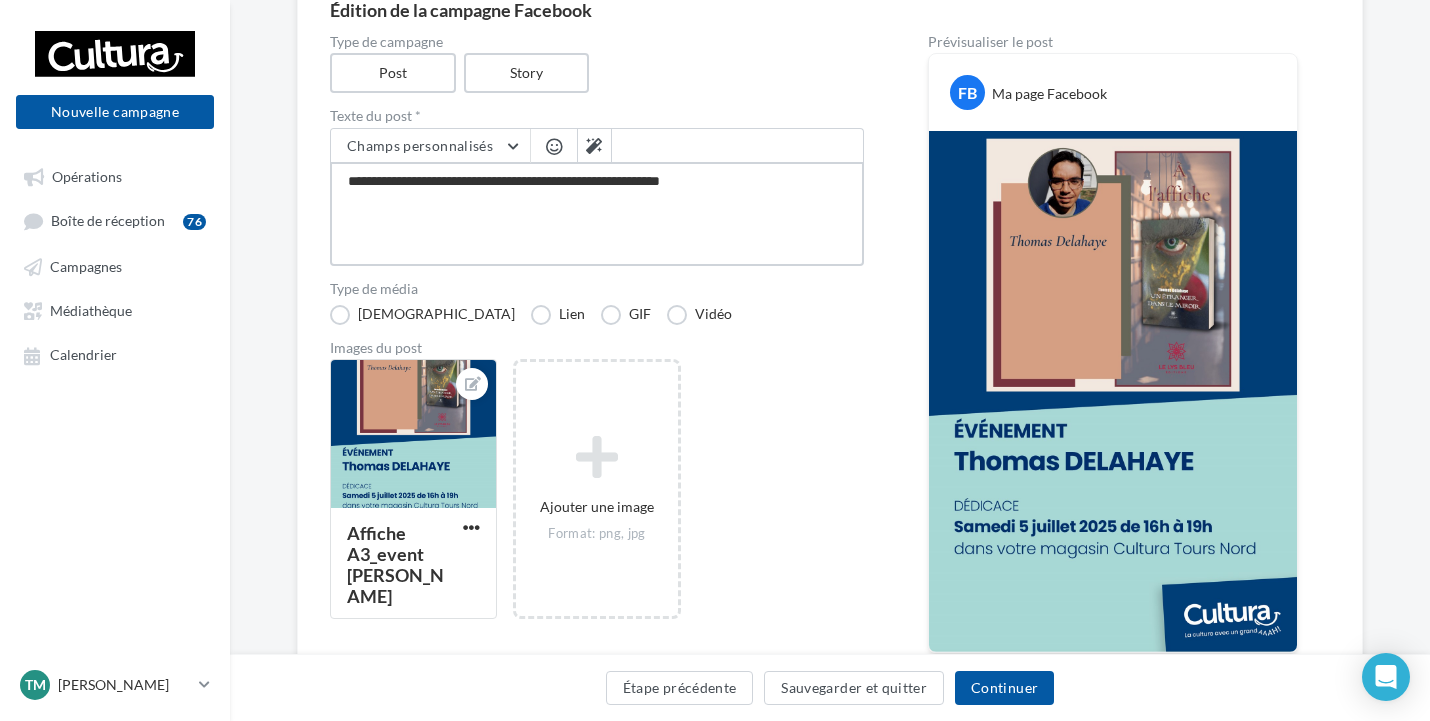 type on "**********" 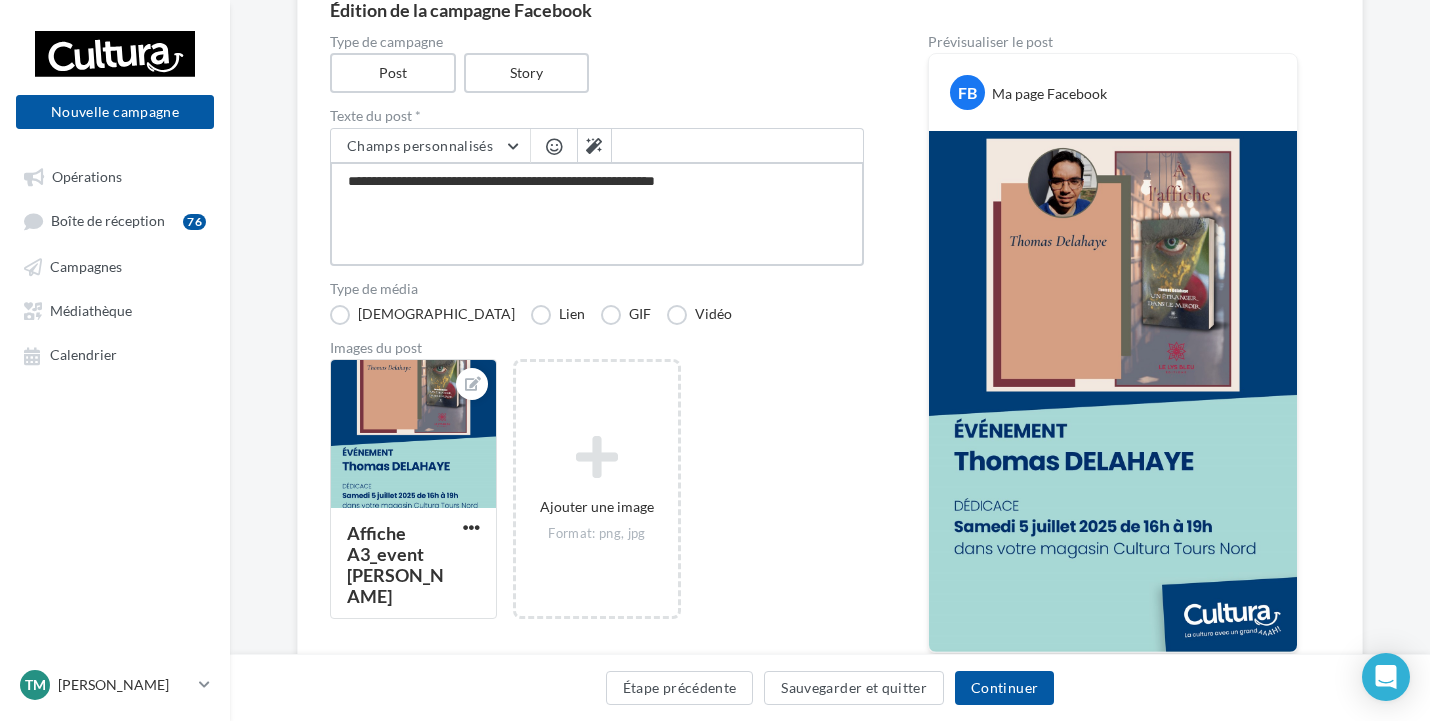 type on "**********" 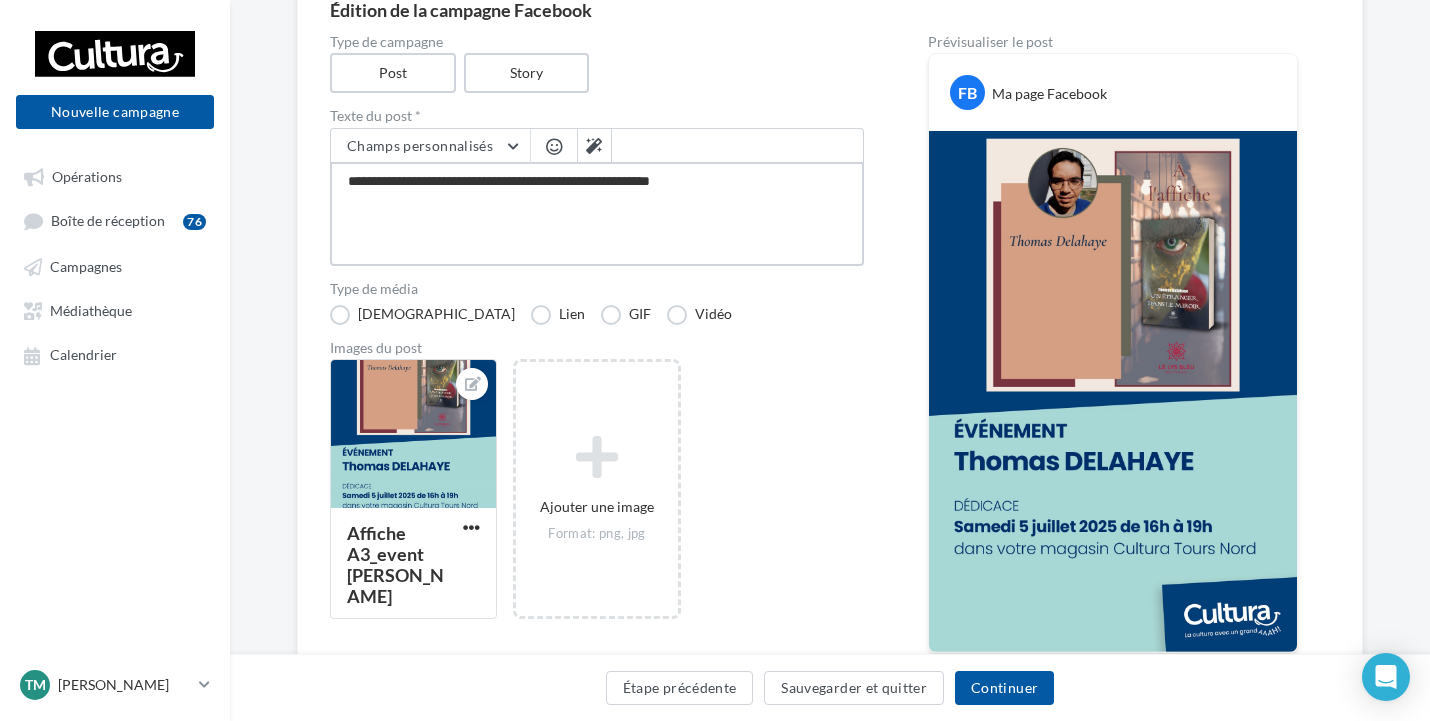 type on "**********" 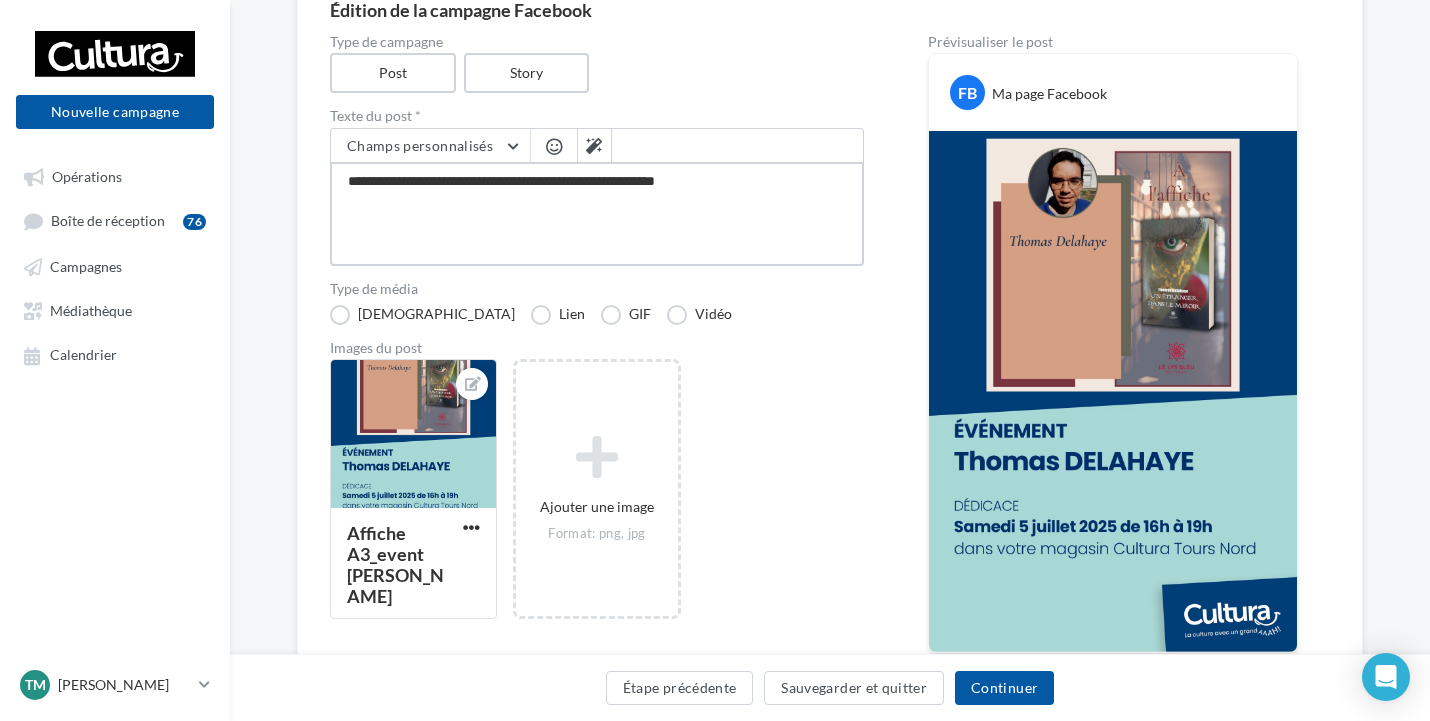type on "**********" 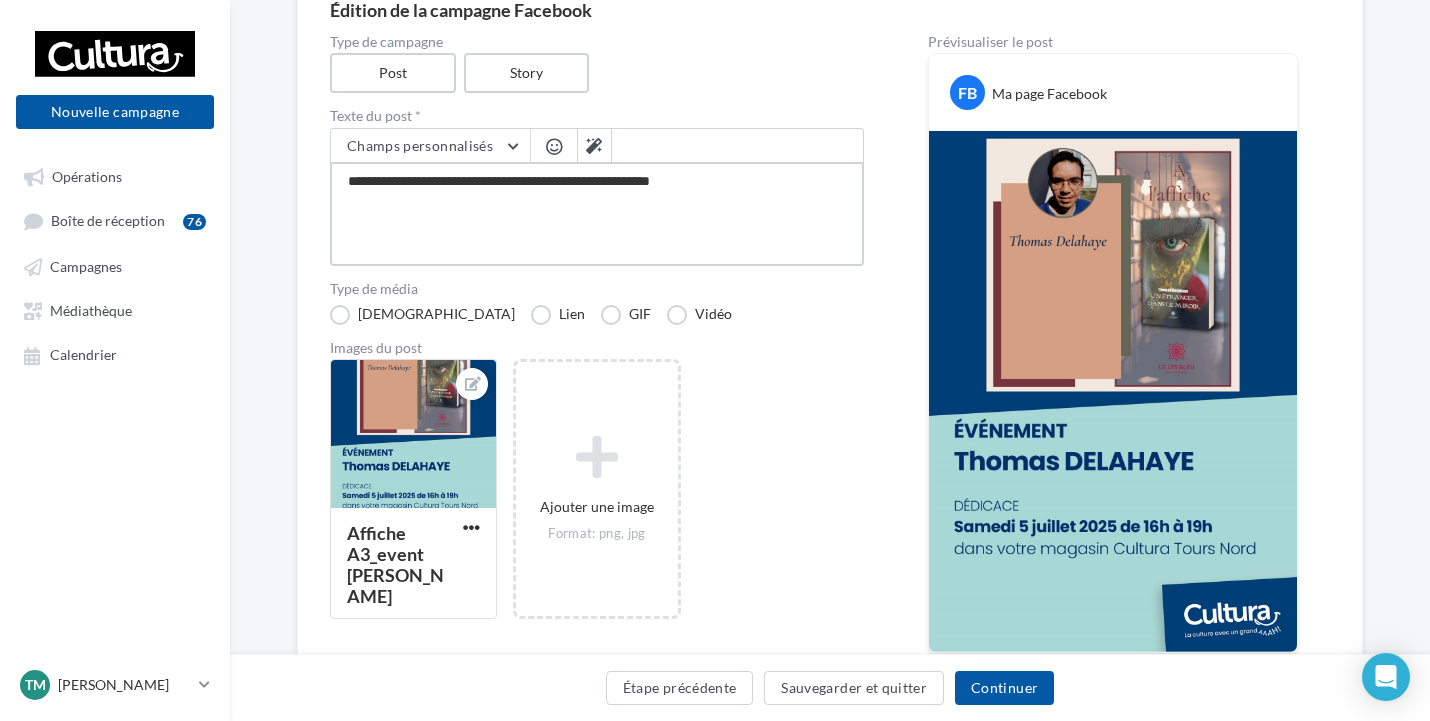 type on "**********" 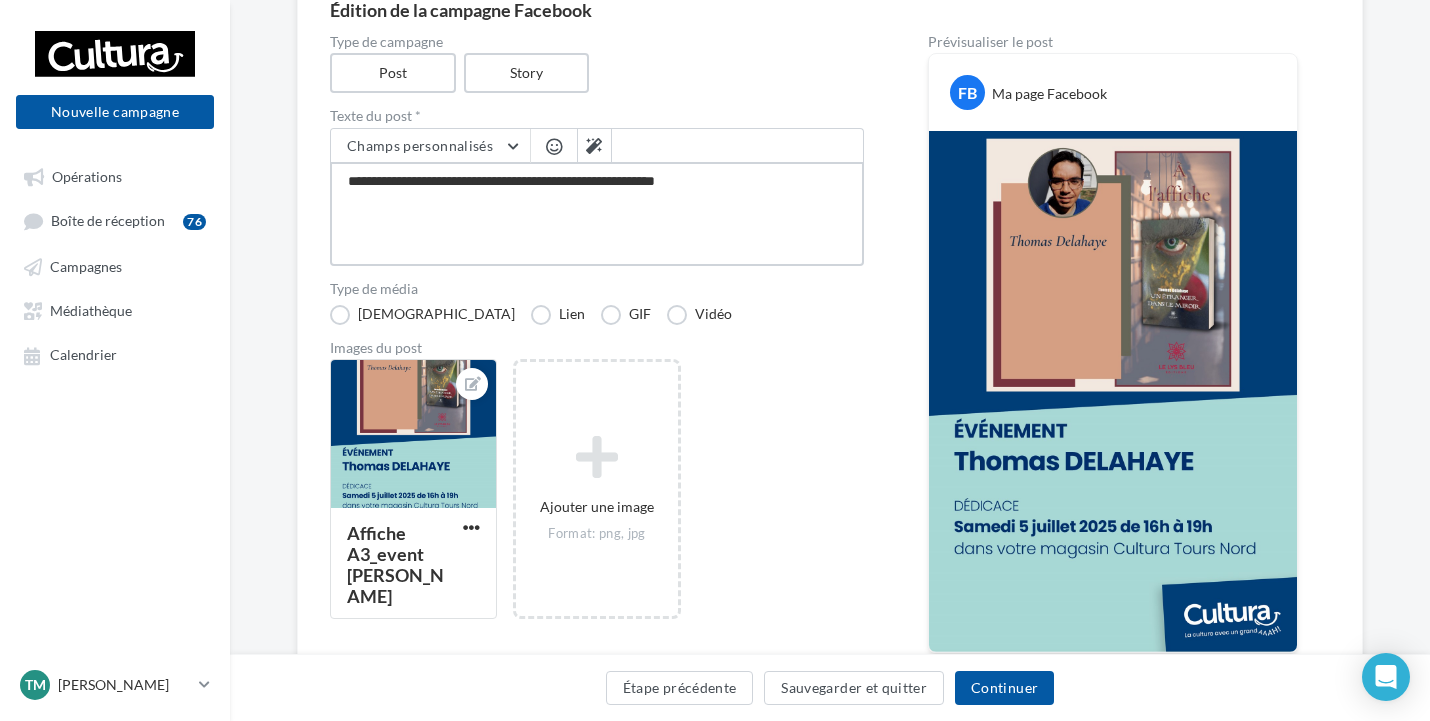 type on "**********" 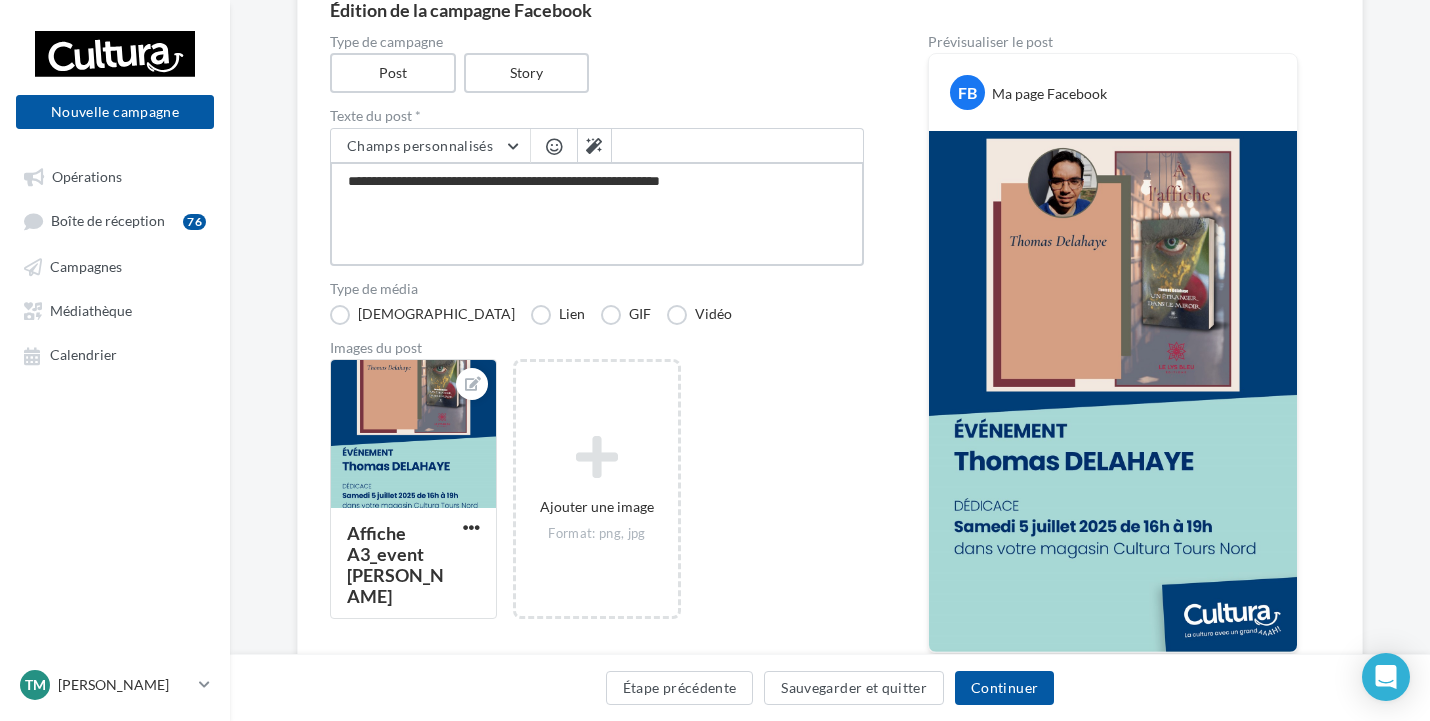 type on "**********" 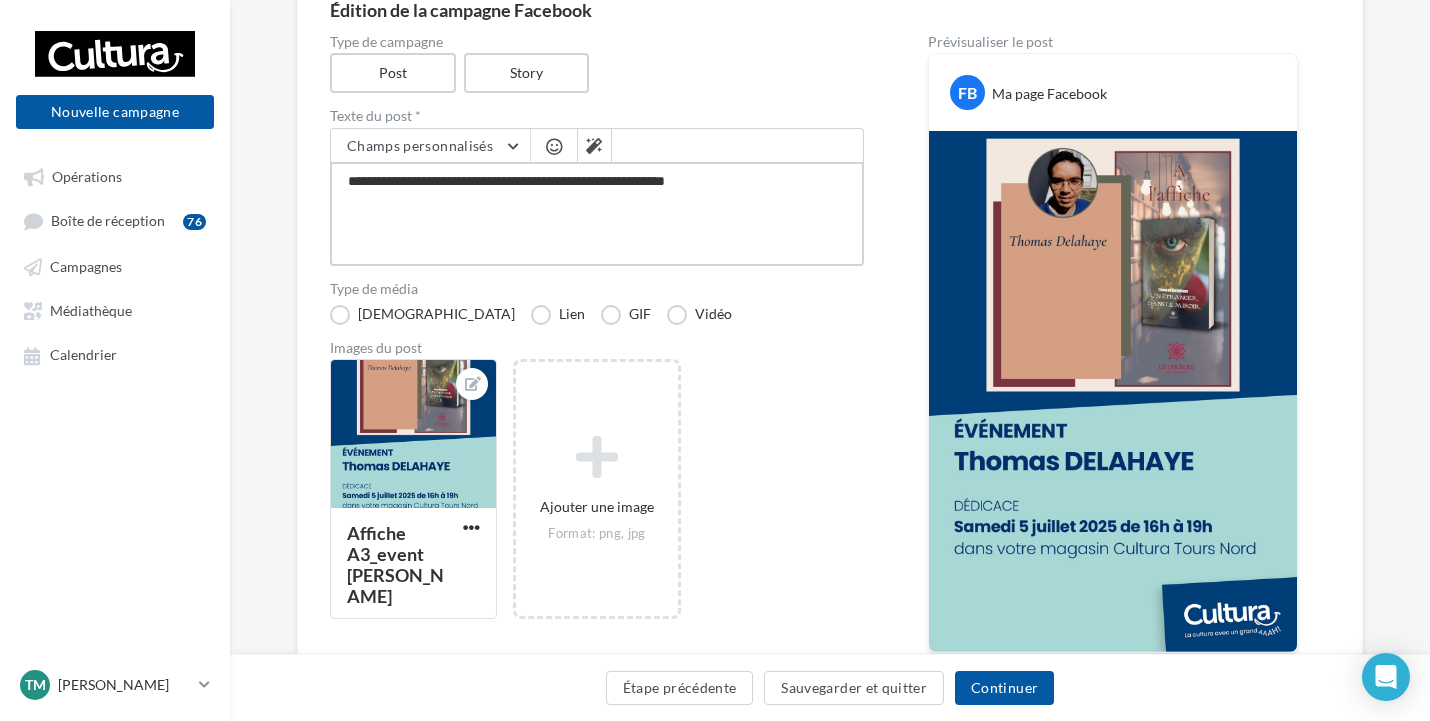 type on "**********" 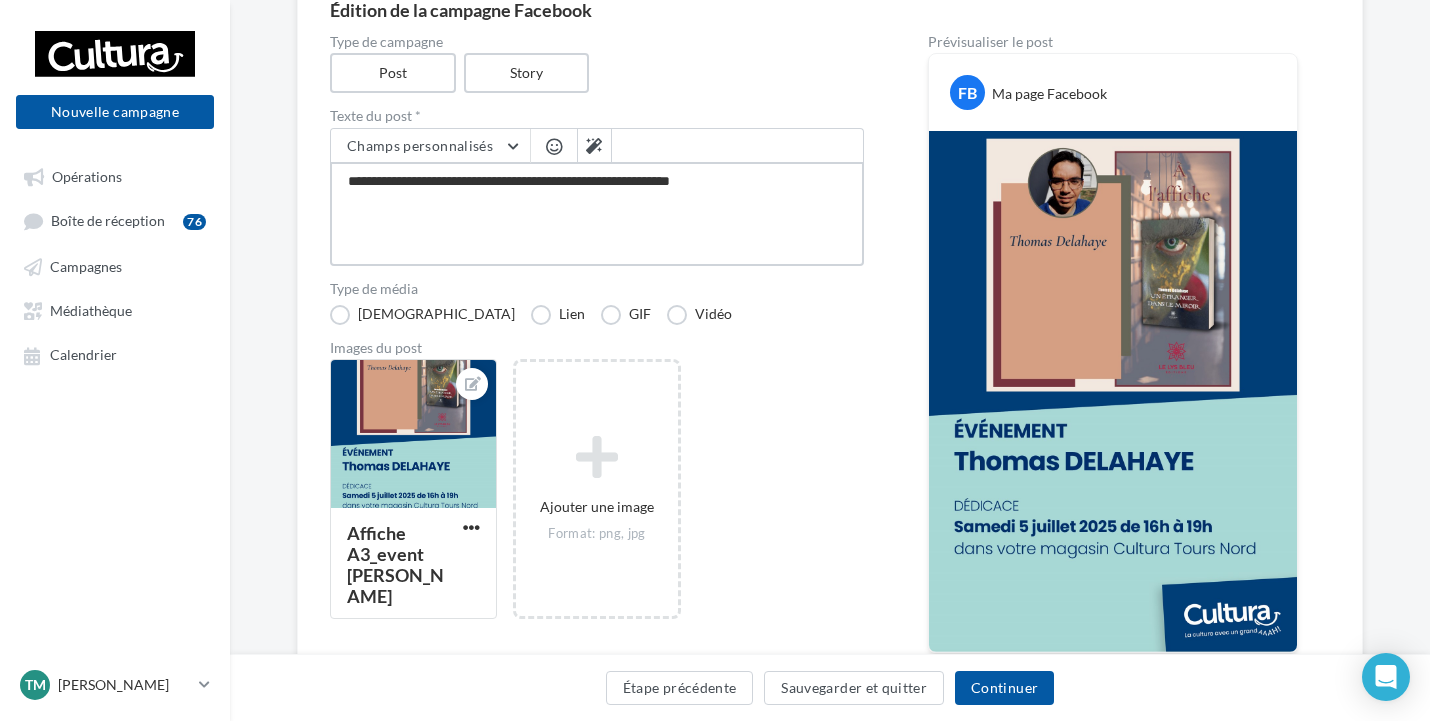 type on "**********" 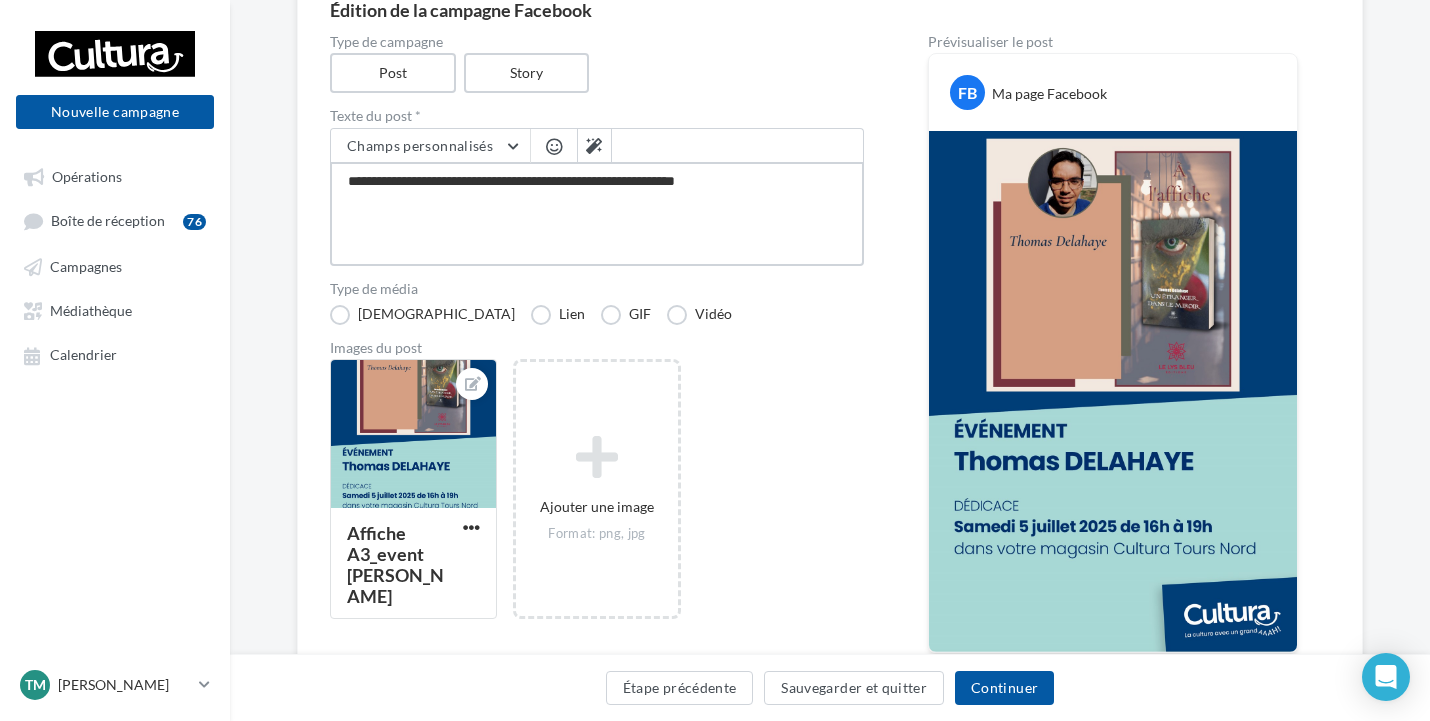 type on "**********" 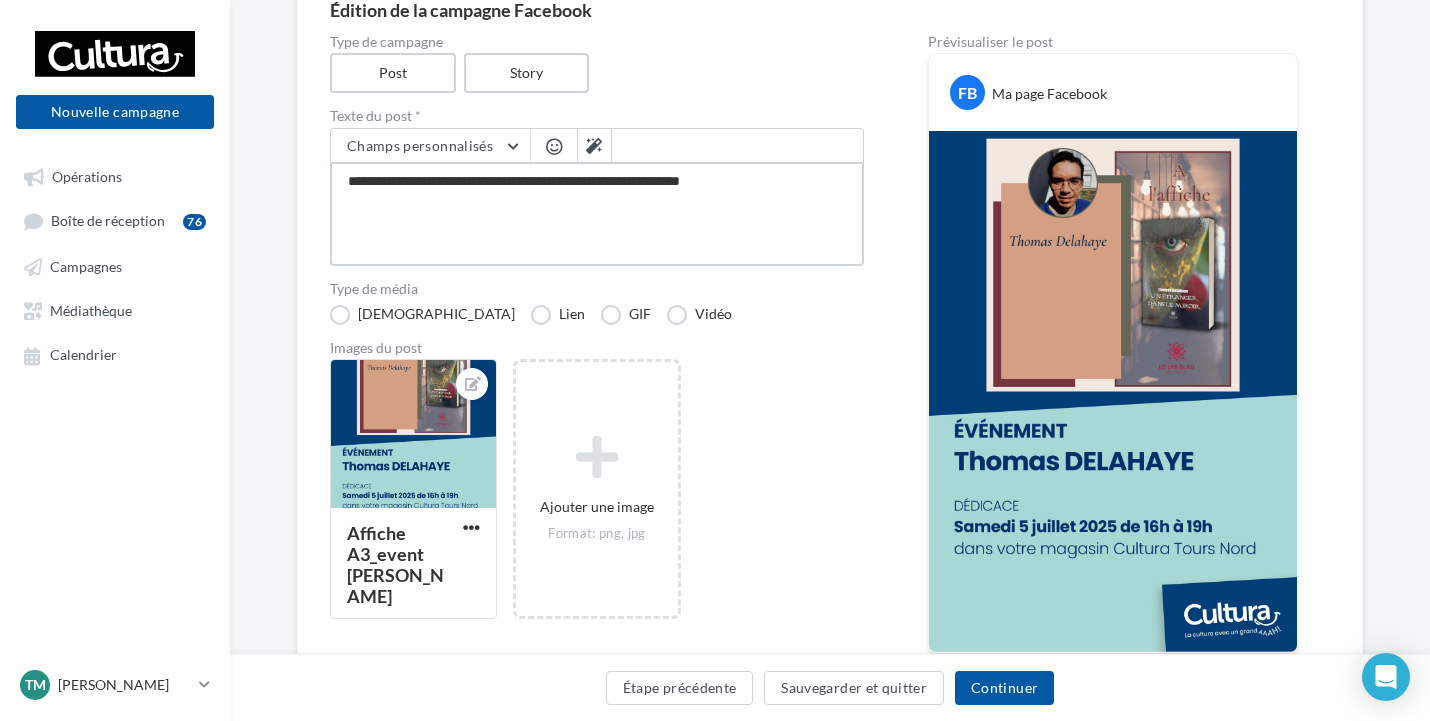 type on "**********" 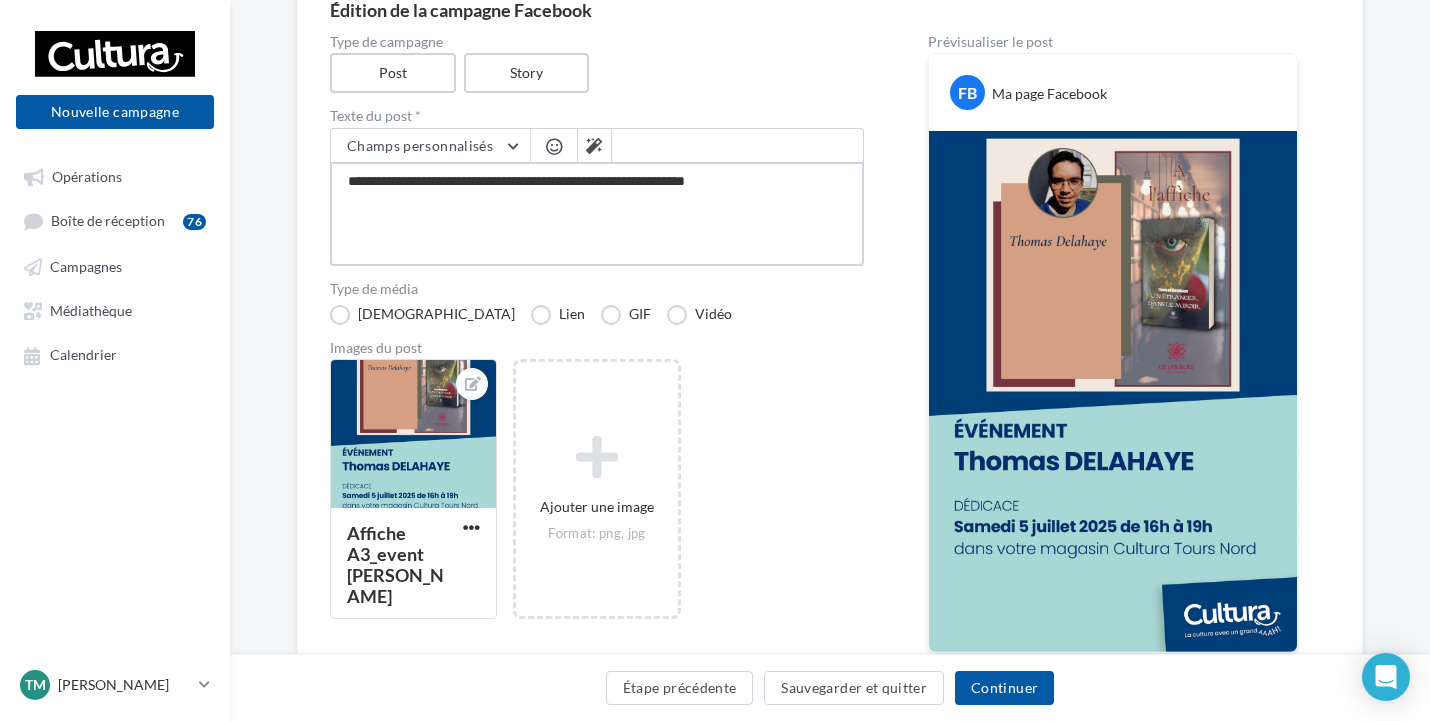 type on "**********" 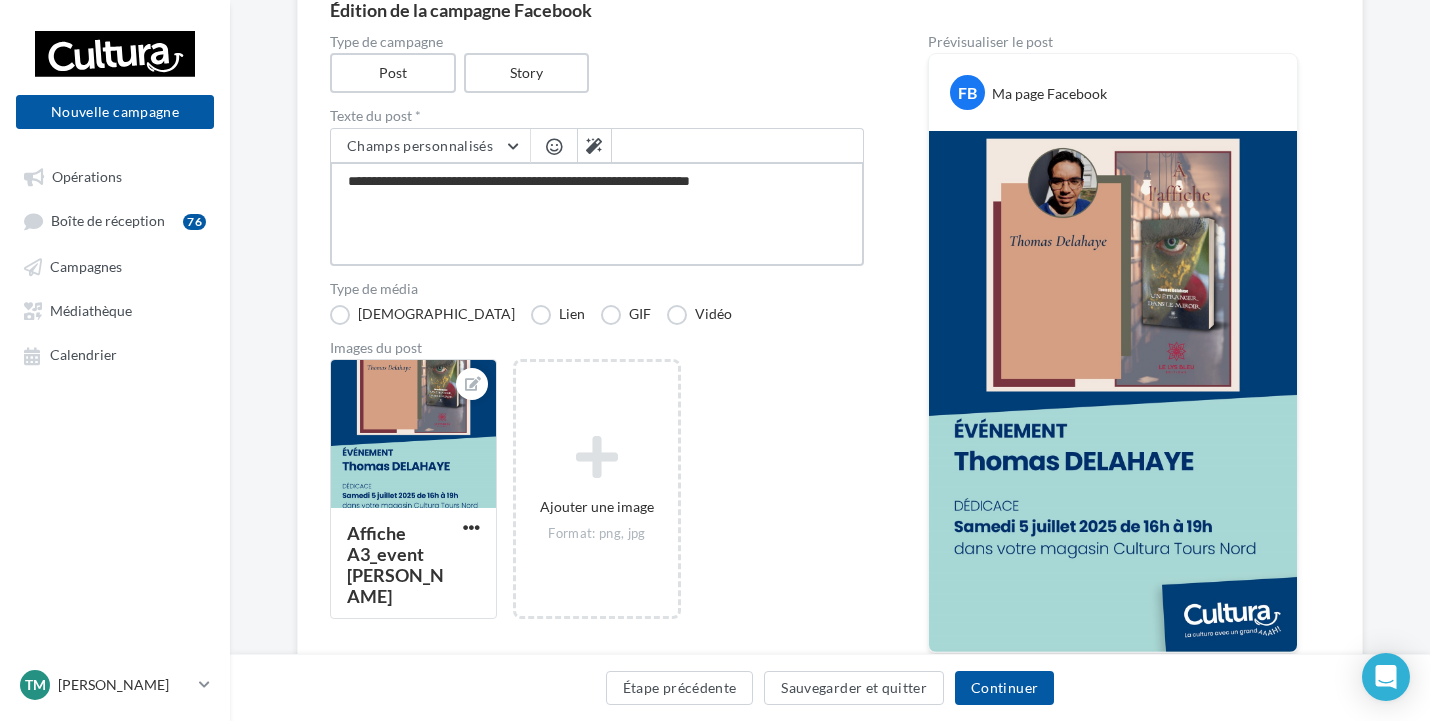 type on "**********" 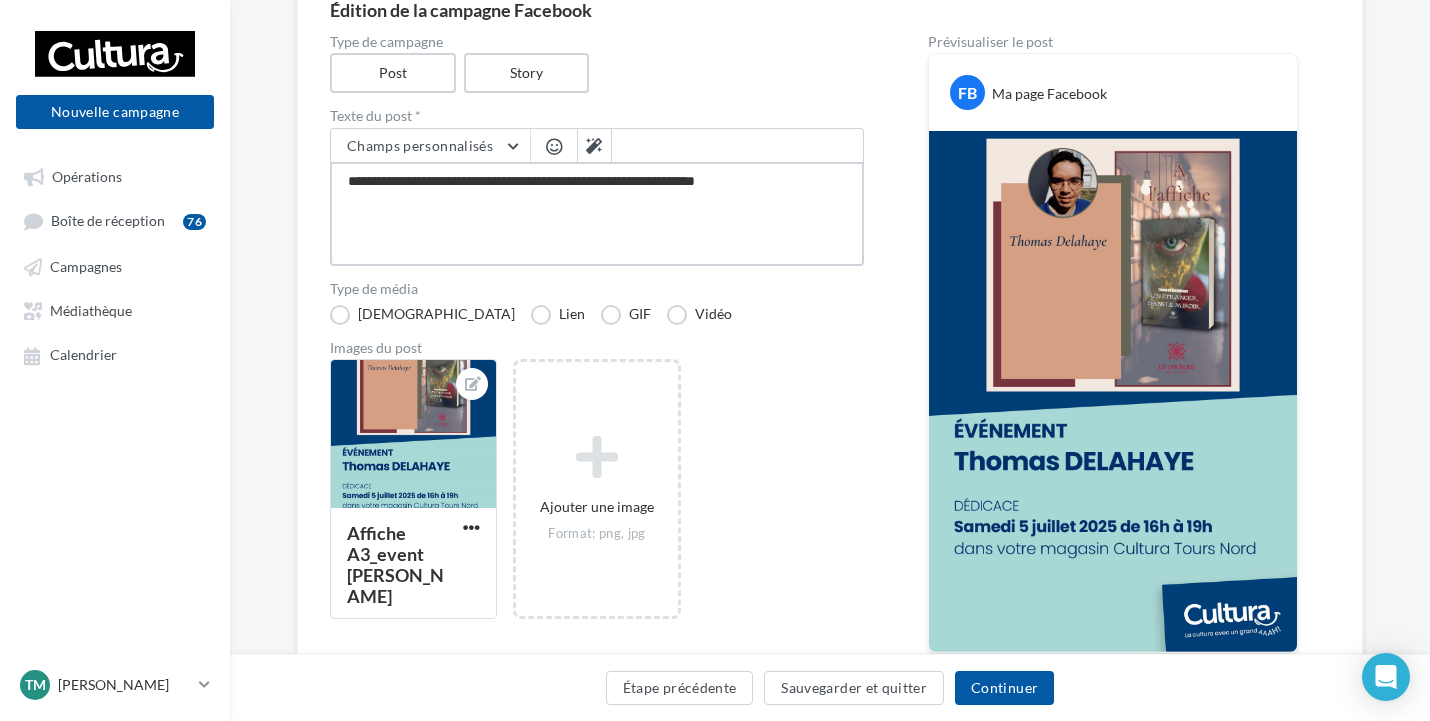 type on "**********" 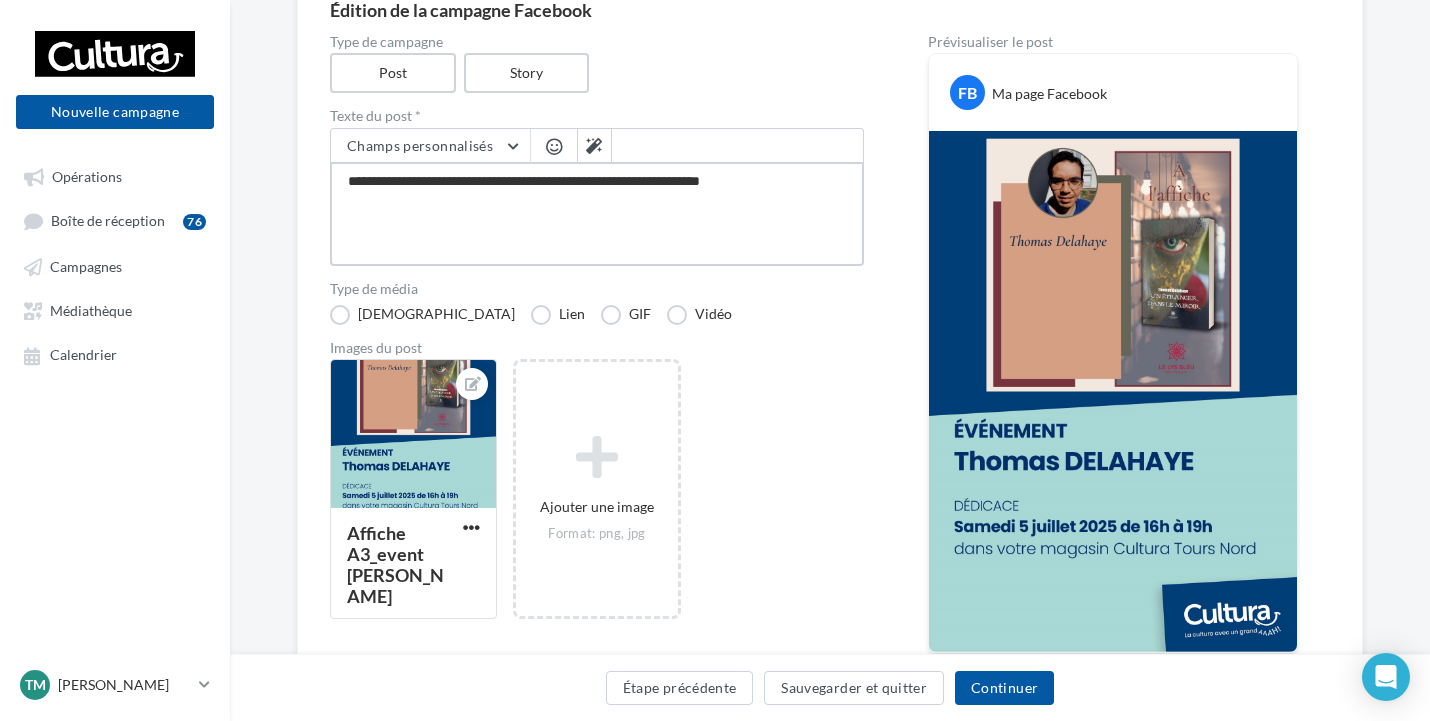 type on "**********" 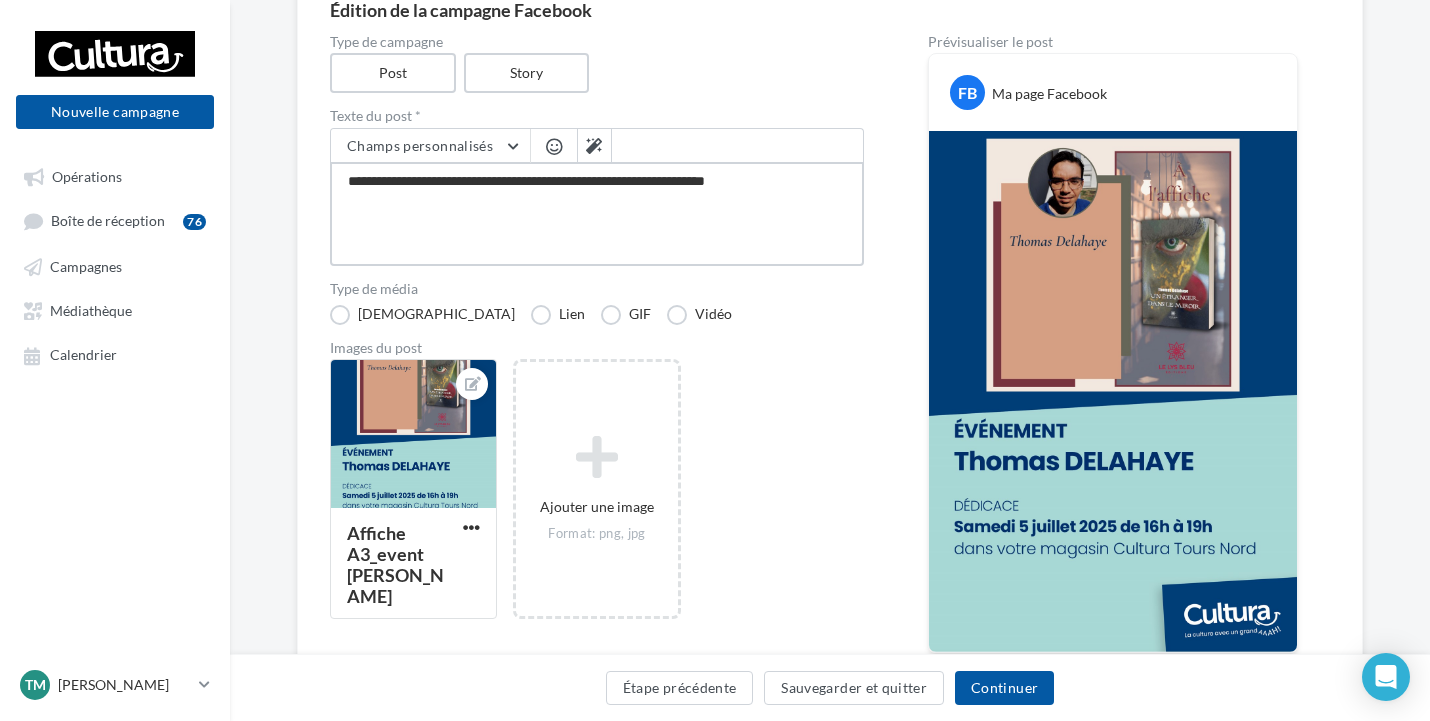 type on "**********" 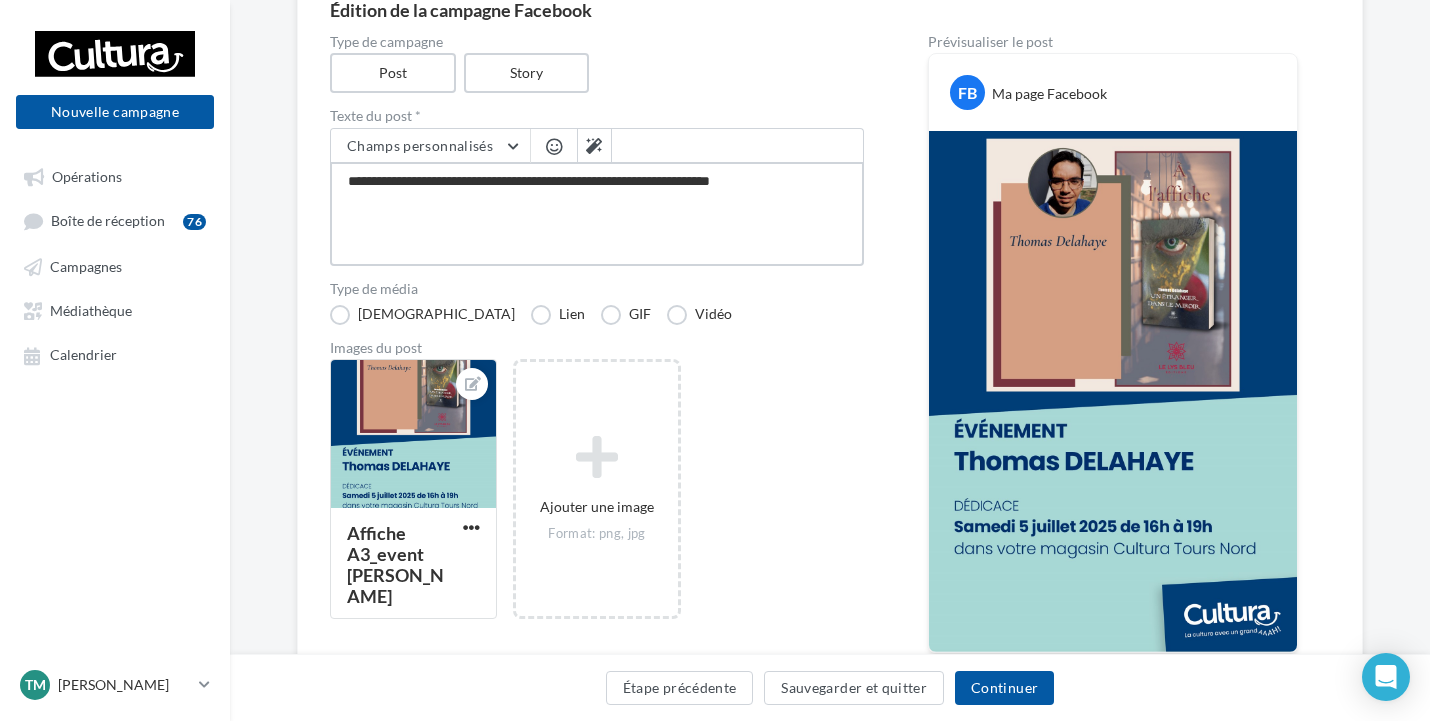 type on "**********" 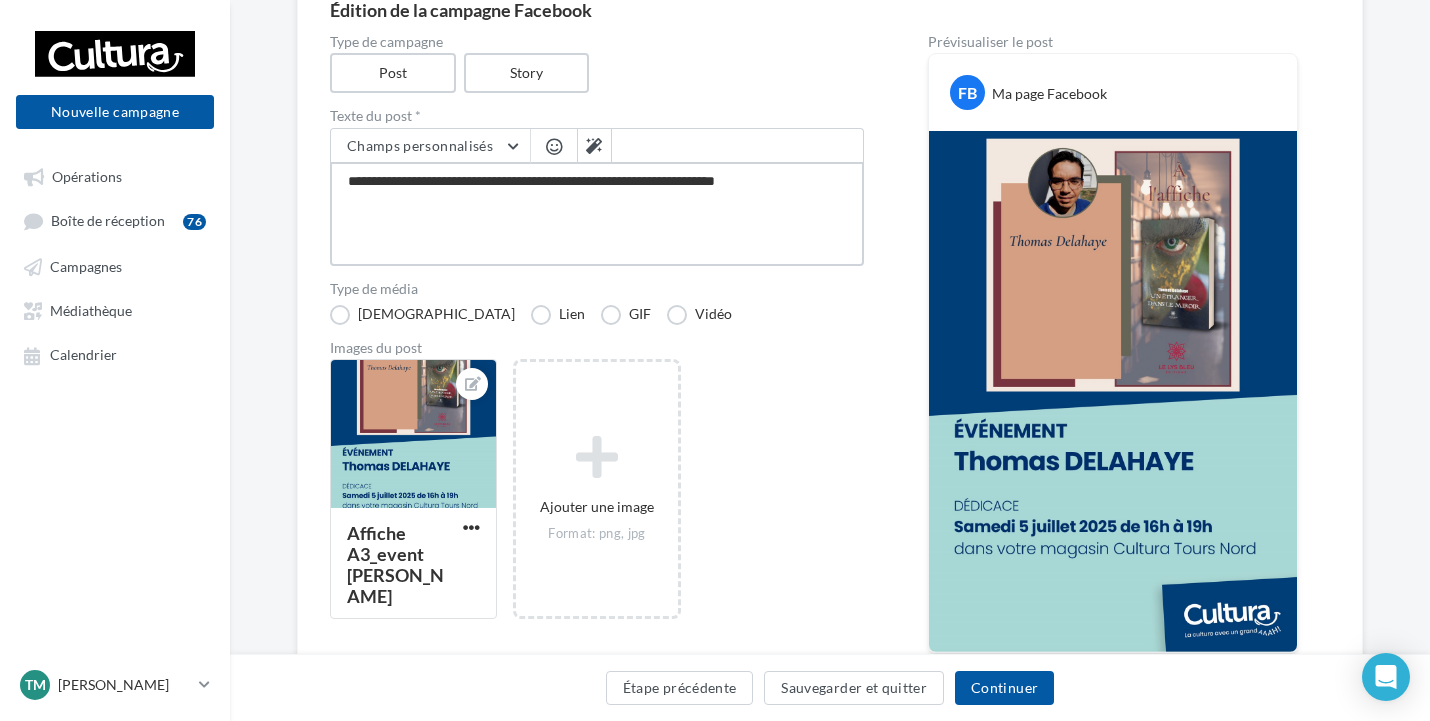 type on "**********" 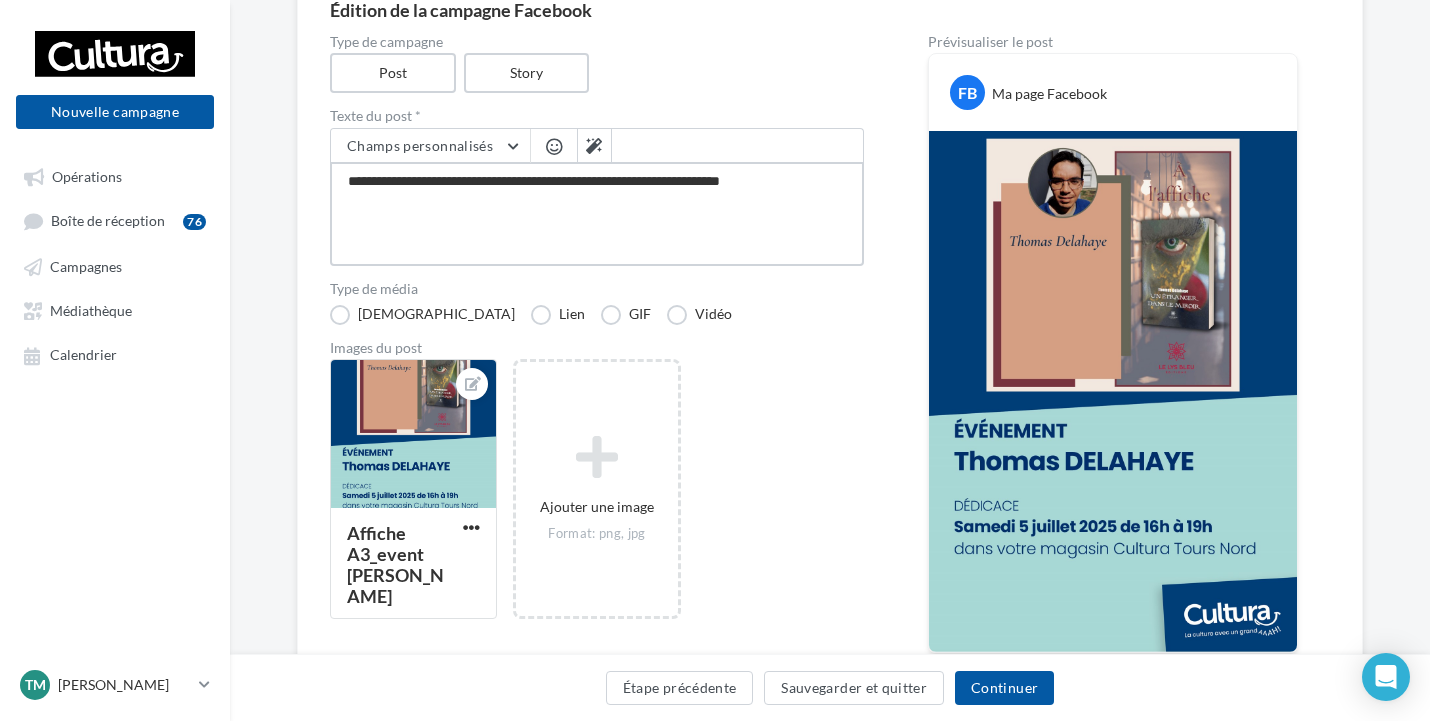type on "**********" 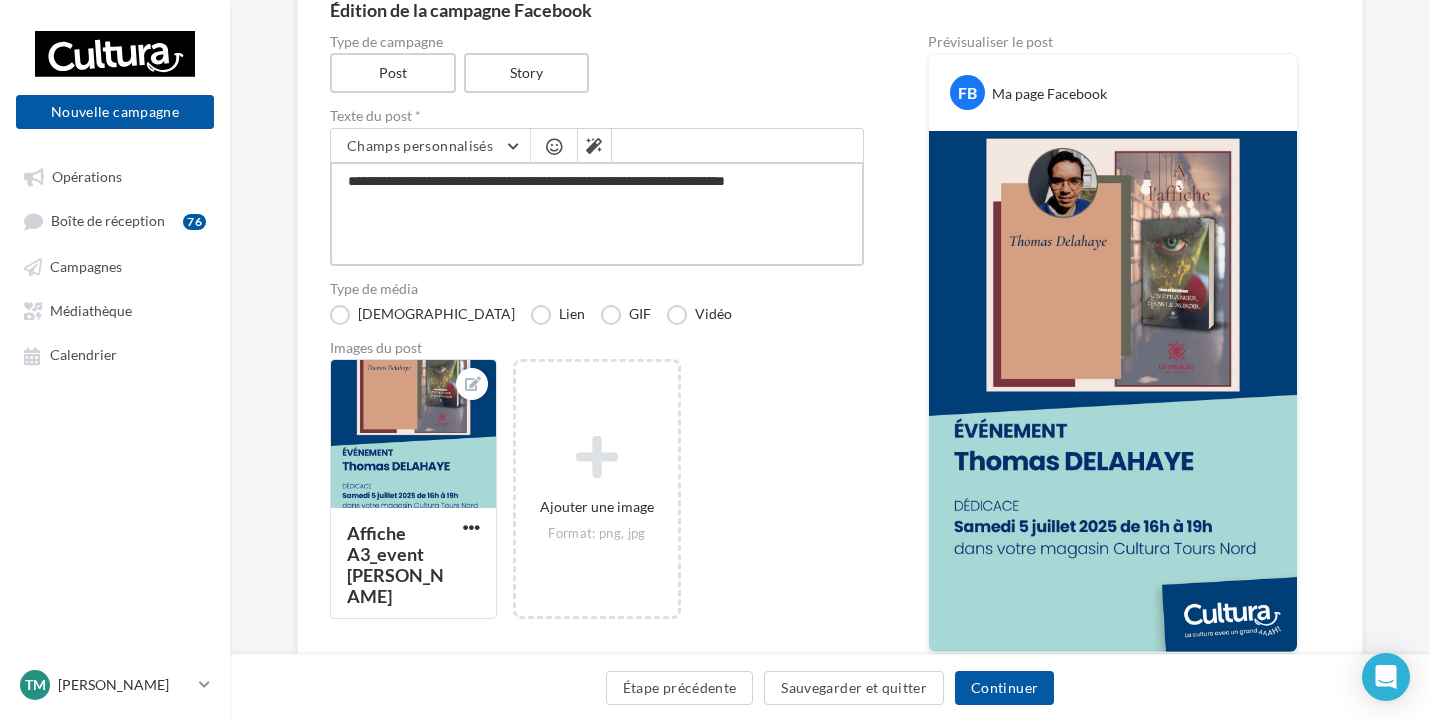 type on "**********" 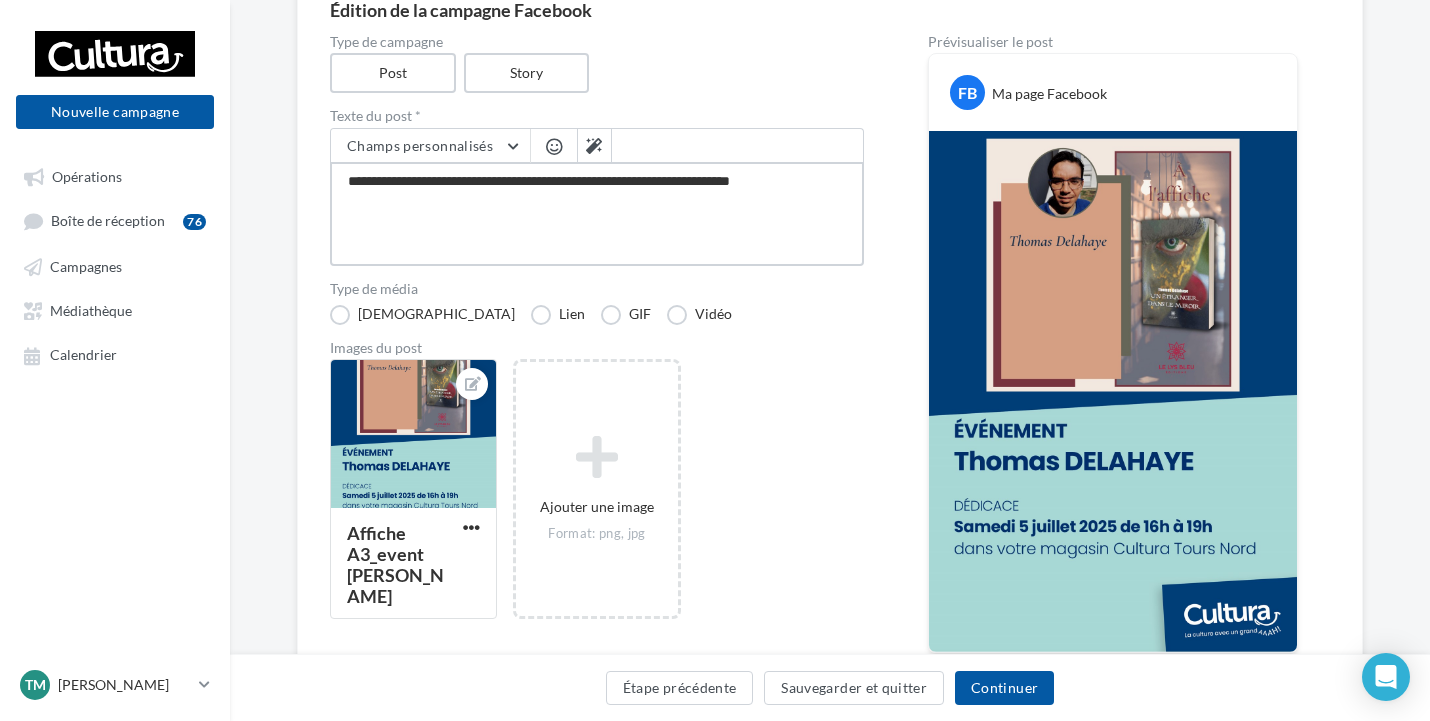 type on "**********" 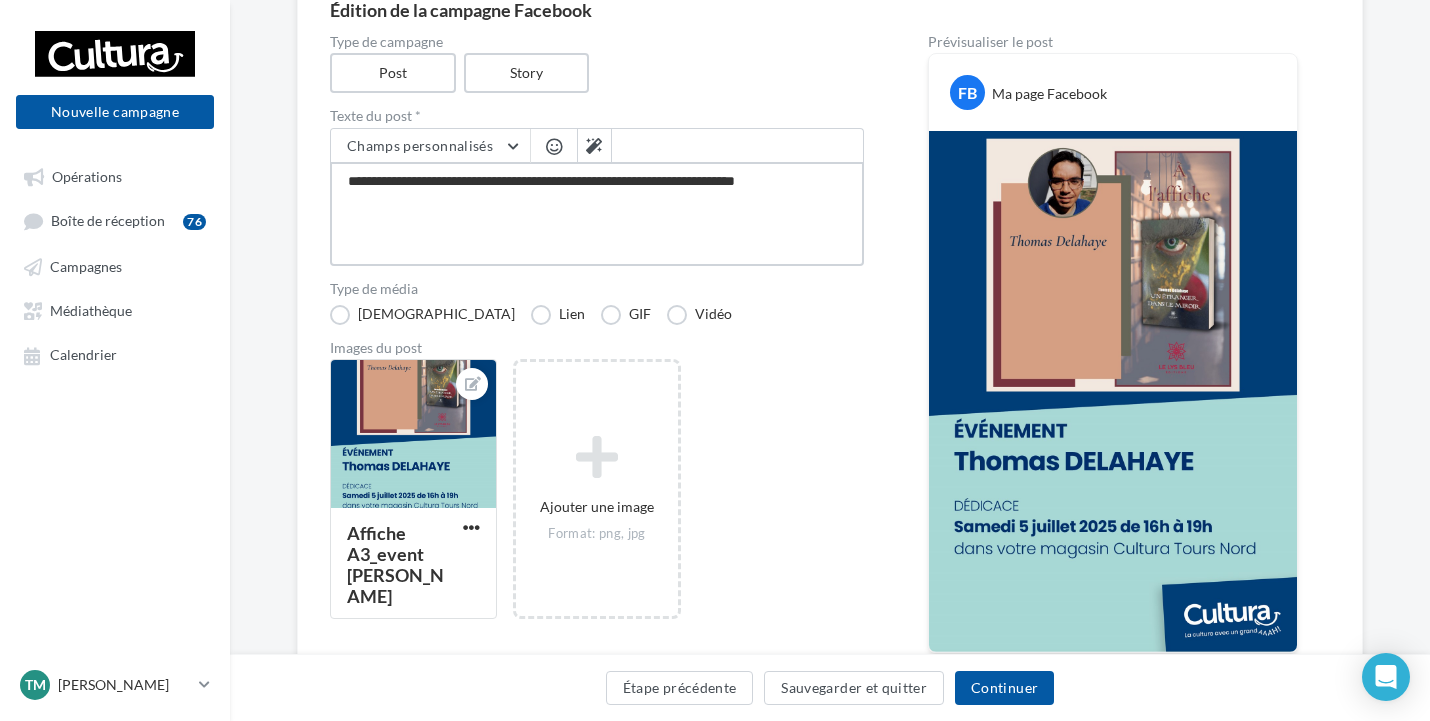 type on "**********" 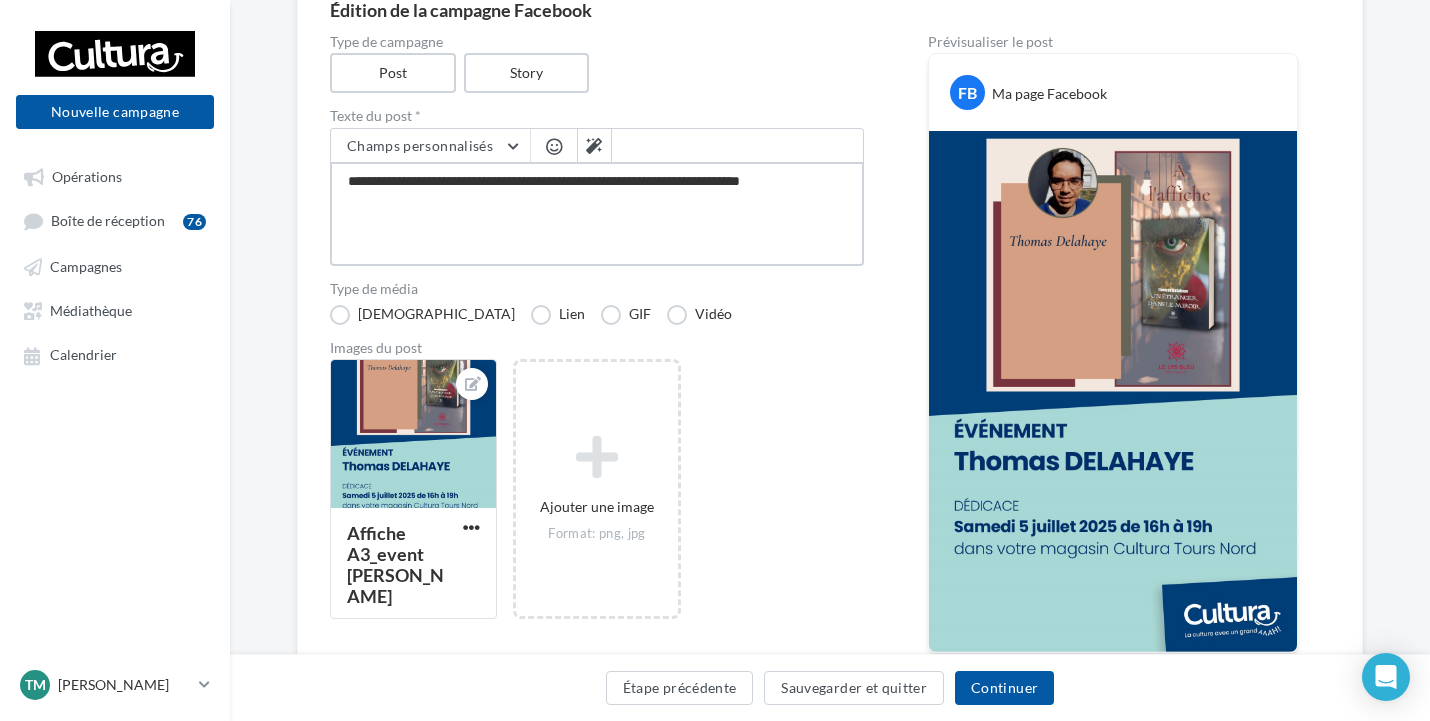 type on "**********" 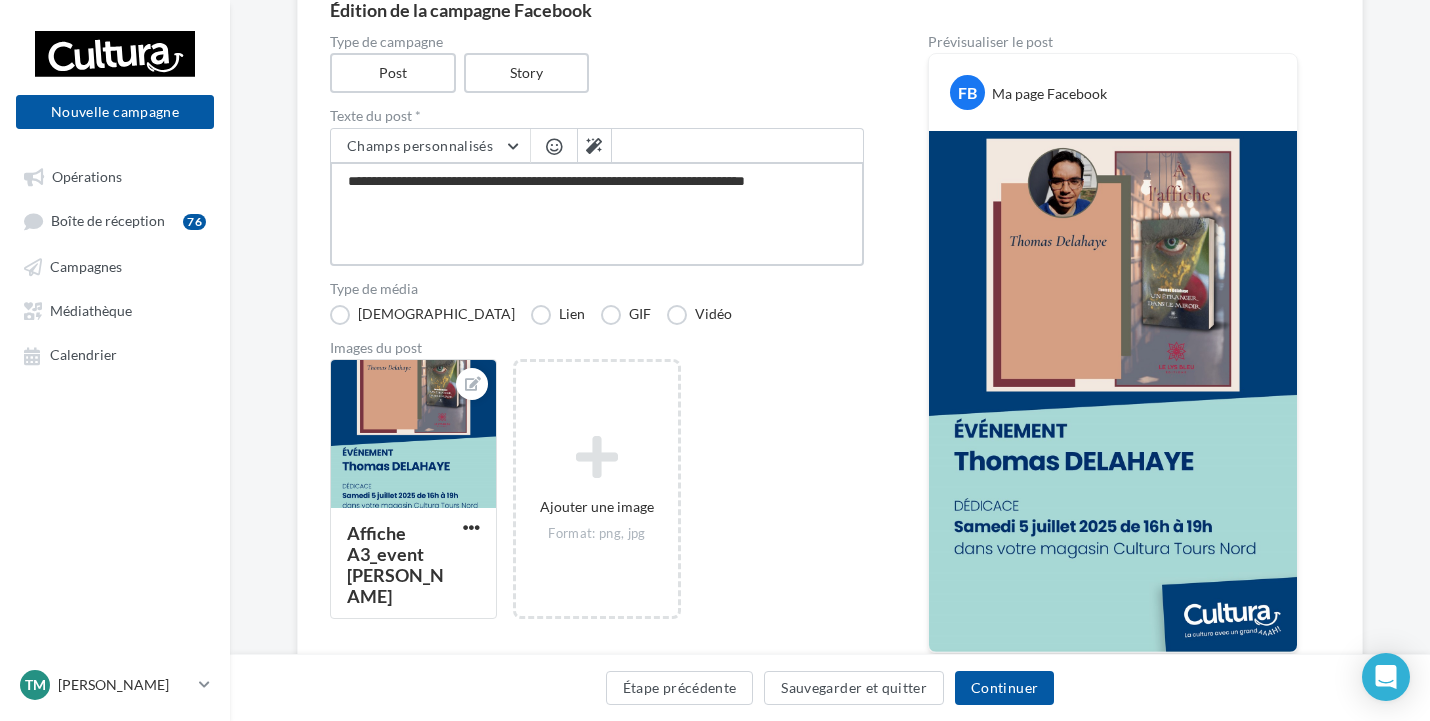 type on "**********" 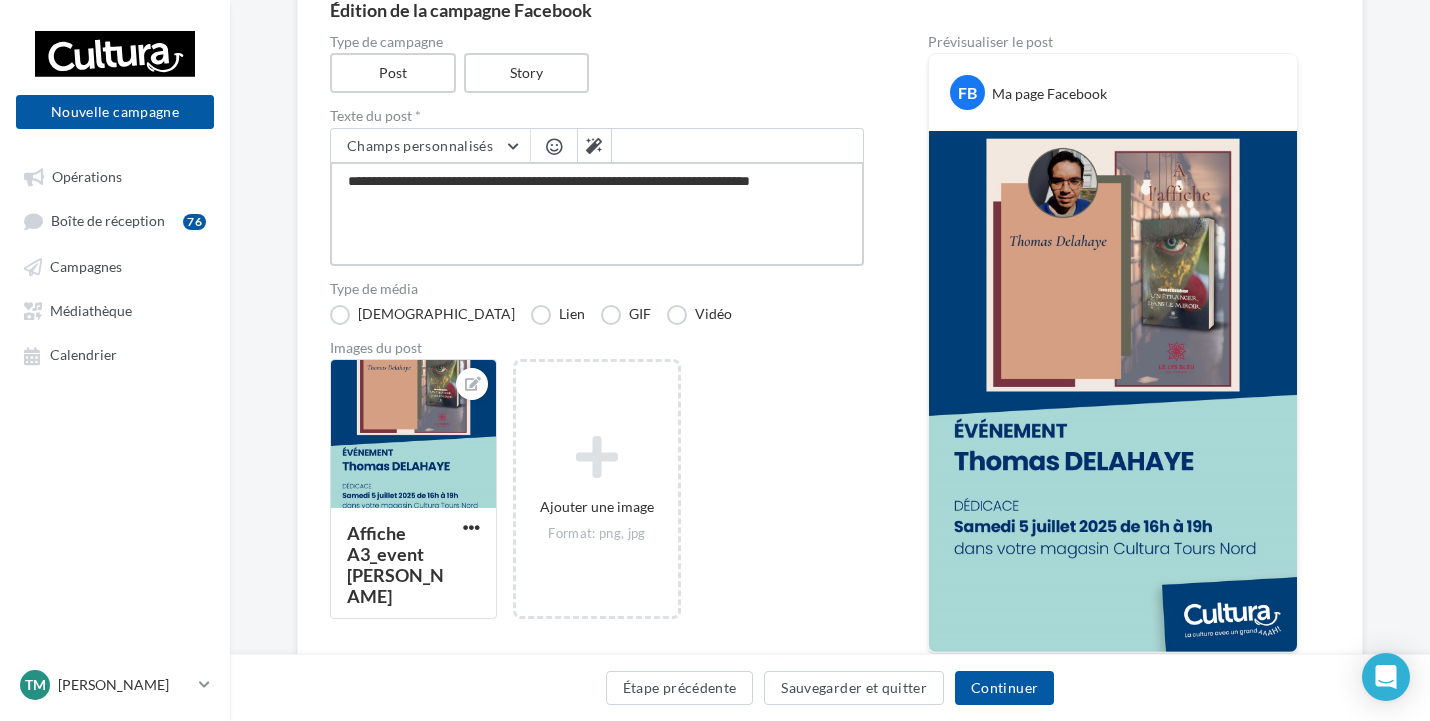 type on "**********" 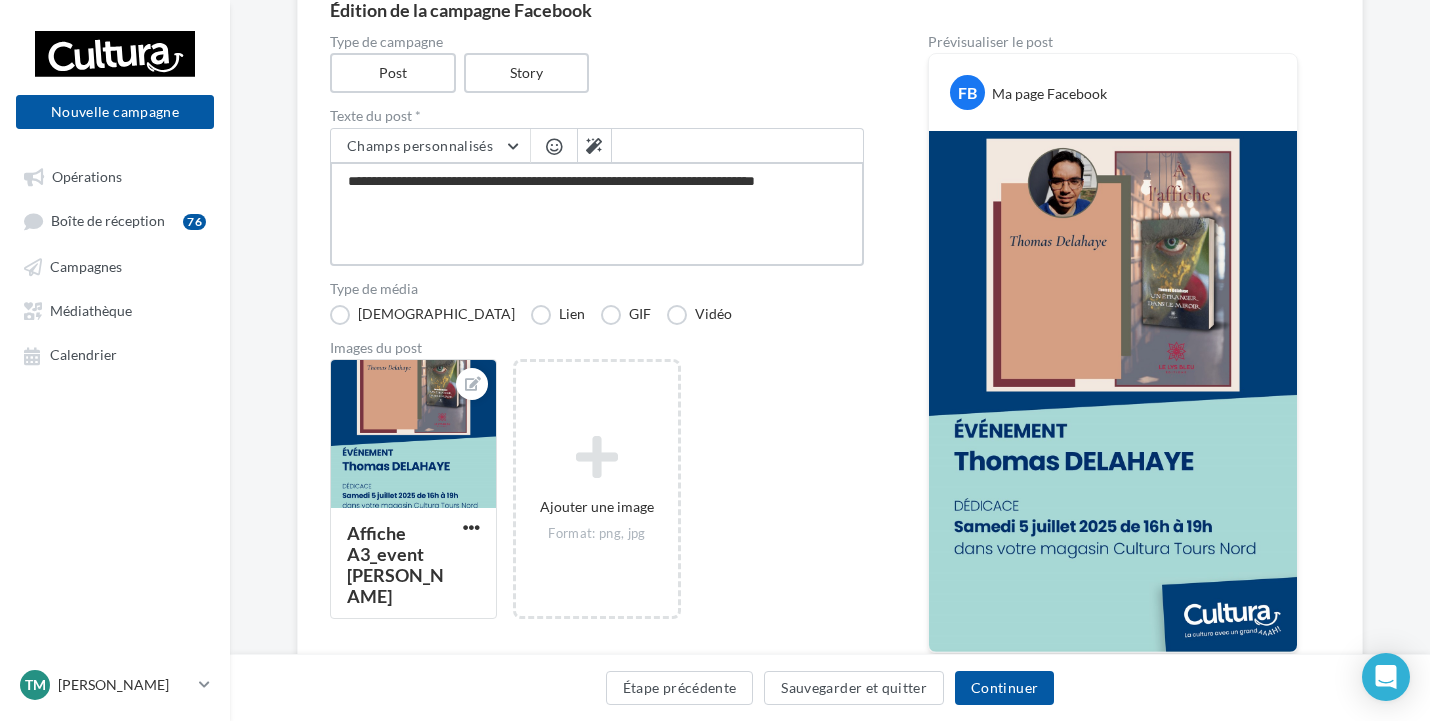 type on "**********" 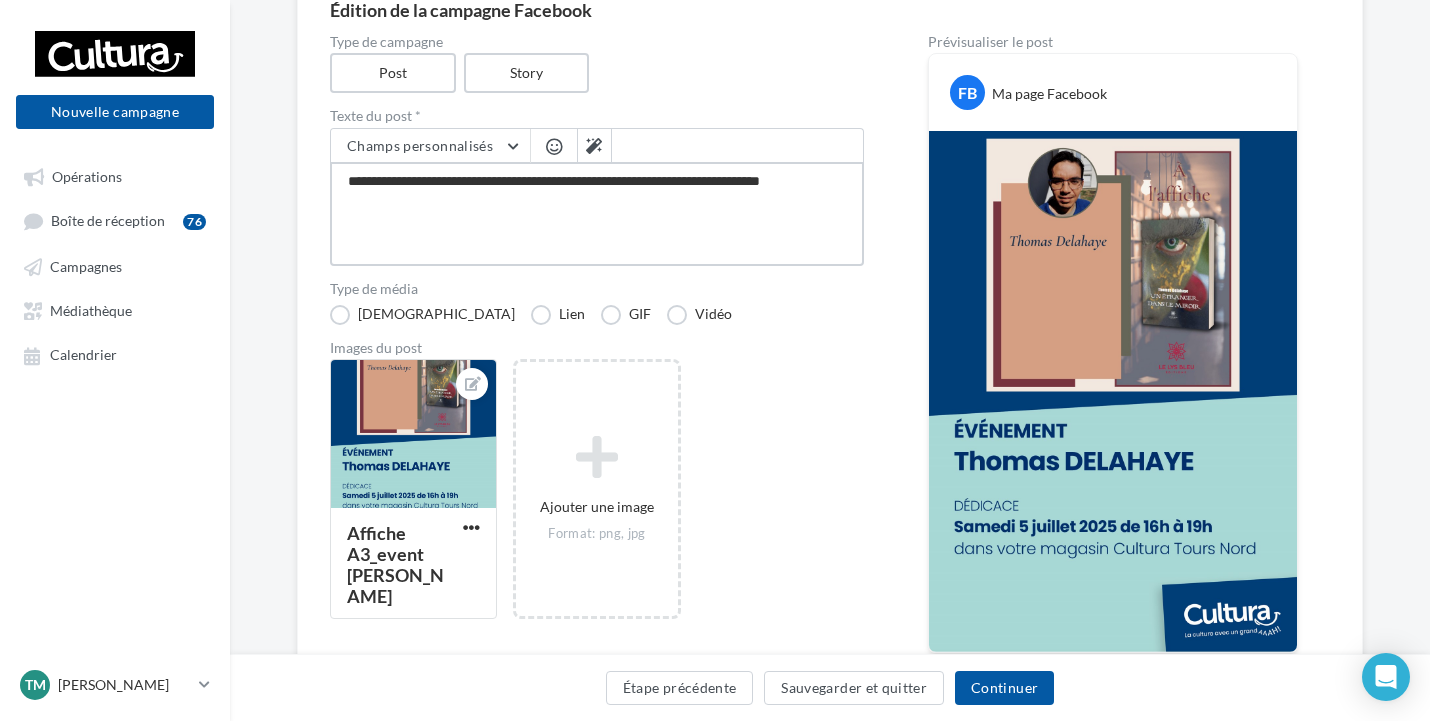 type on "**********" 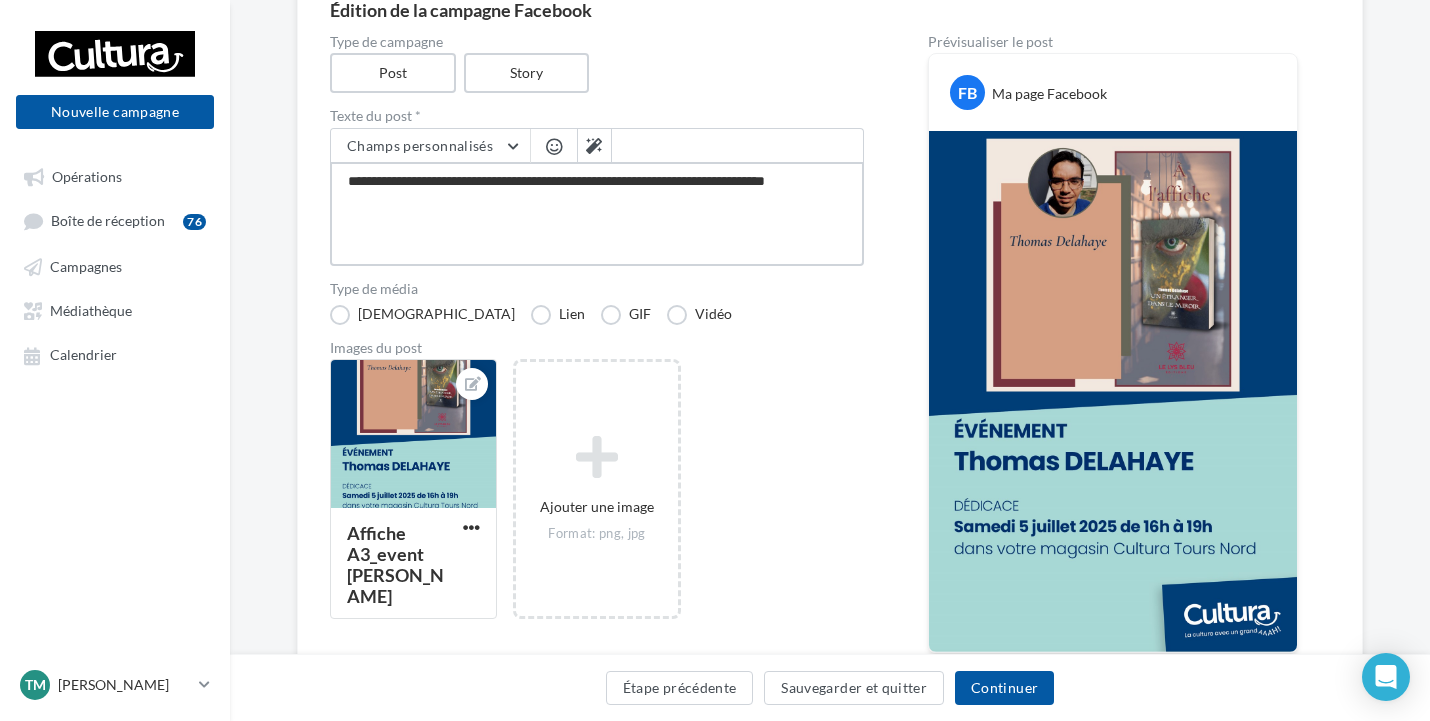type on "**********" 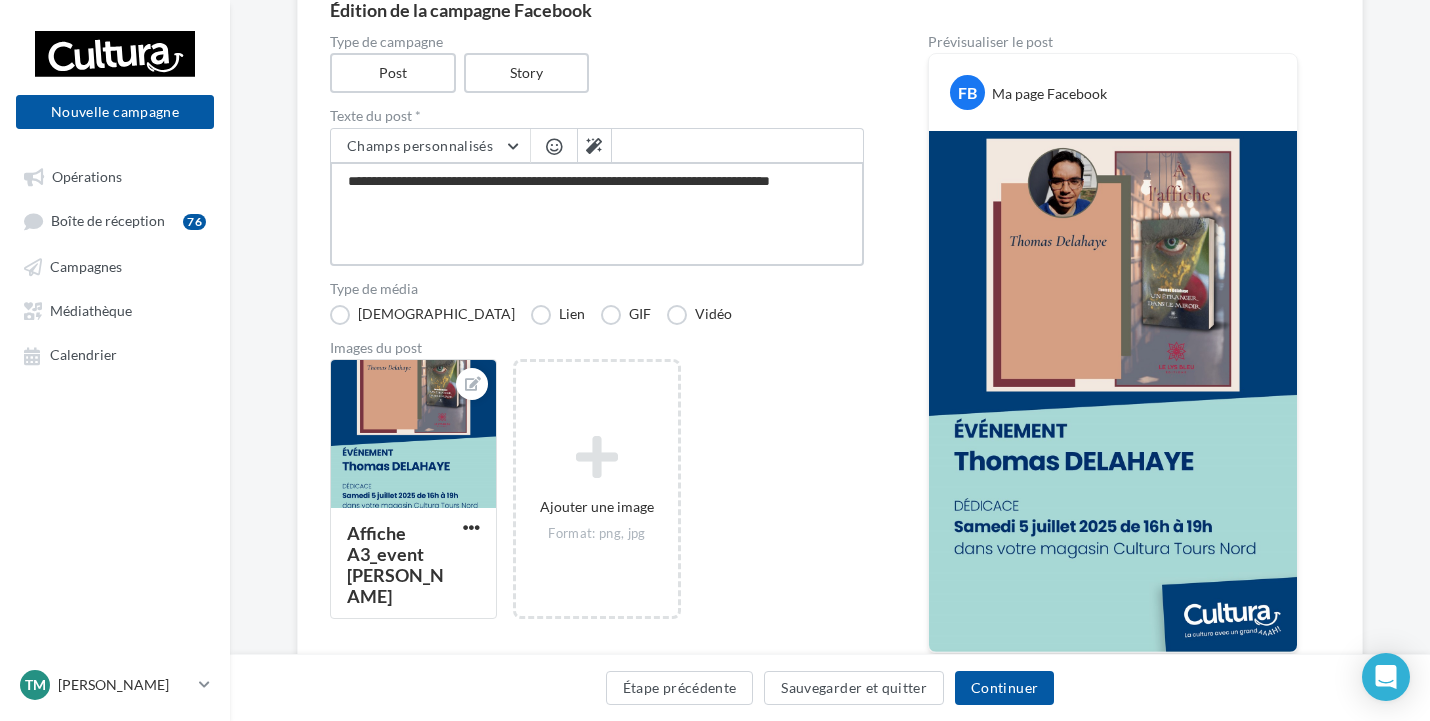 type on "**********" 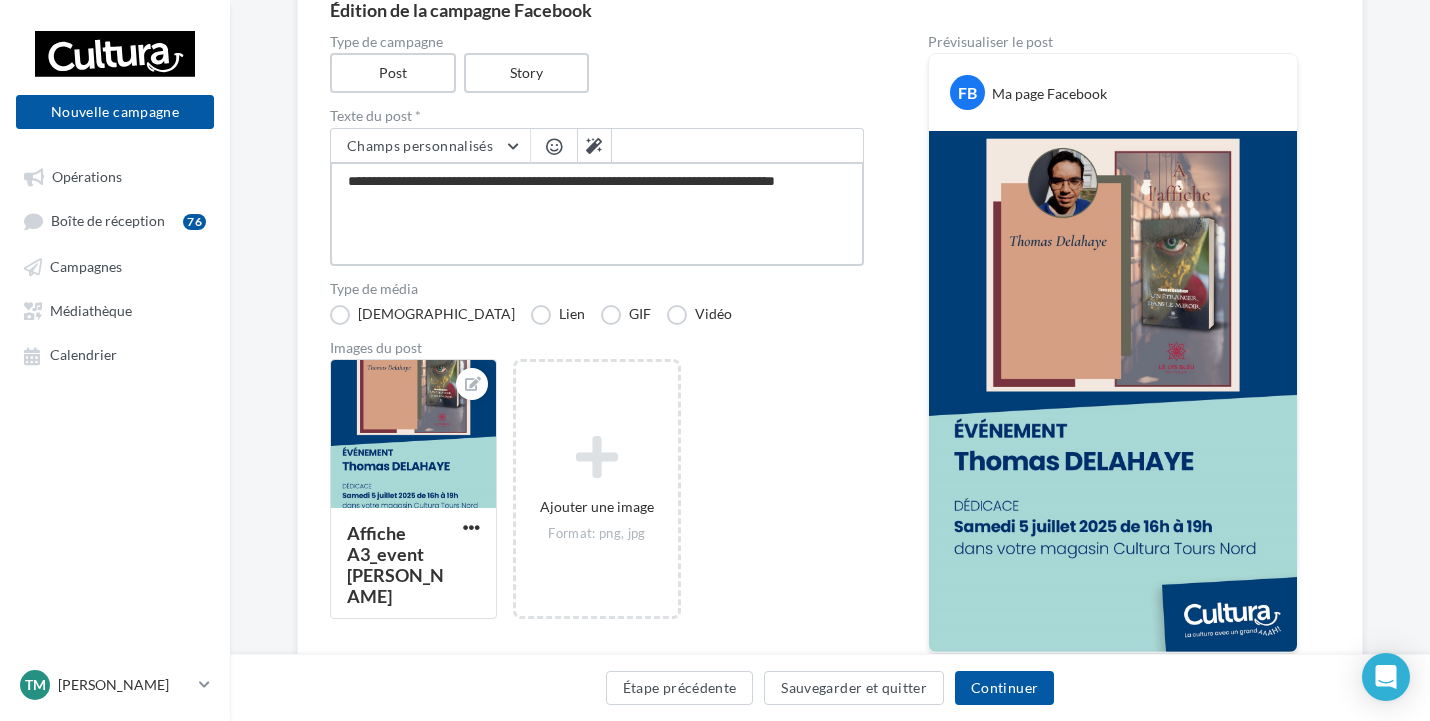 type on "**********" 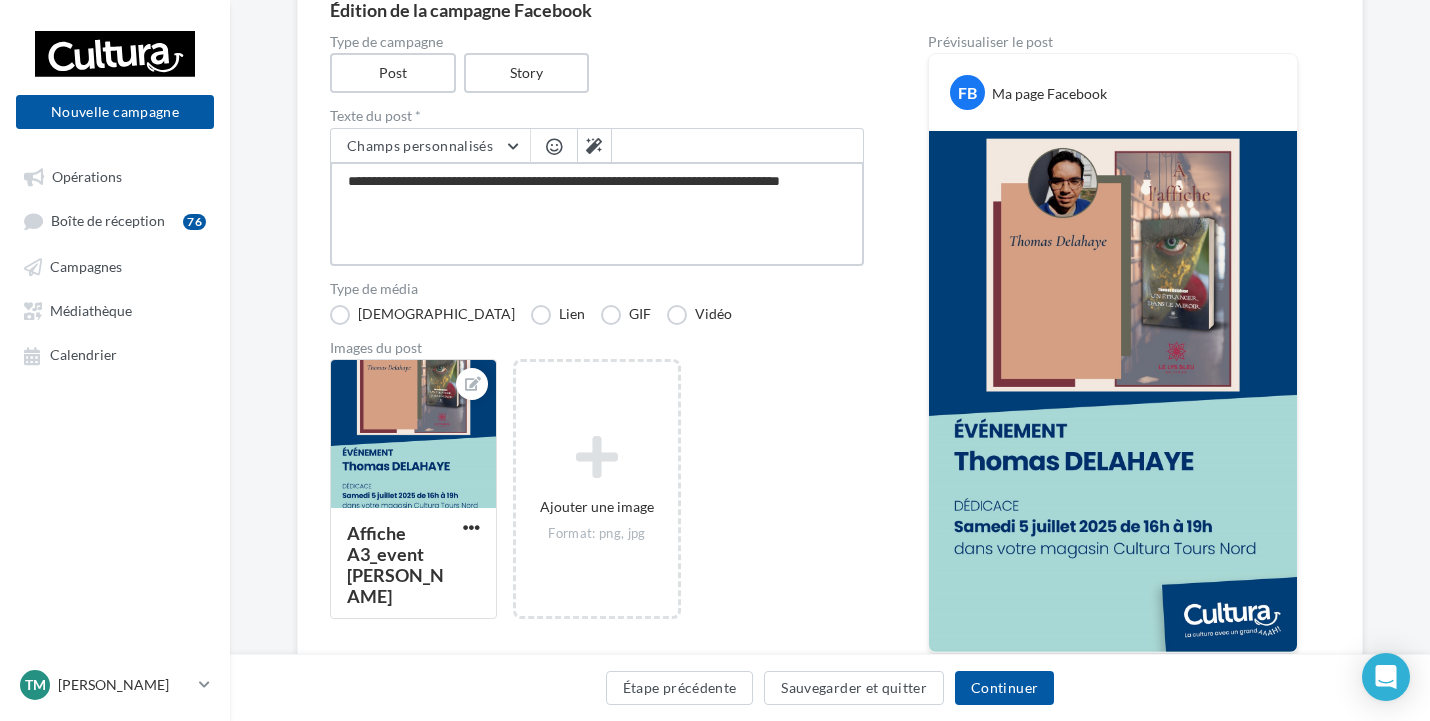 type on "**********" 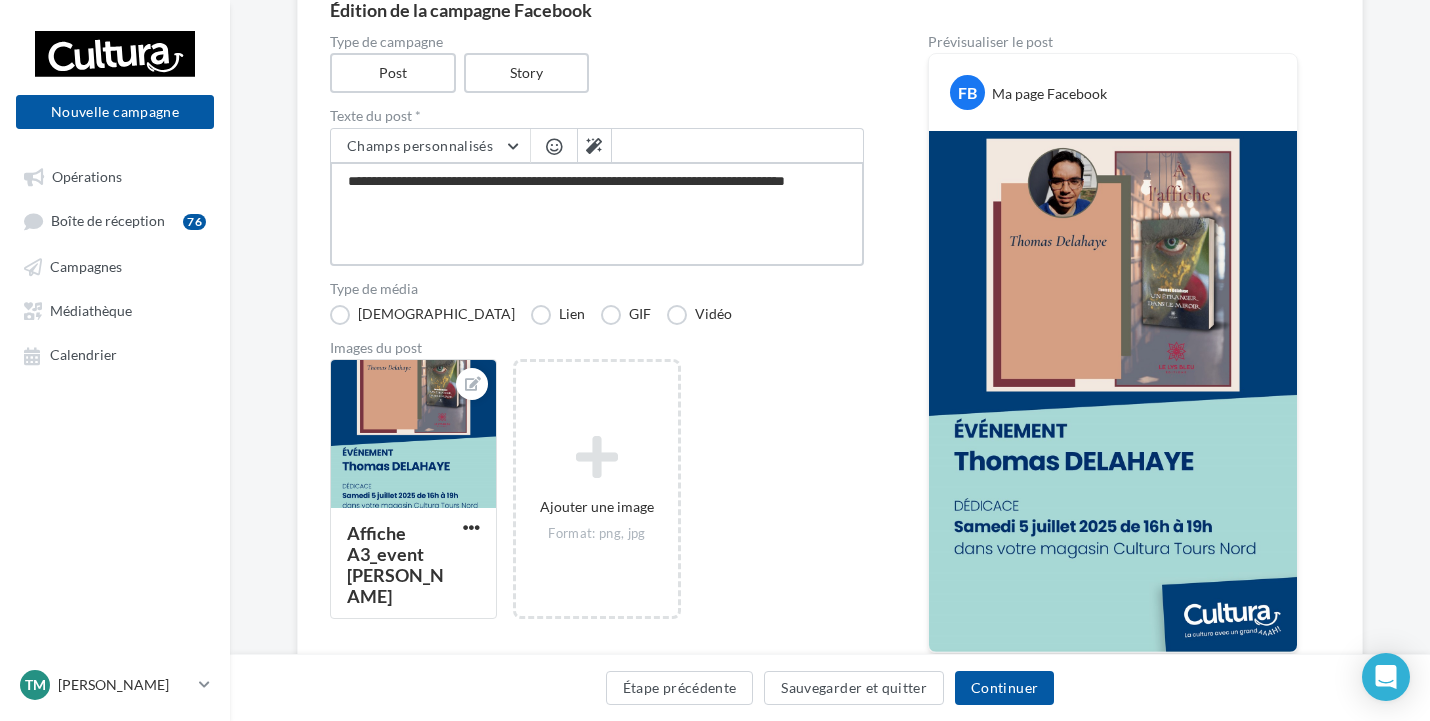 type on "**********" 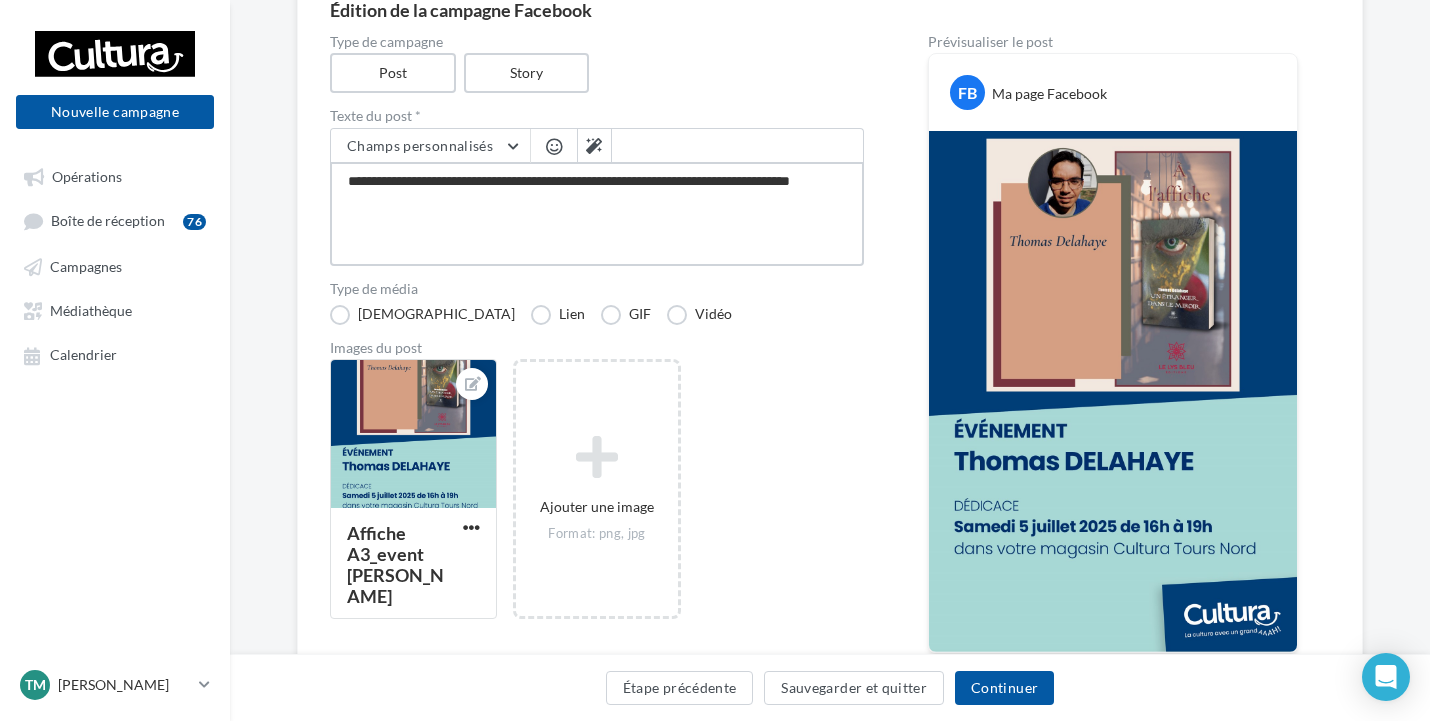 type on "**********" 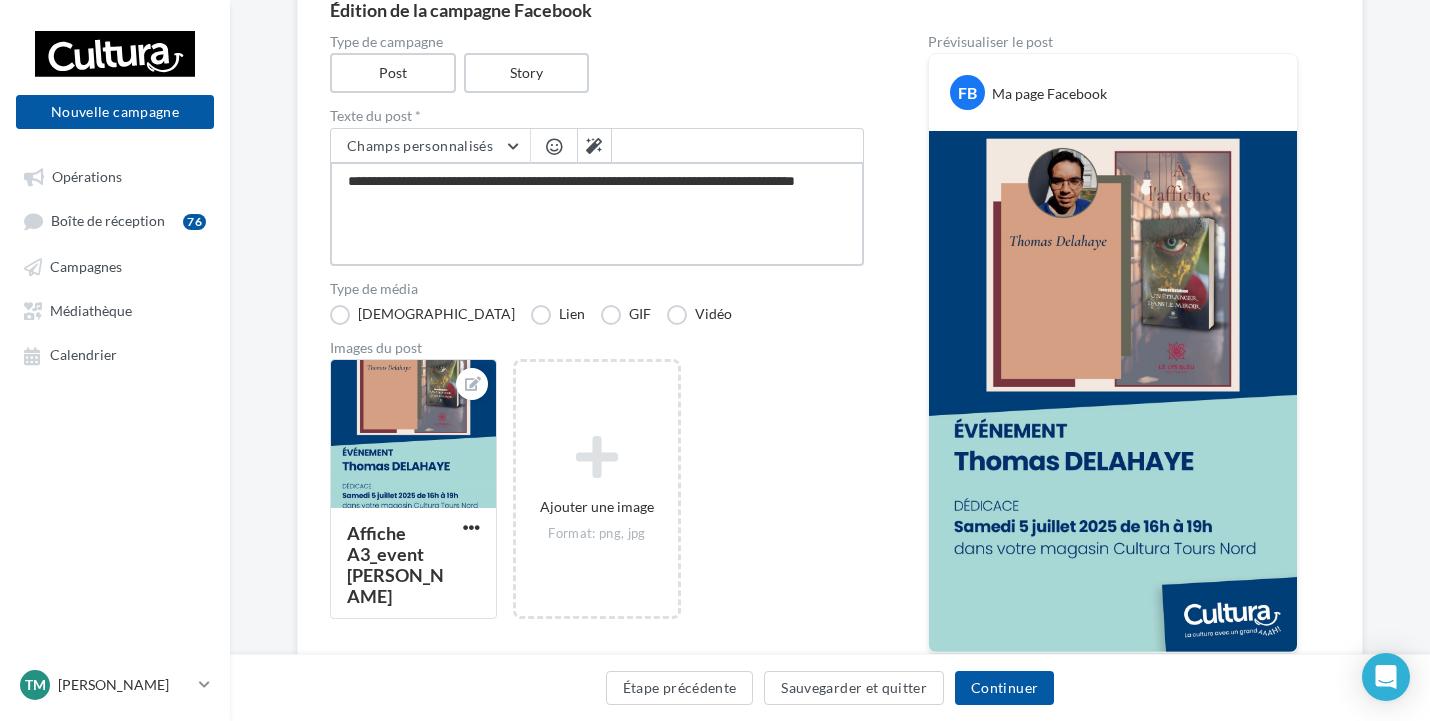 type on "**********" 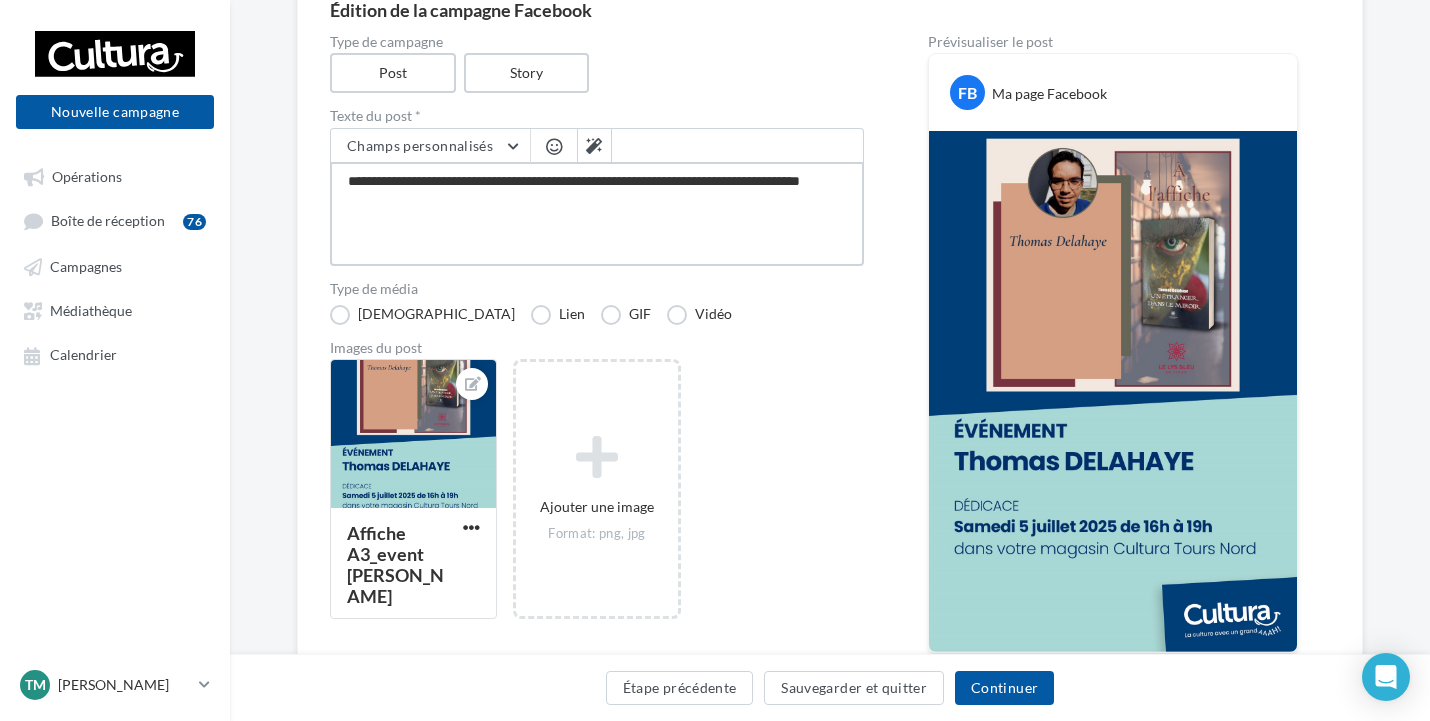 type on "**********" 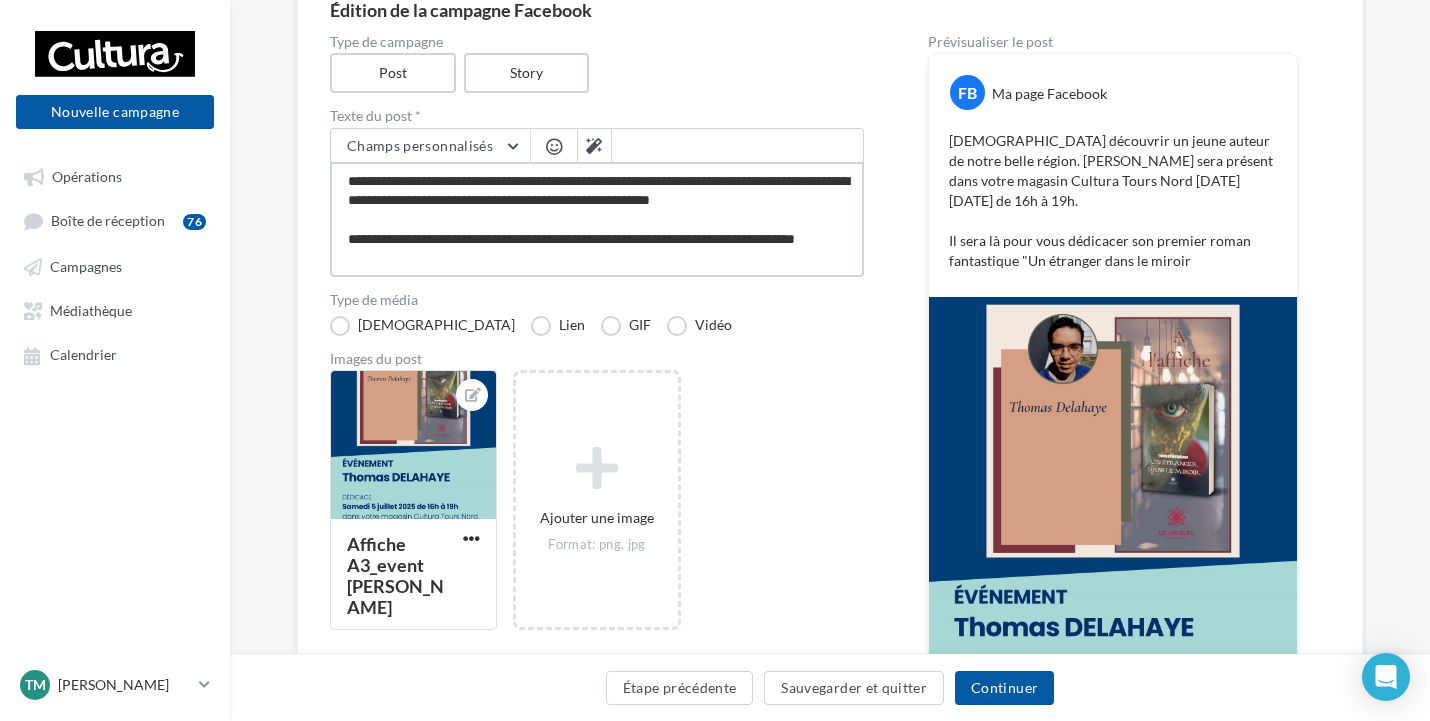 scroll, scrollTop: 0, scrollLeft: 0, axis: both 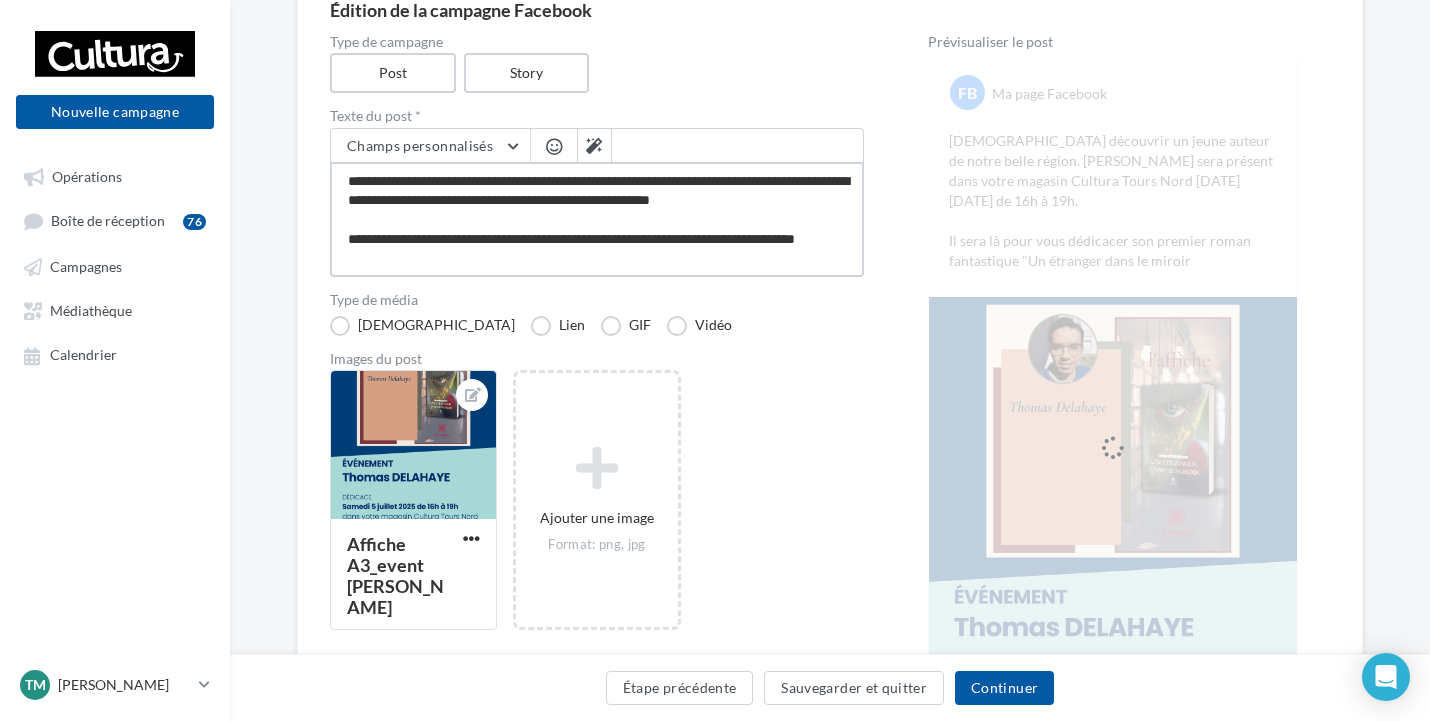 click on "**********" at bounding box center (597, 219) 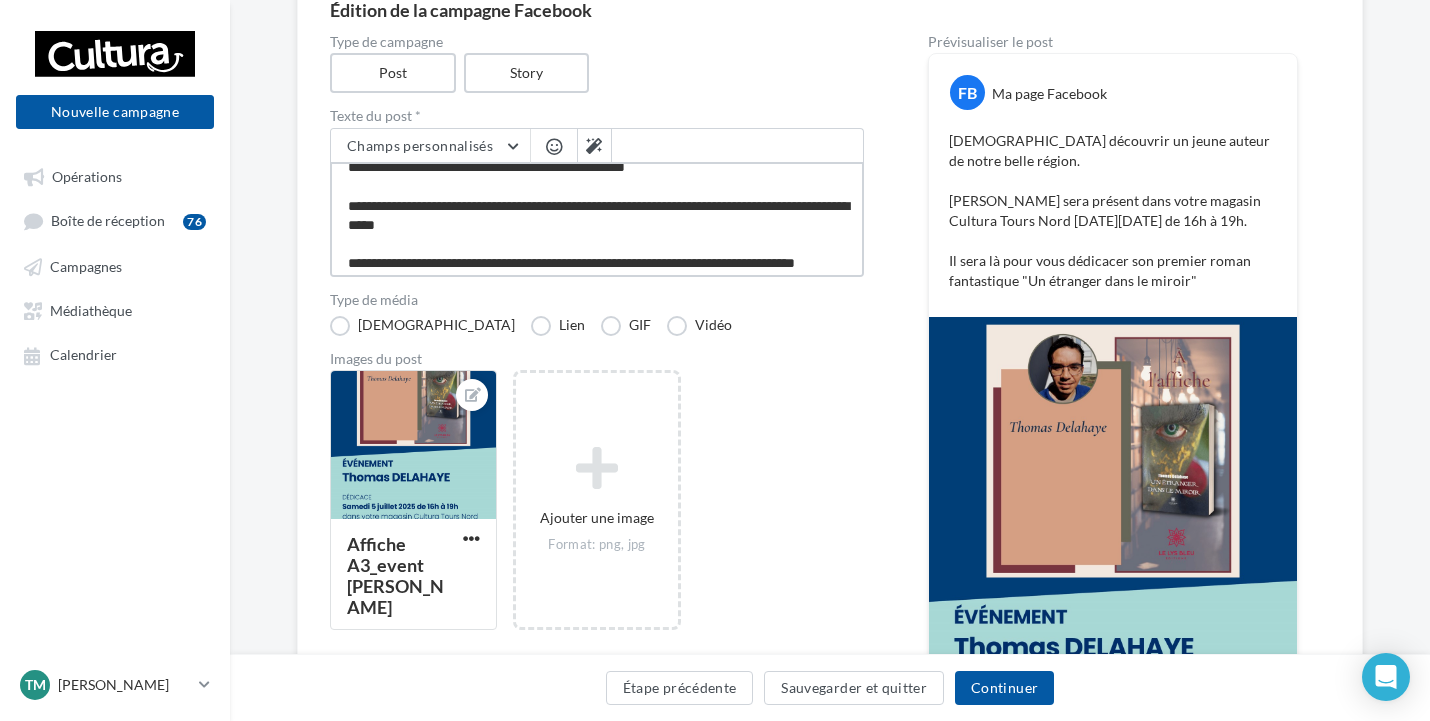 scroll, scrollTop: 0, scrollLeft: 0, axis: both 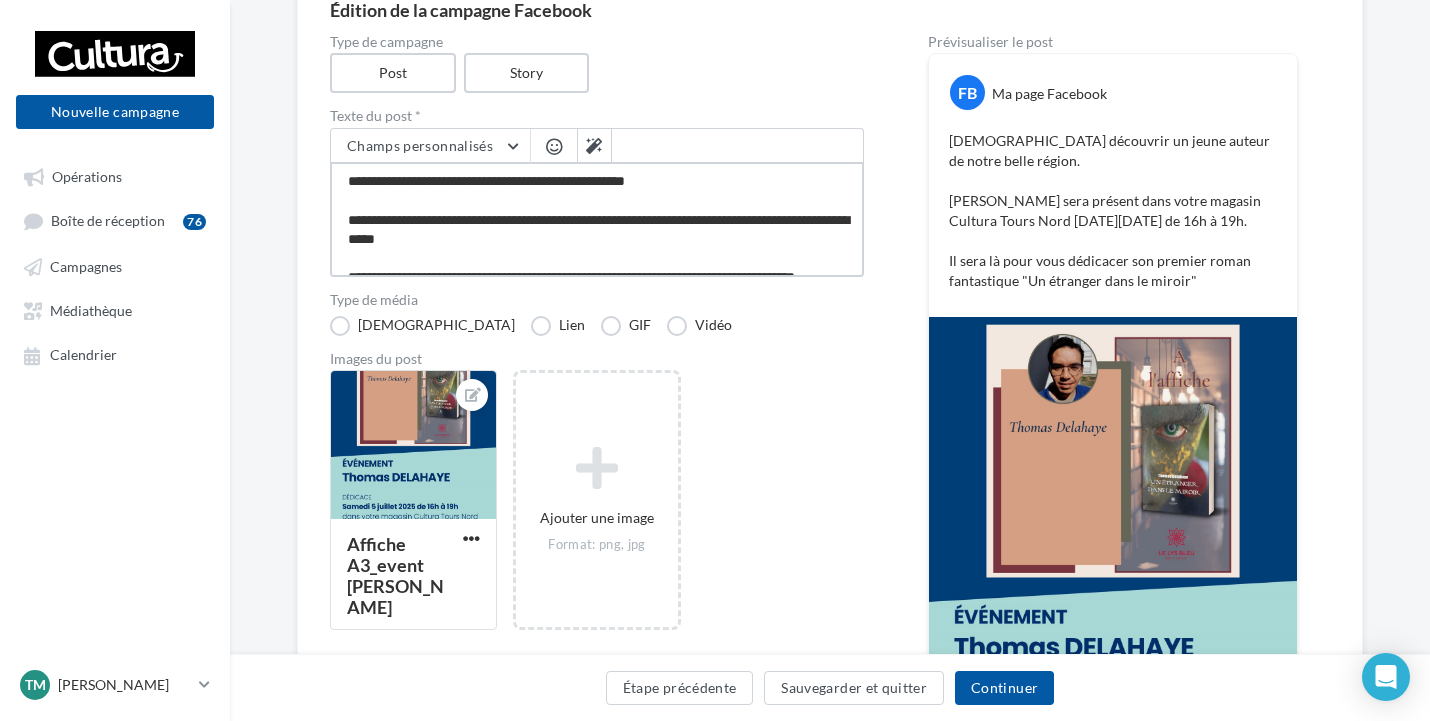 drag, startPoint x: 348, startPoint y: 177, endPoint x: 687, endPoint y: 171, distance: 339.0531 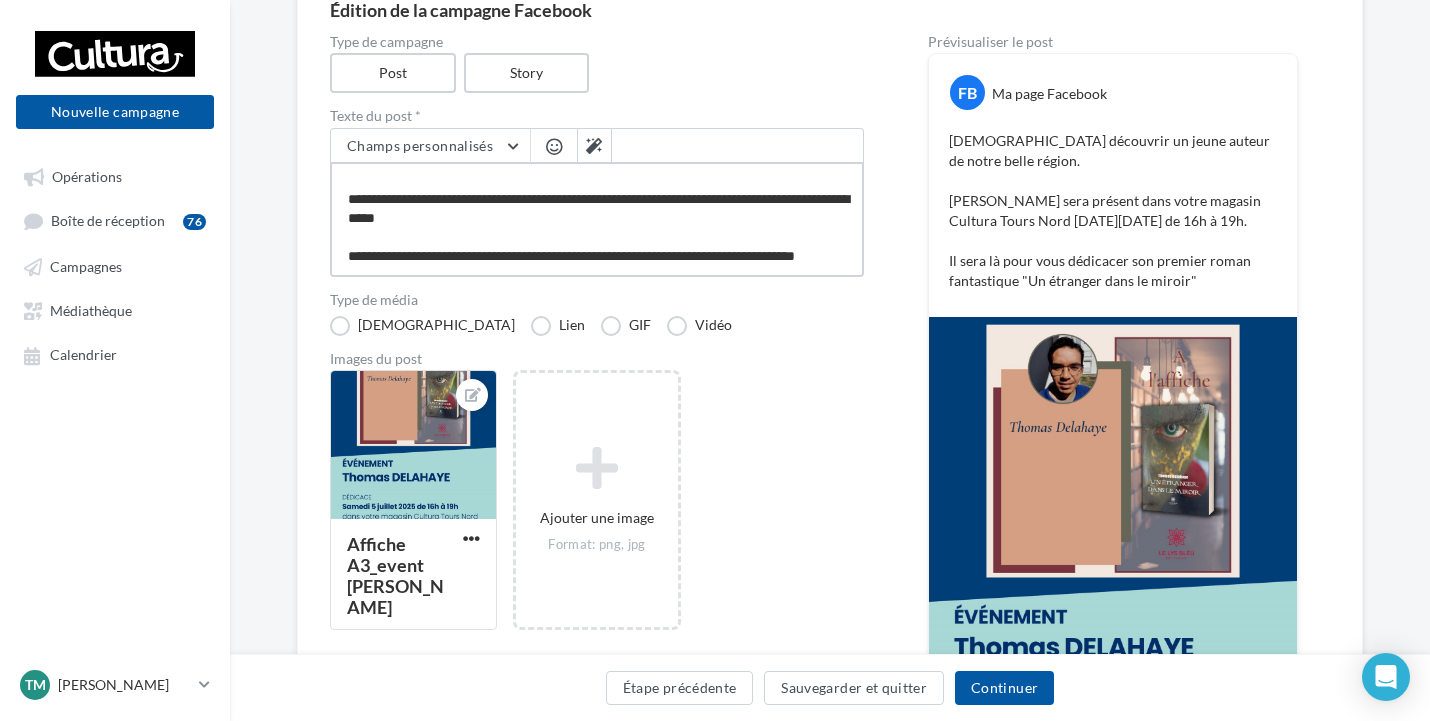 scroll, scrollTop: 40, scrollLeft: 0, axis: vertical 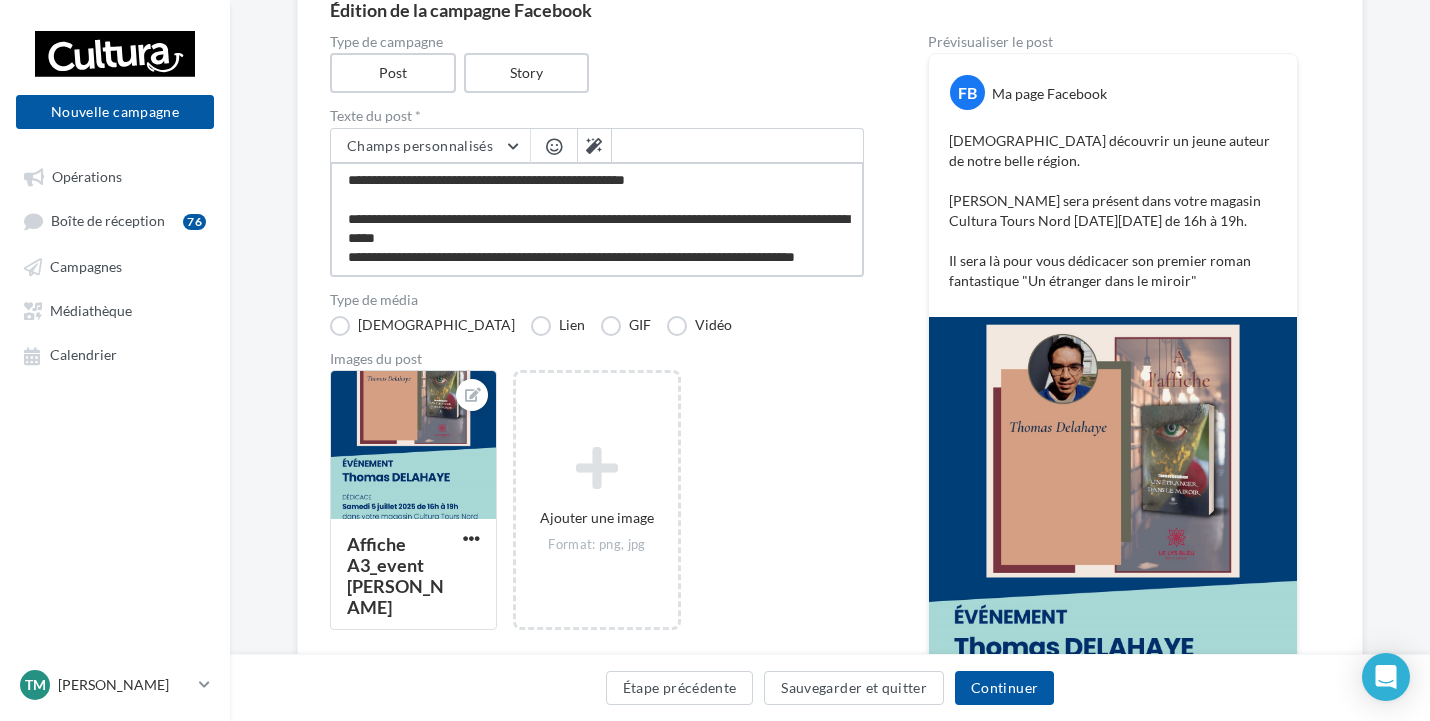 click on "**********" at bounding box center (597, 219) 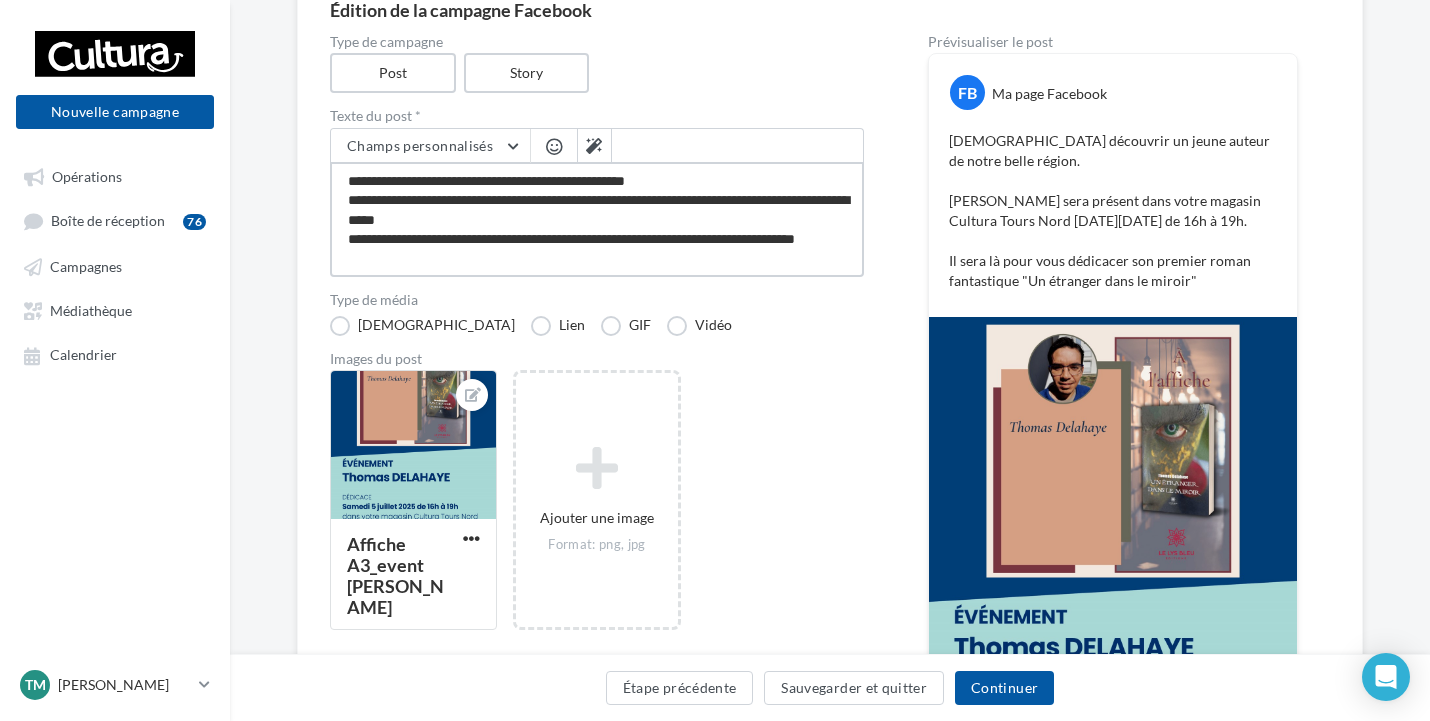 scroll, scrollTop: 0, scrollLeft: 0, axis: both 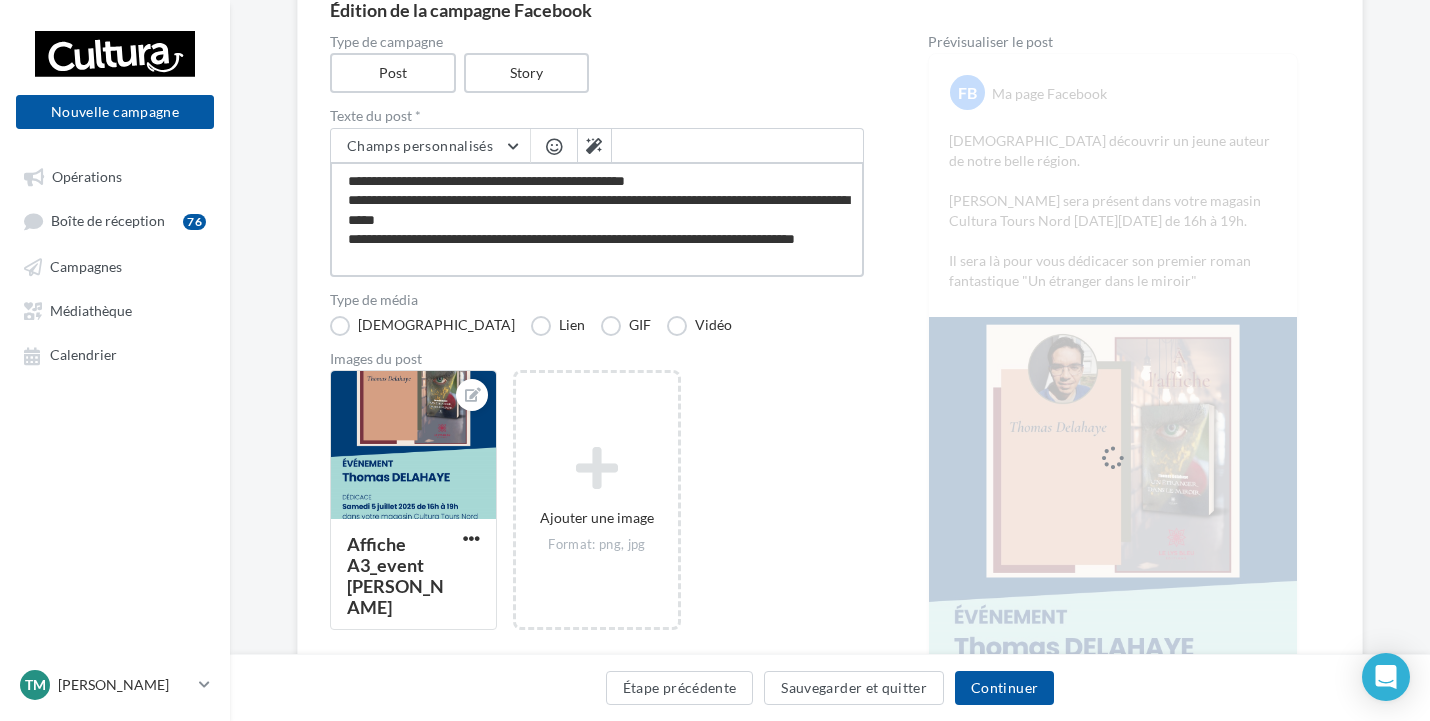 drag, startPoint x: 423, startPoint y: 258, endPoint x: 357, endPoint y: 171, distance: 109.201645 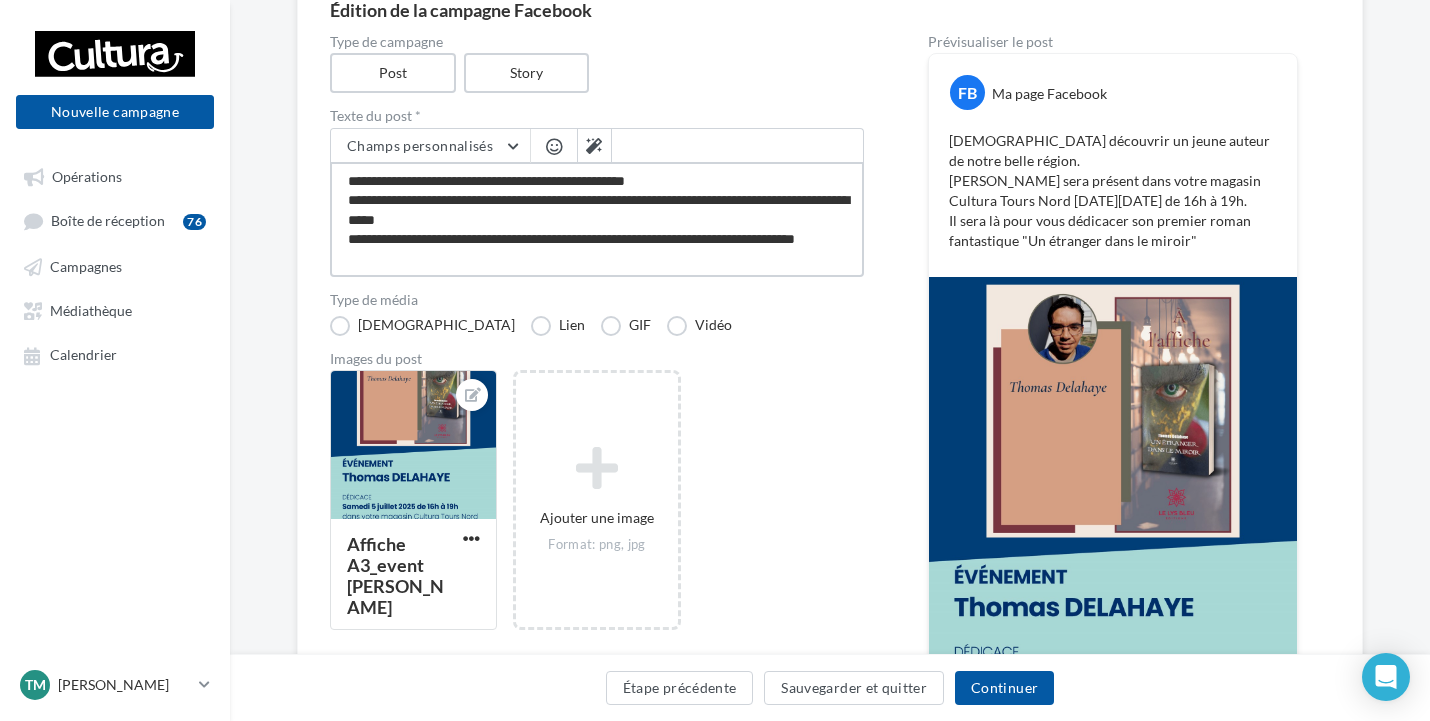 click on "**********" at bounding box center (597, 219) 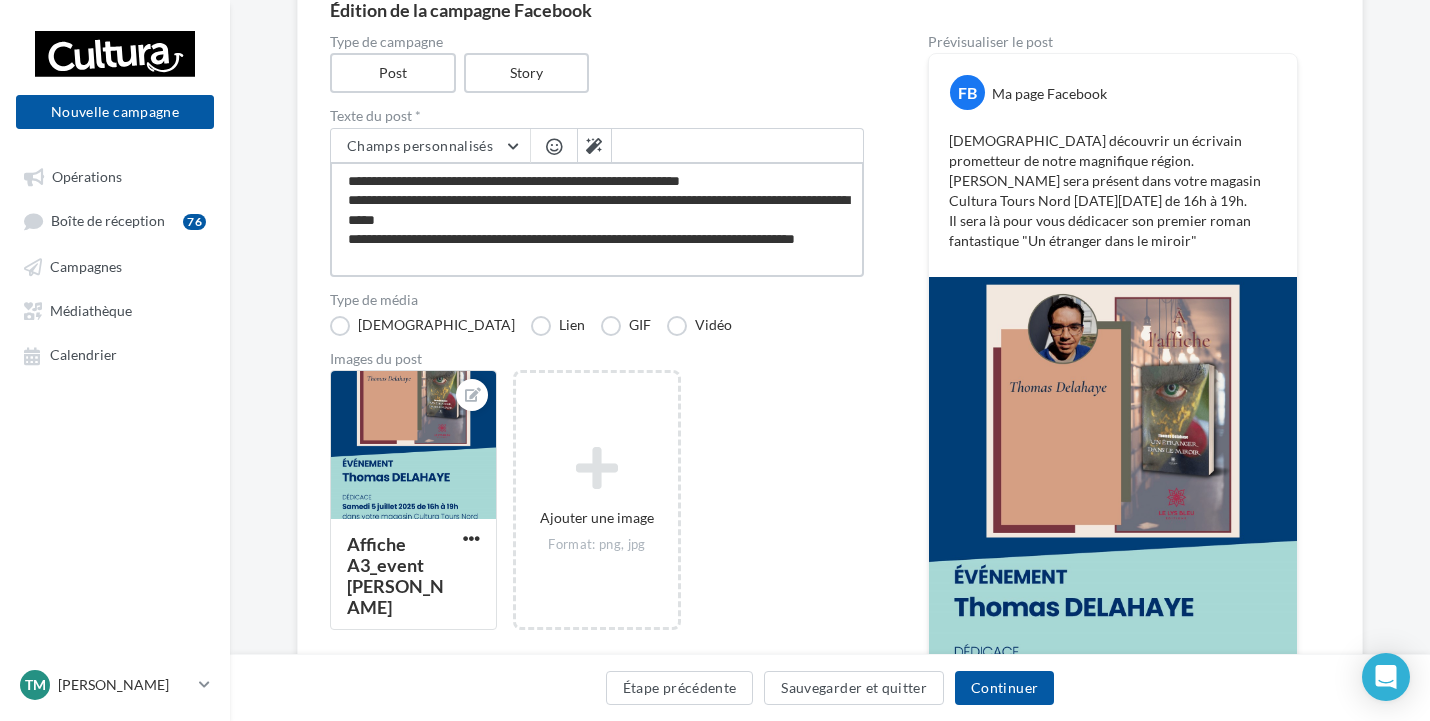 drag, startPoint x: 564, startPoint y: 220, endPoint x: 337, endPoint y: 192, distance: 228.72035 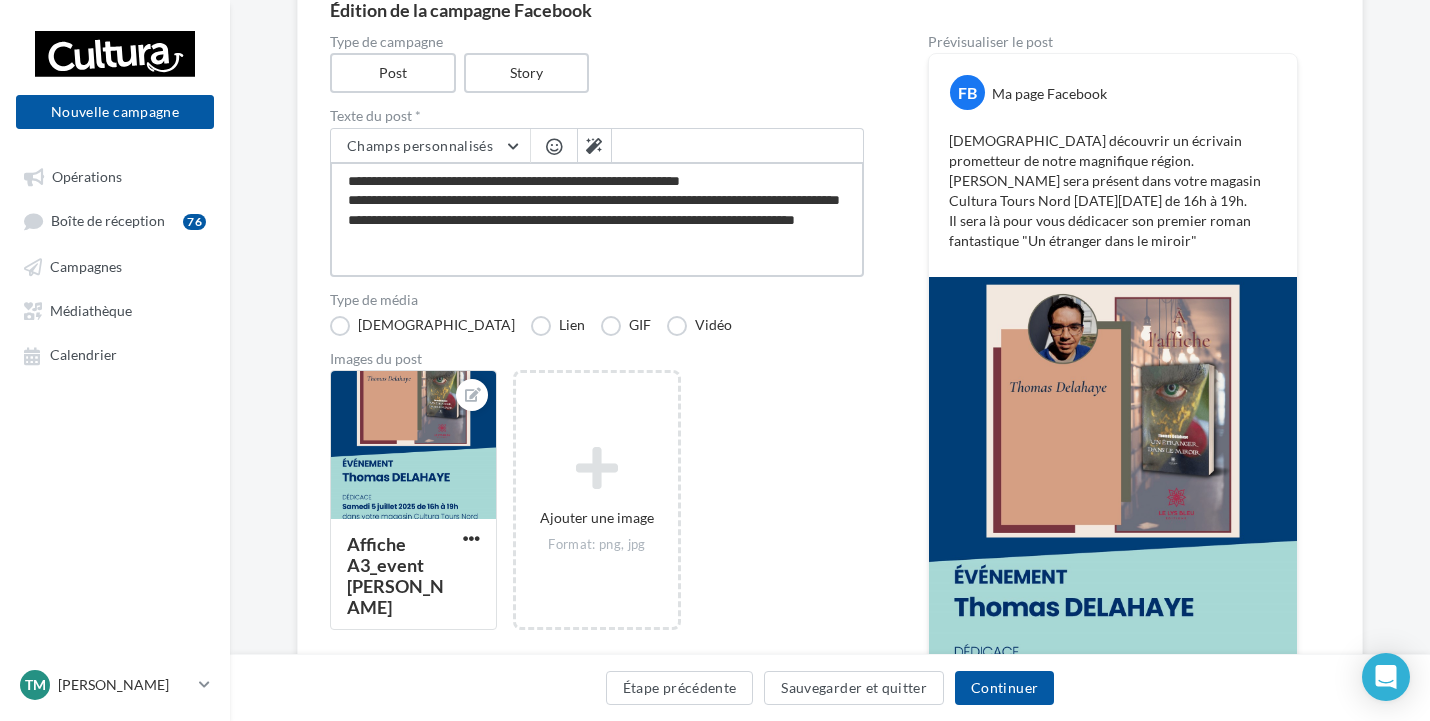 click on "**********" at bounding box center [597, 219] 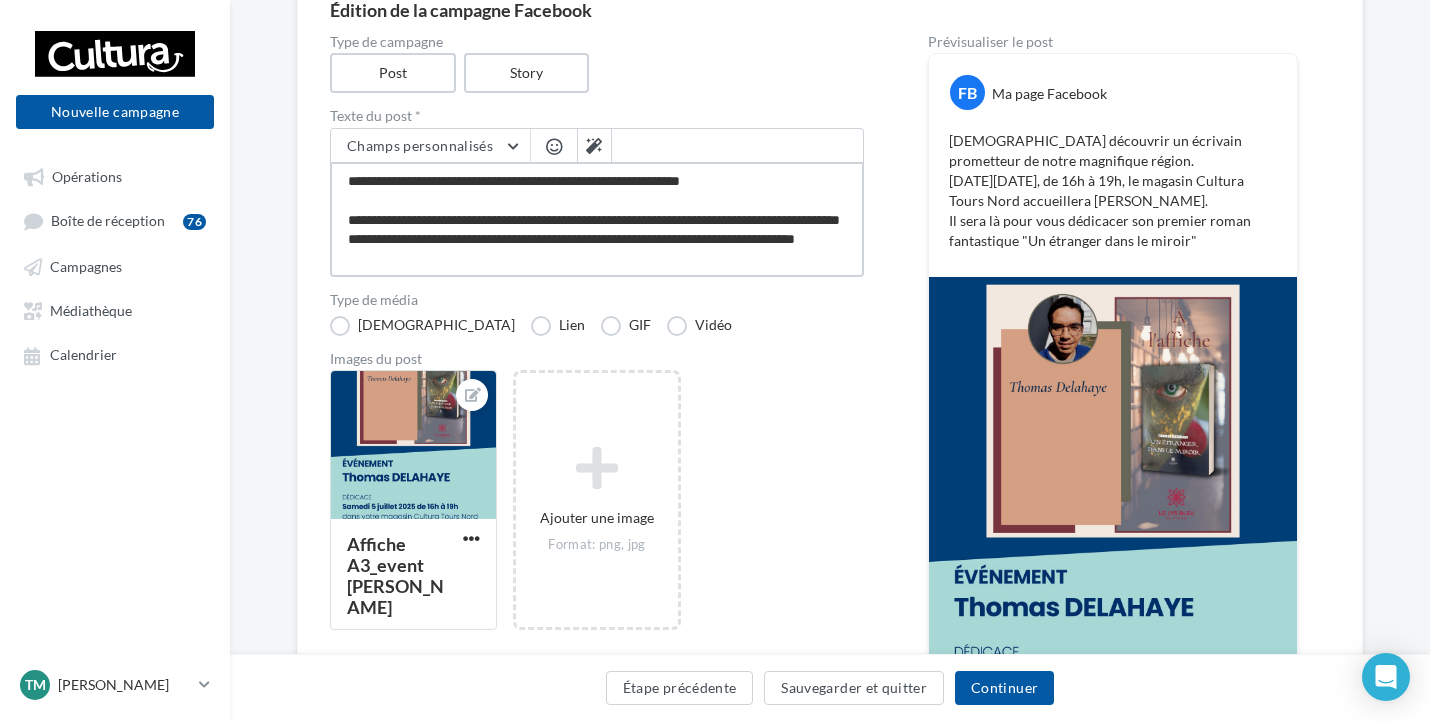 click on "**********" at bounding box center [597, 219] 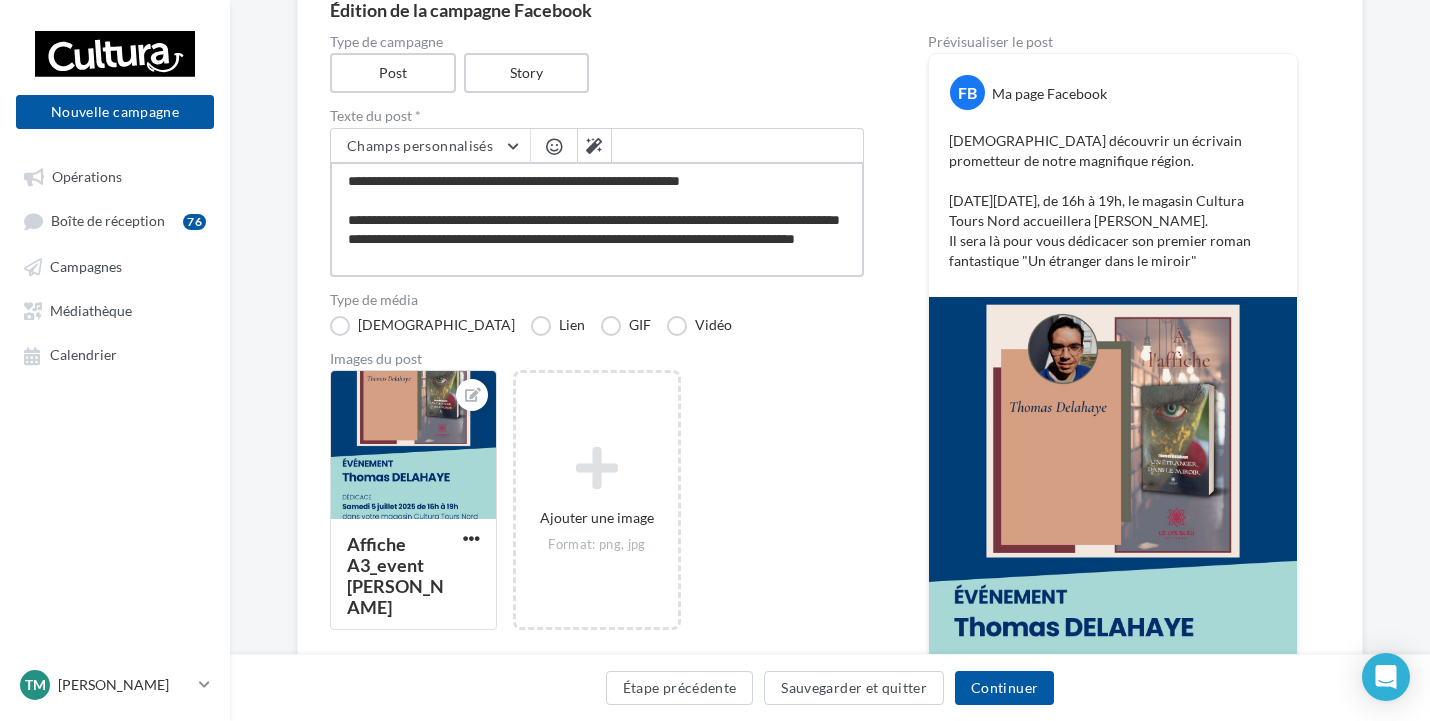 drag, startPoint x: 550, startPoint y: 243, endPoint x: 327, endPoint y: 219, distance: 224.28777 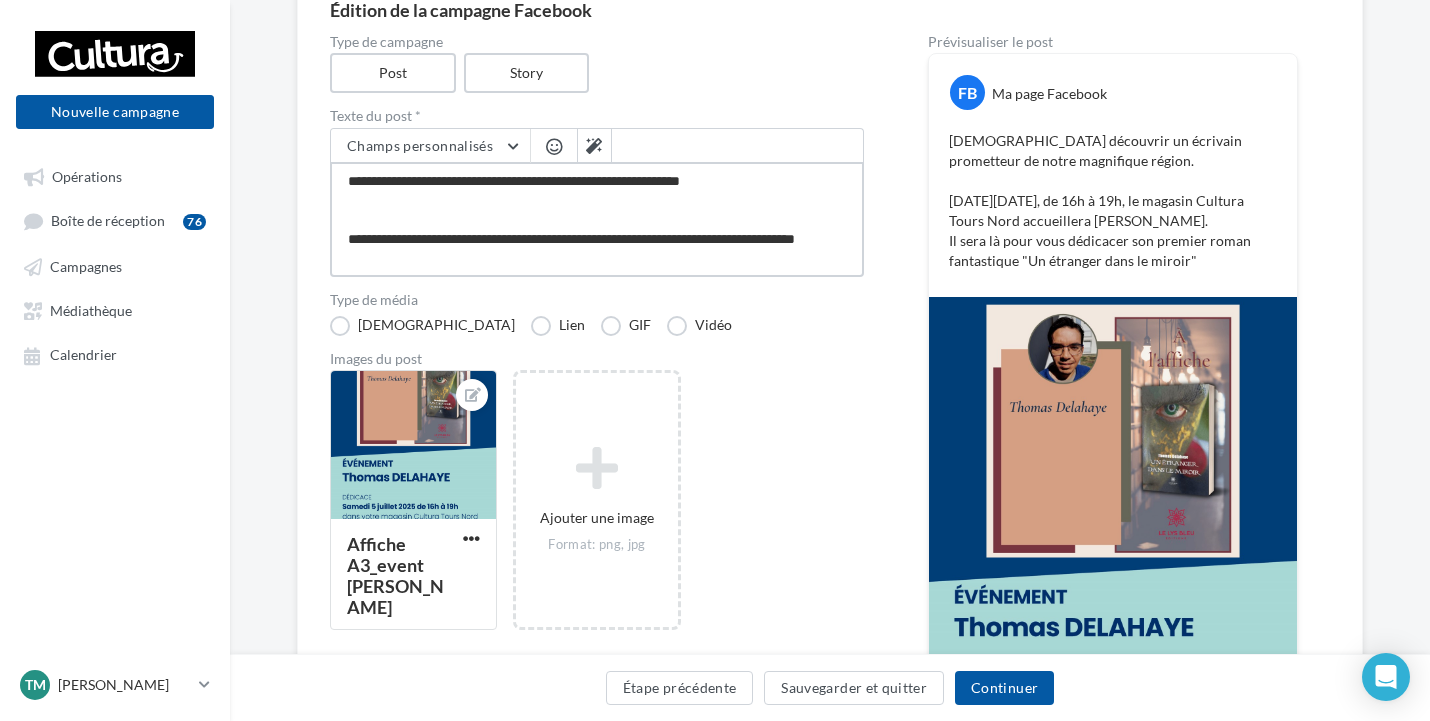 click on "**********" at bounding box center [597, 219] 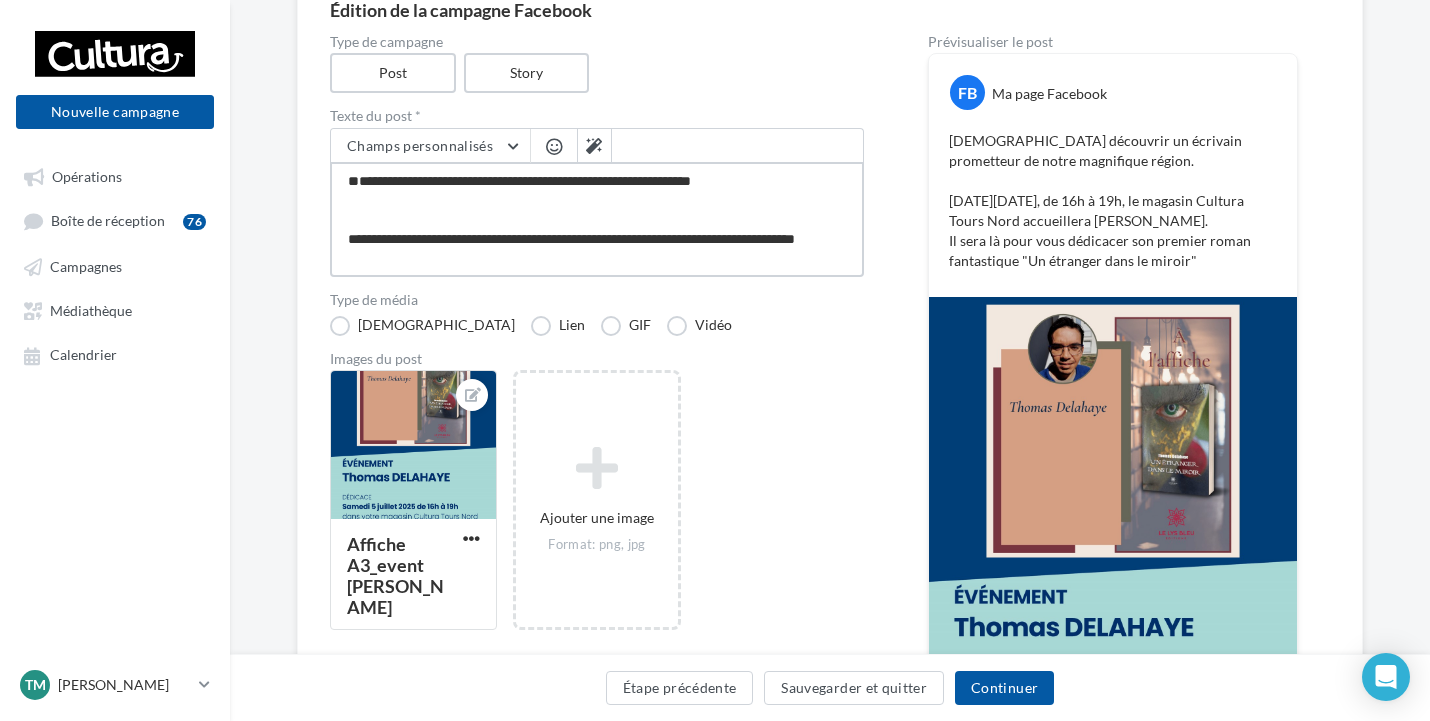 click on "**********" at bounding box center [597, 219] 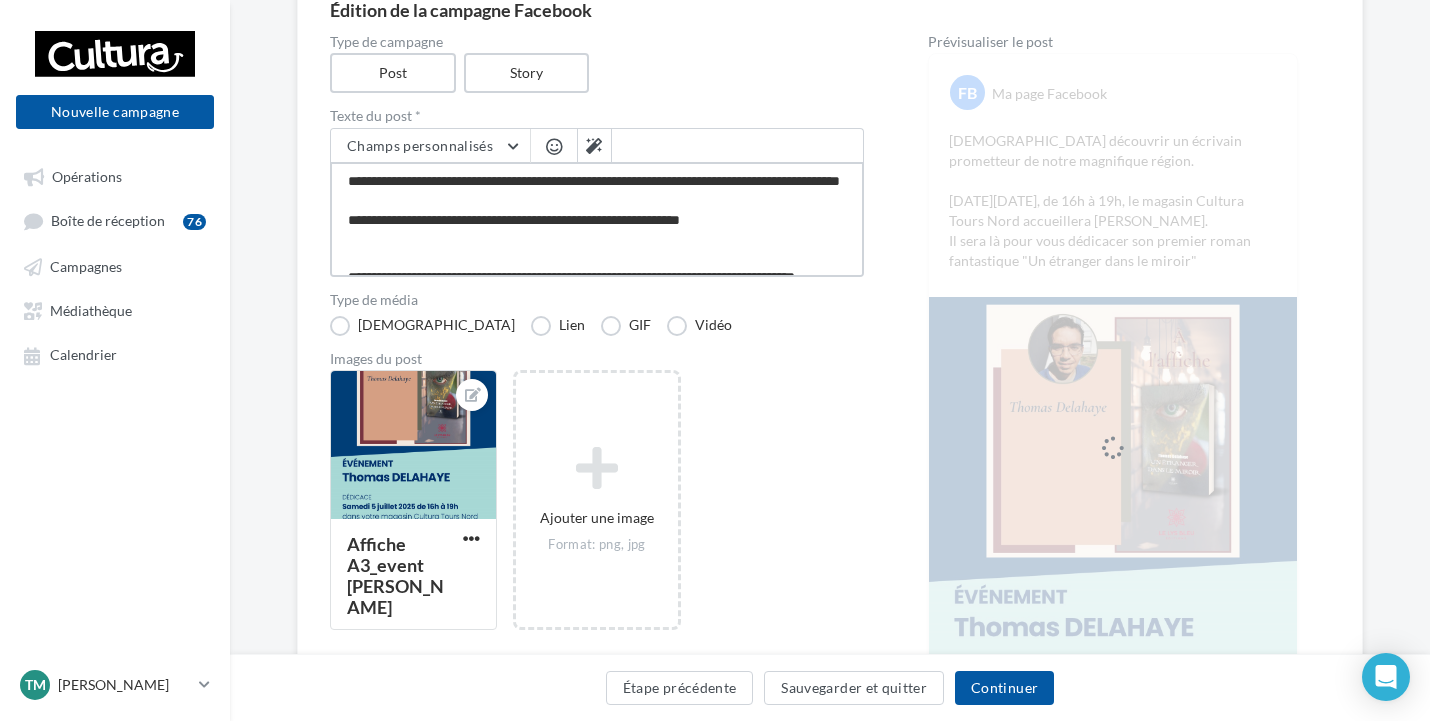 click on "**********" at bounding box center [597, 219] 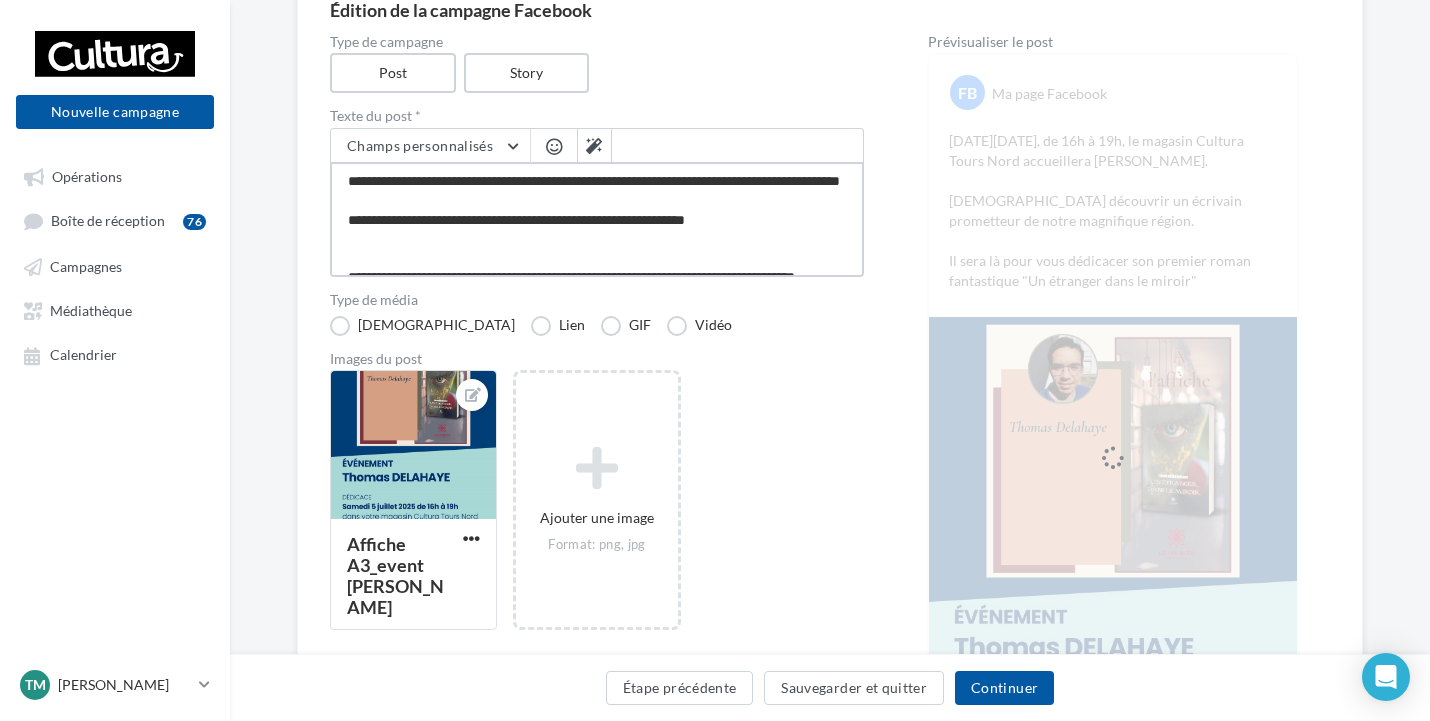 click on "**********" at bounding box center (597, 219) 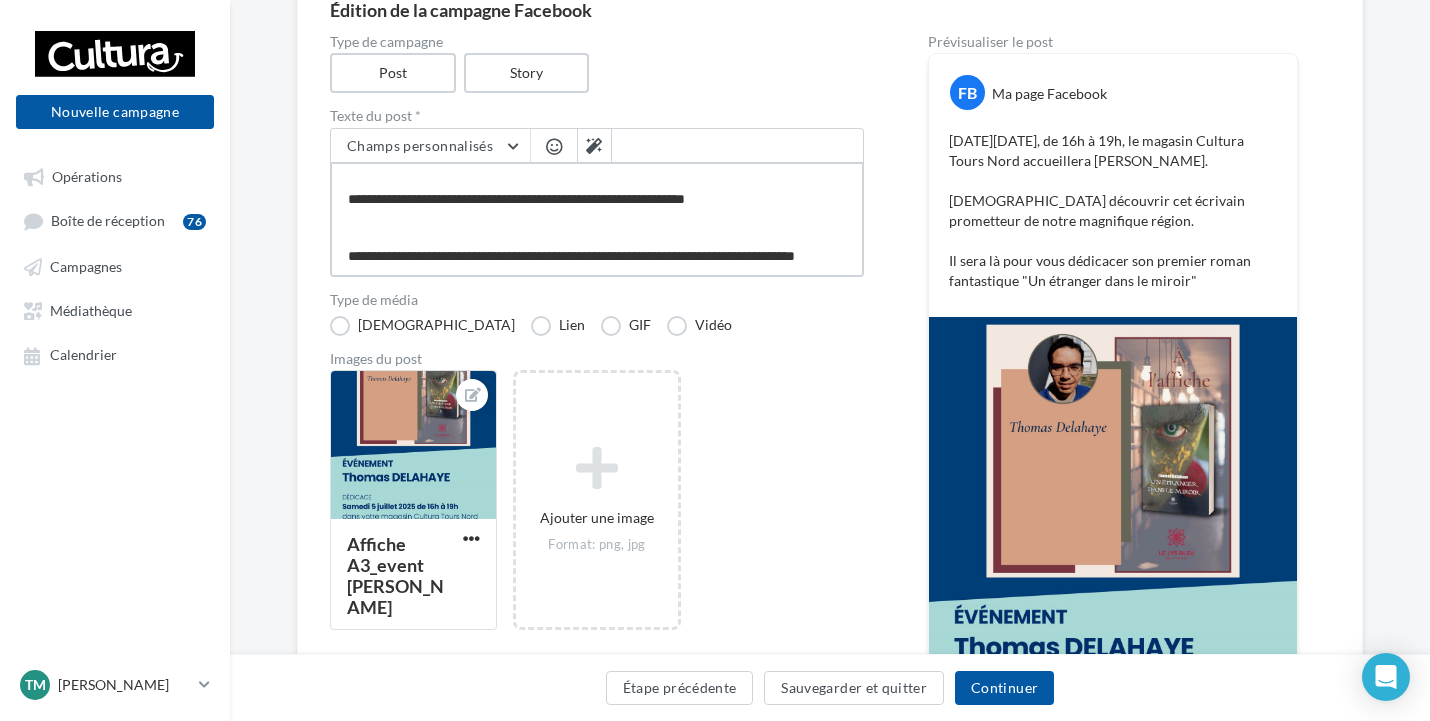 scroll, scrollTop: 59, scrollLeft: 0, axis: vertical 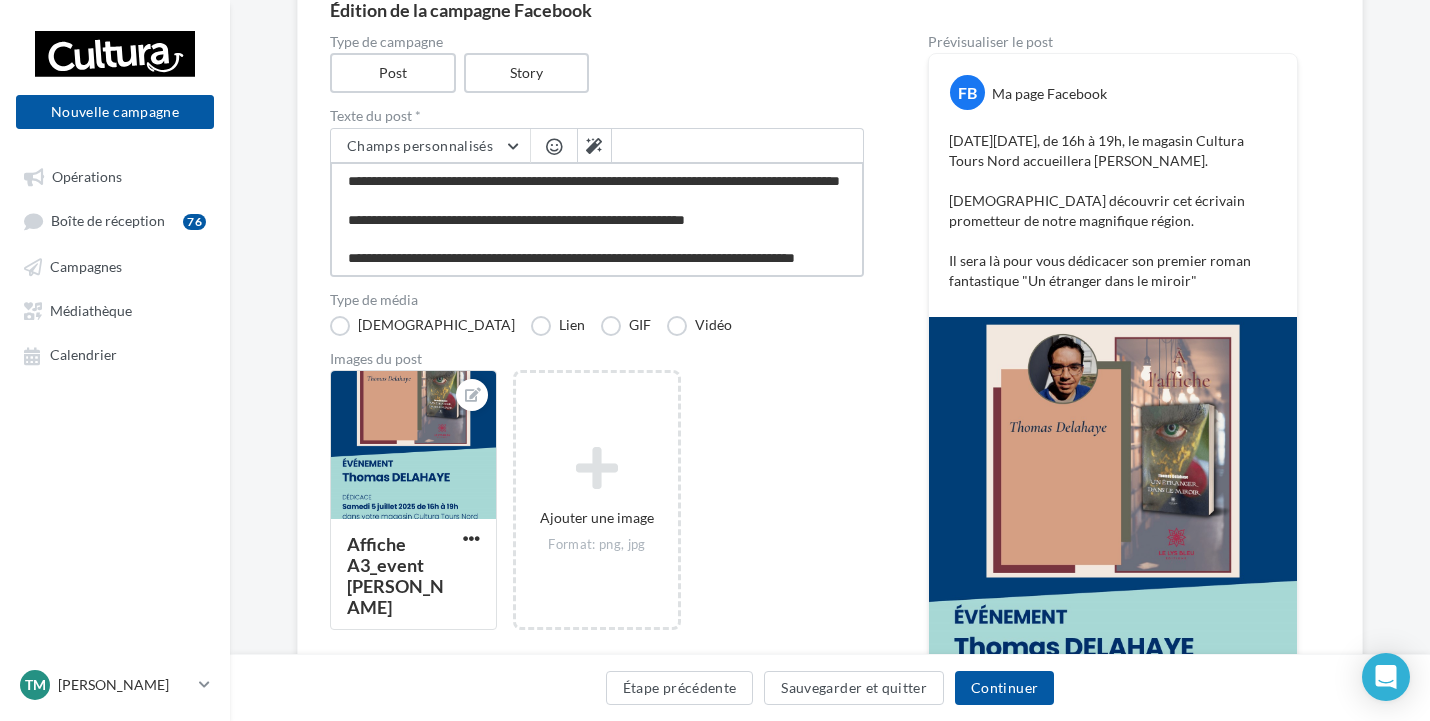 click on "**********" at bounding box center (597, 219) 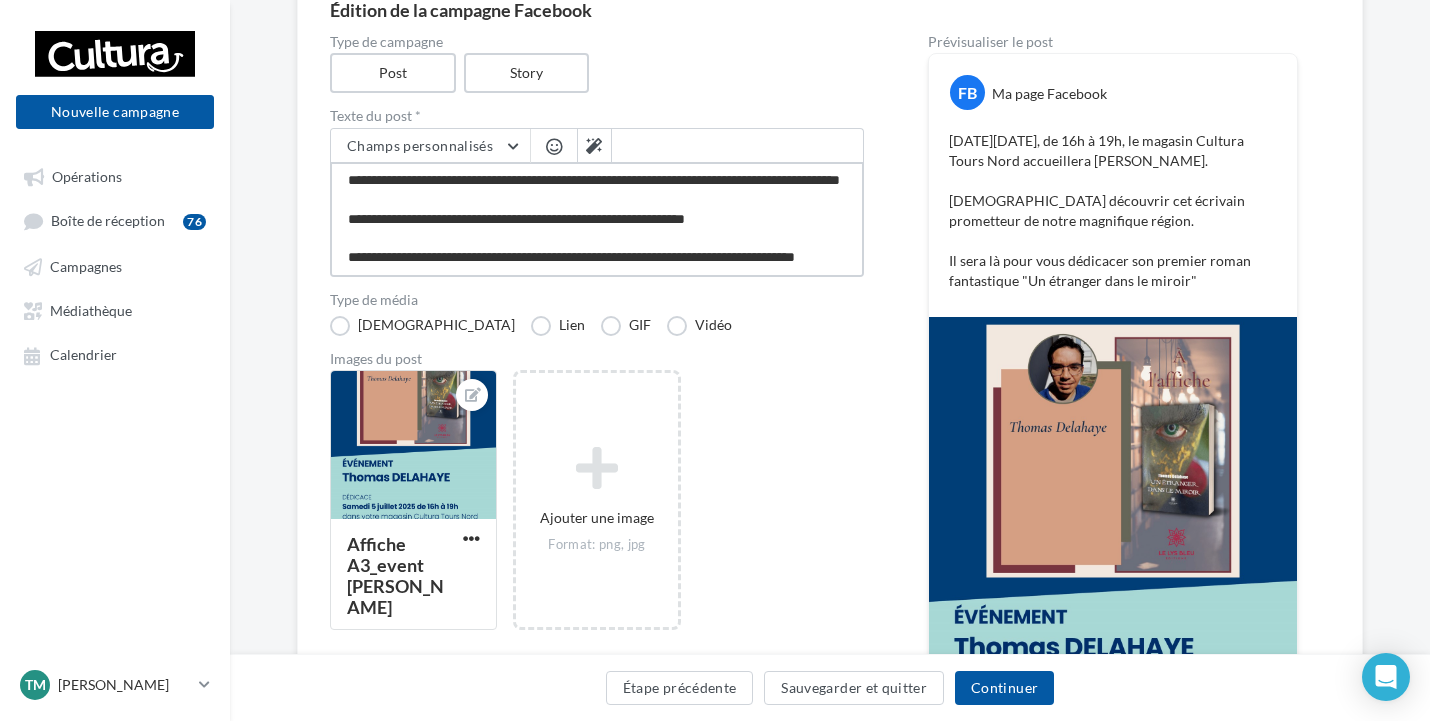 scroll, scrollTop: 40, scrollLeft: 0, axis: vertical 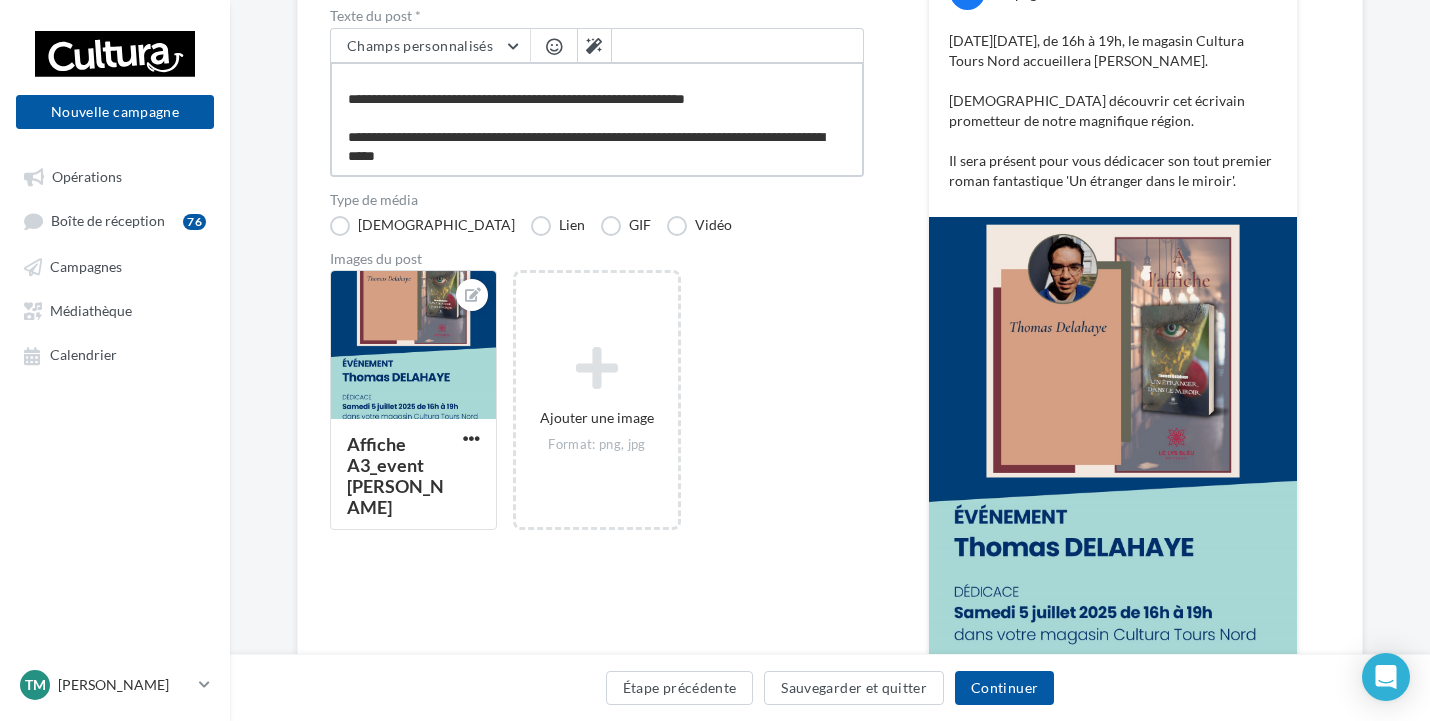 click on "**********" at bounding box center [597, 119] 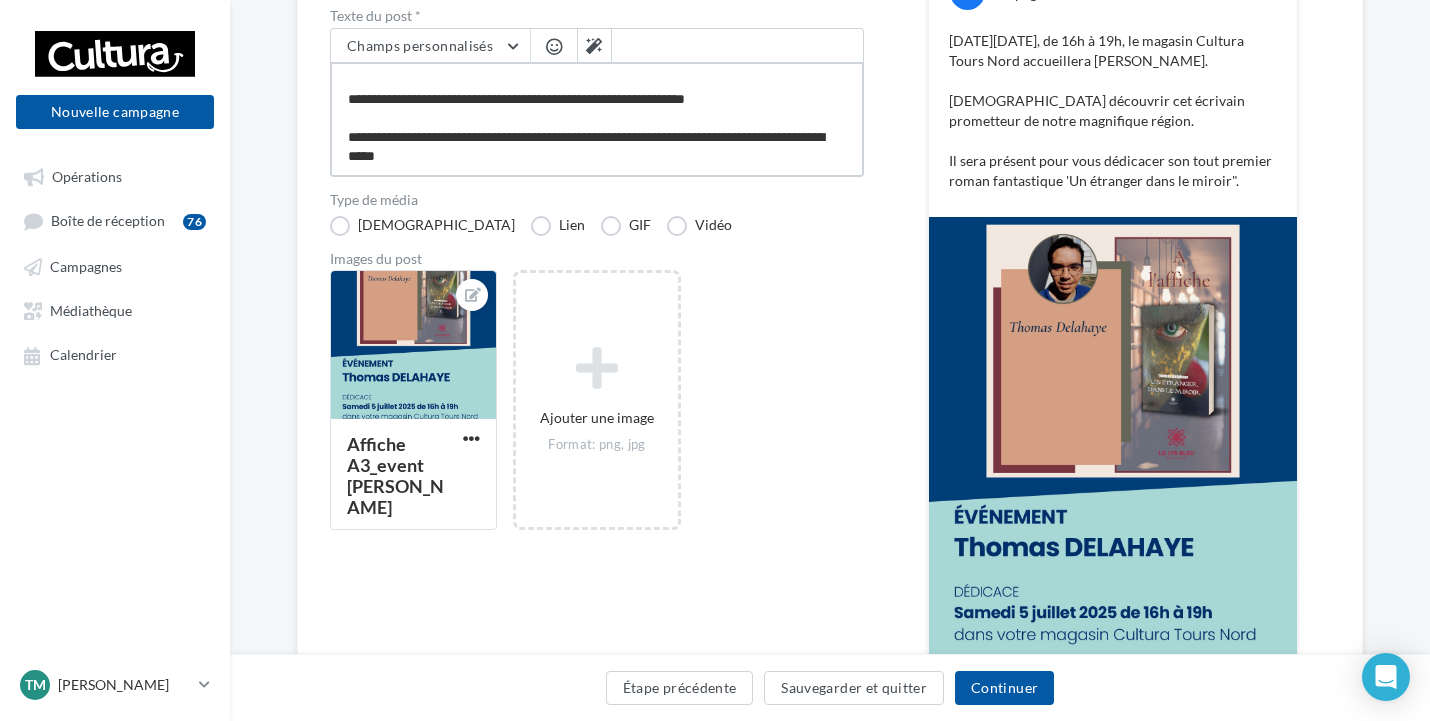 click on "**********" at bounding box center [597, 119] 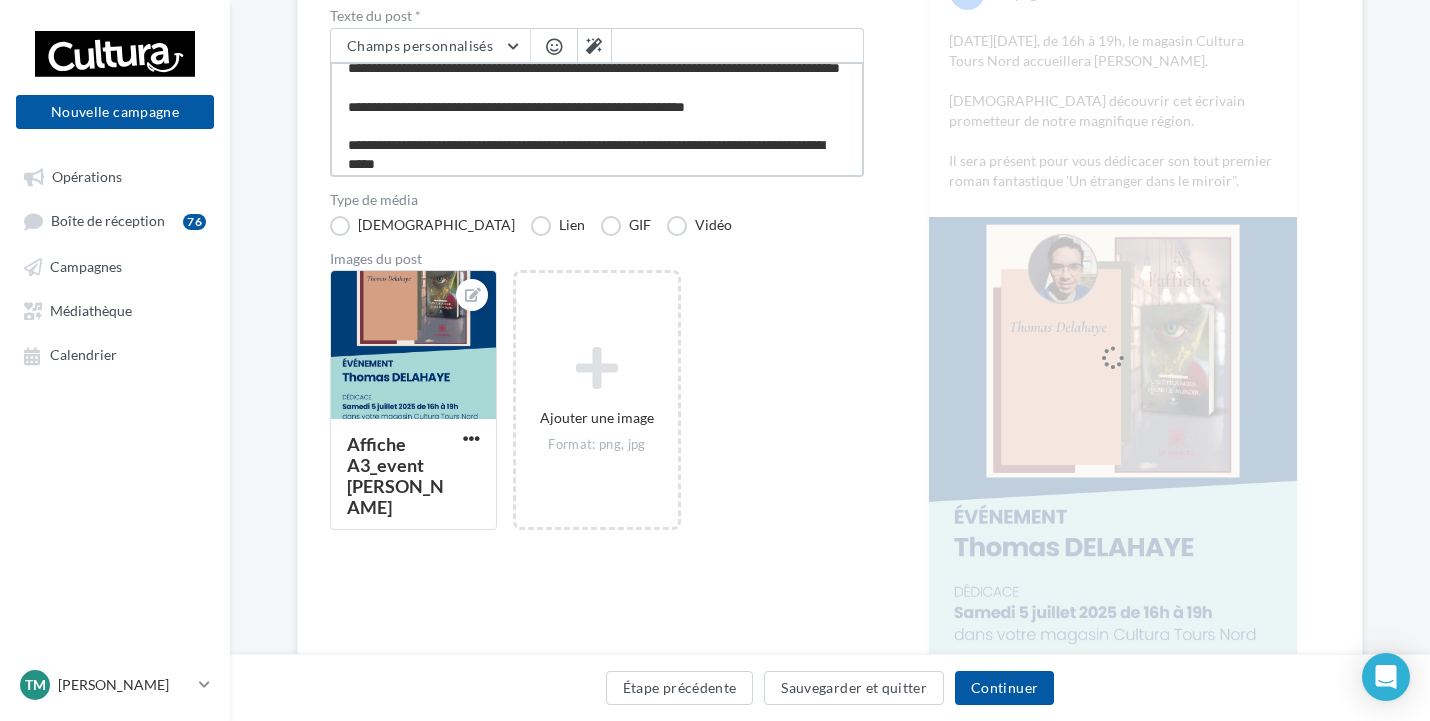 scroll, scrollTop: 0, scrollLeft: 0, axis: both 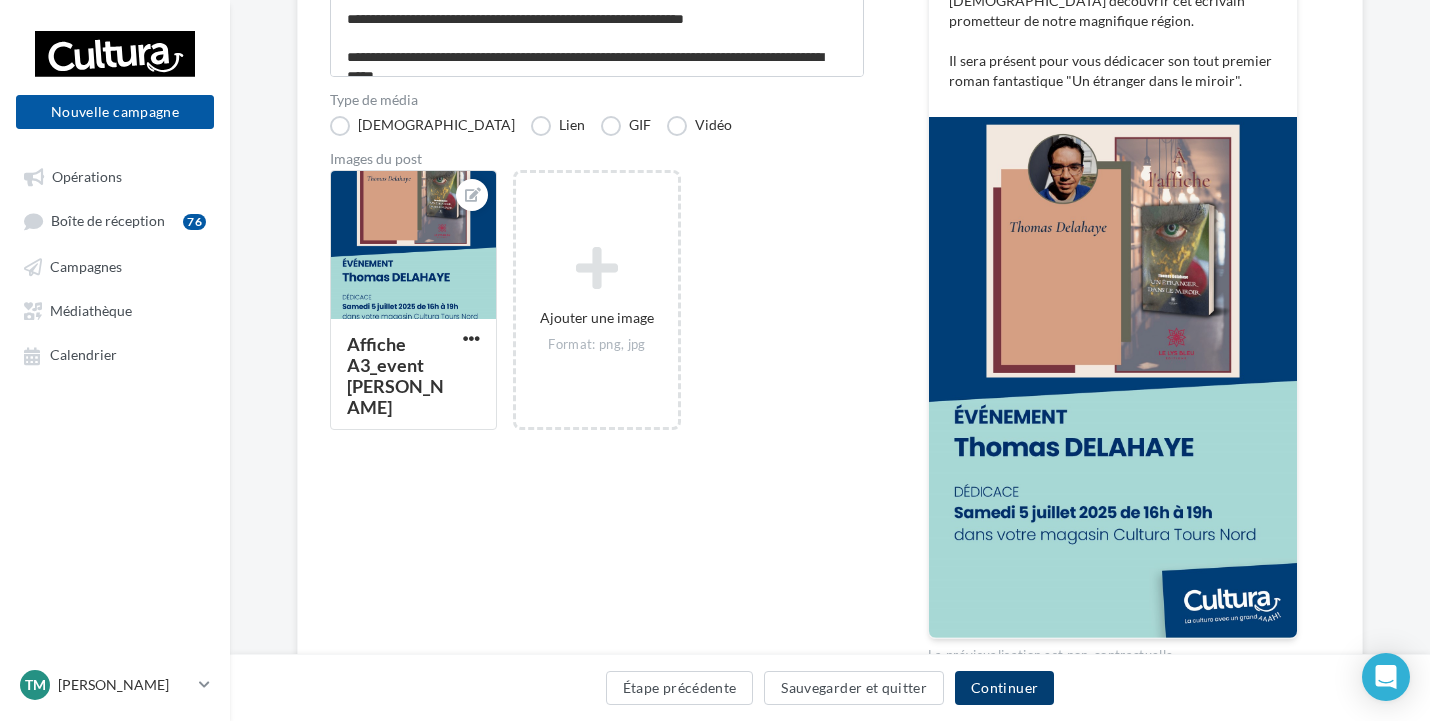 click on "Continuer" at bounding box center (1004, 688) 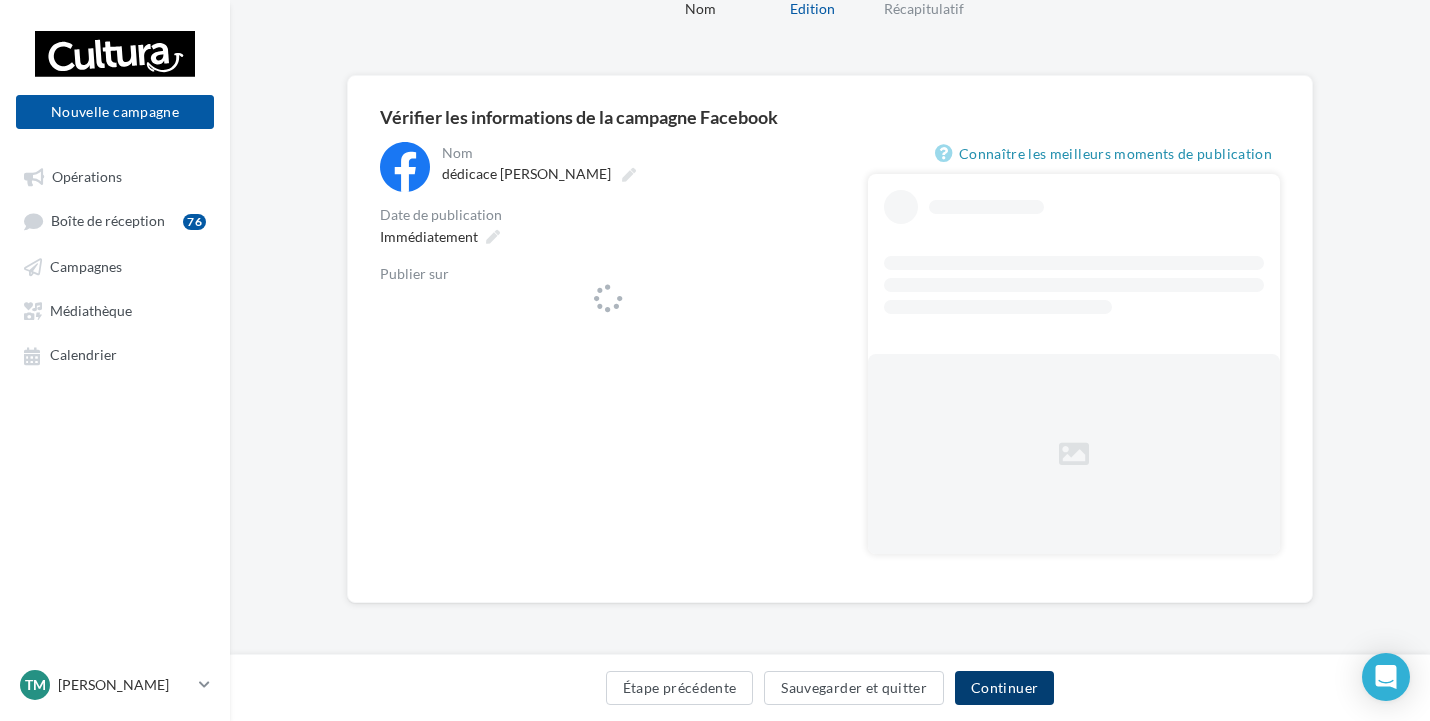 scroll, scrollTop: 0, scrollLeft: 0, axis: both 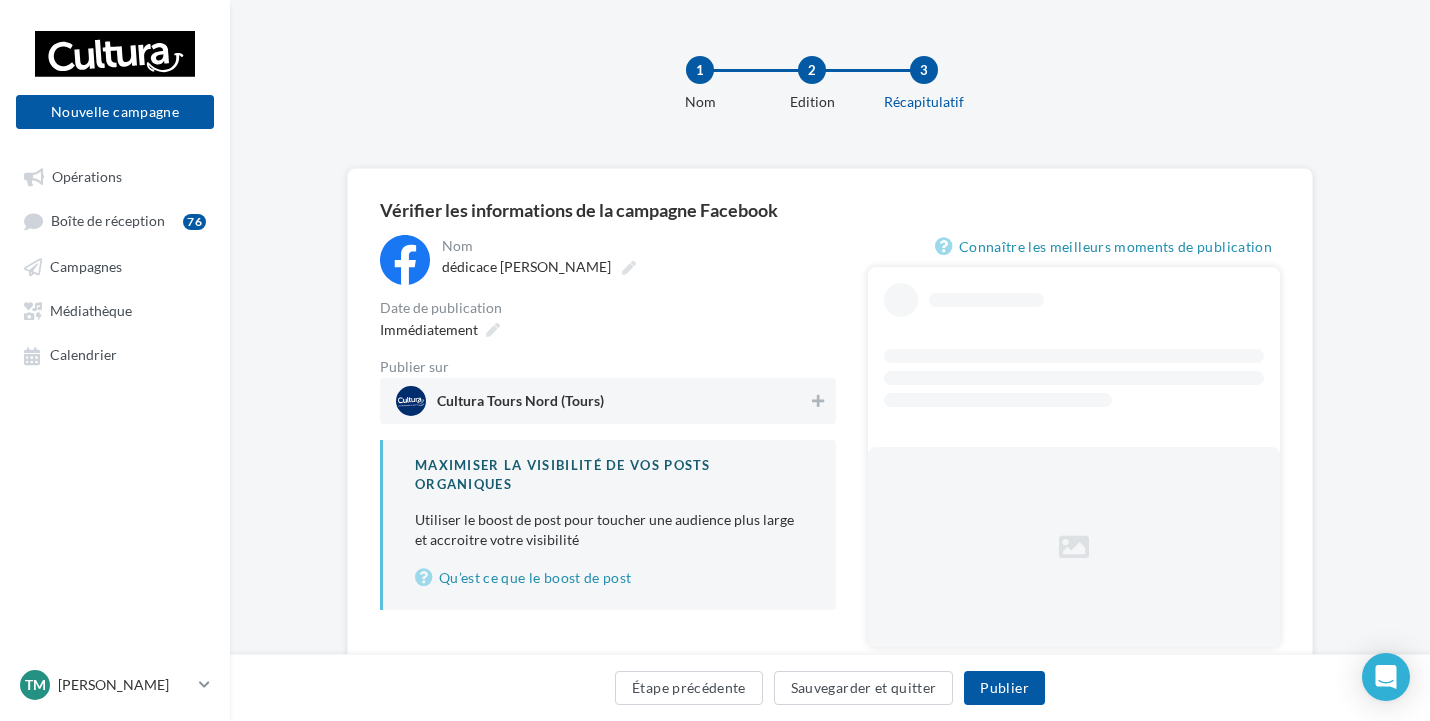 click on "Cultura Tours Nord (Tours)" at bounding box center [520, 405] 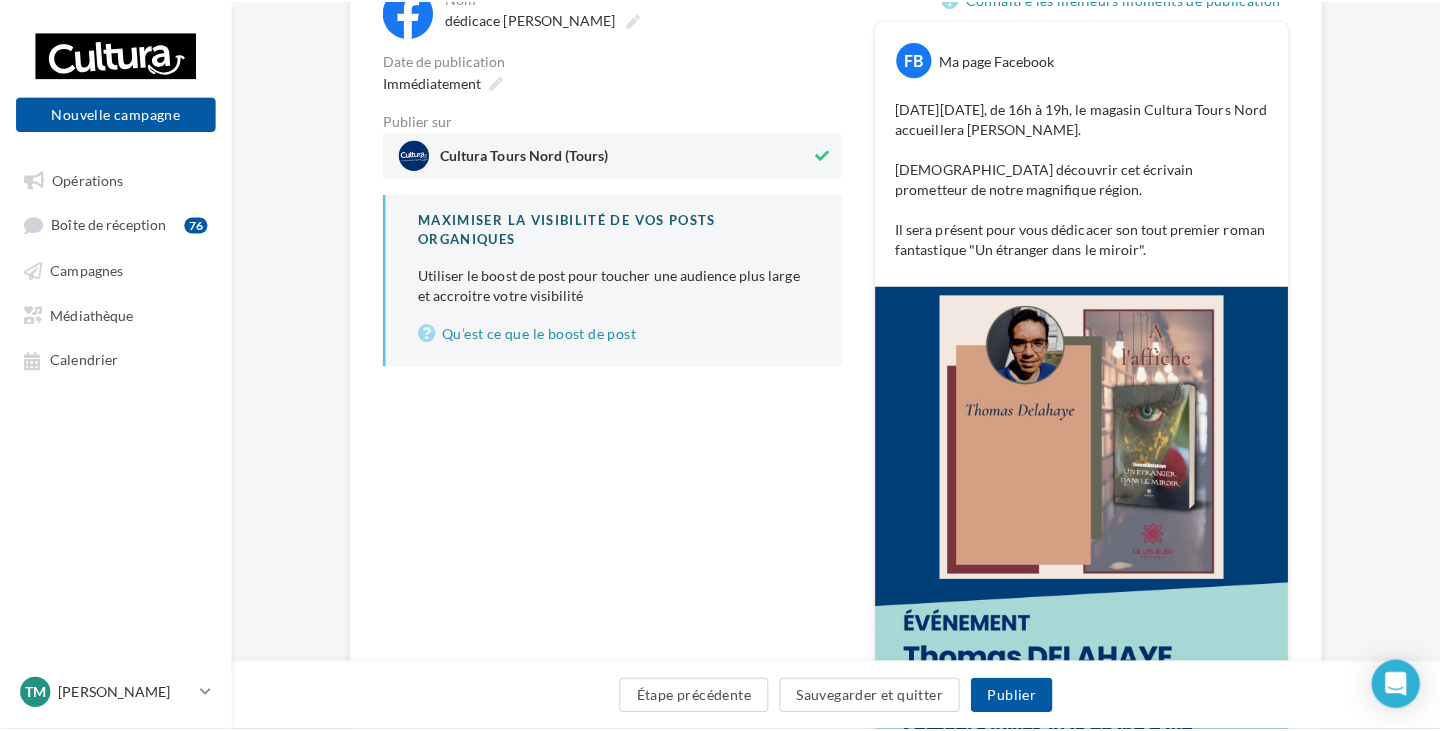 scroll, scrollTop: 293, scrollLeft: 0, axis: vertical 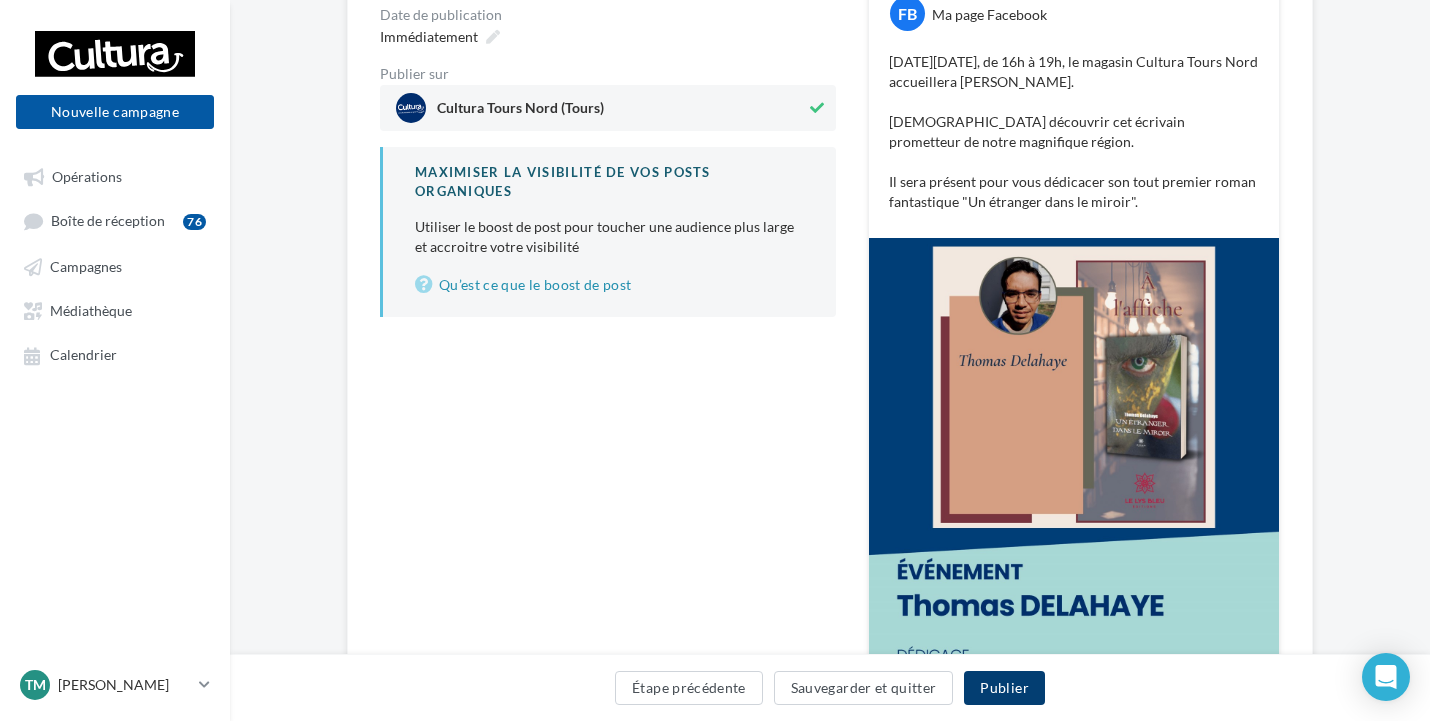 click on "Publier" at bounding box center [1004, 688] 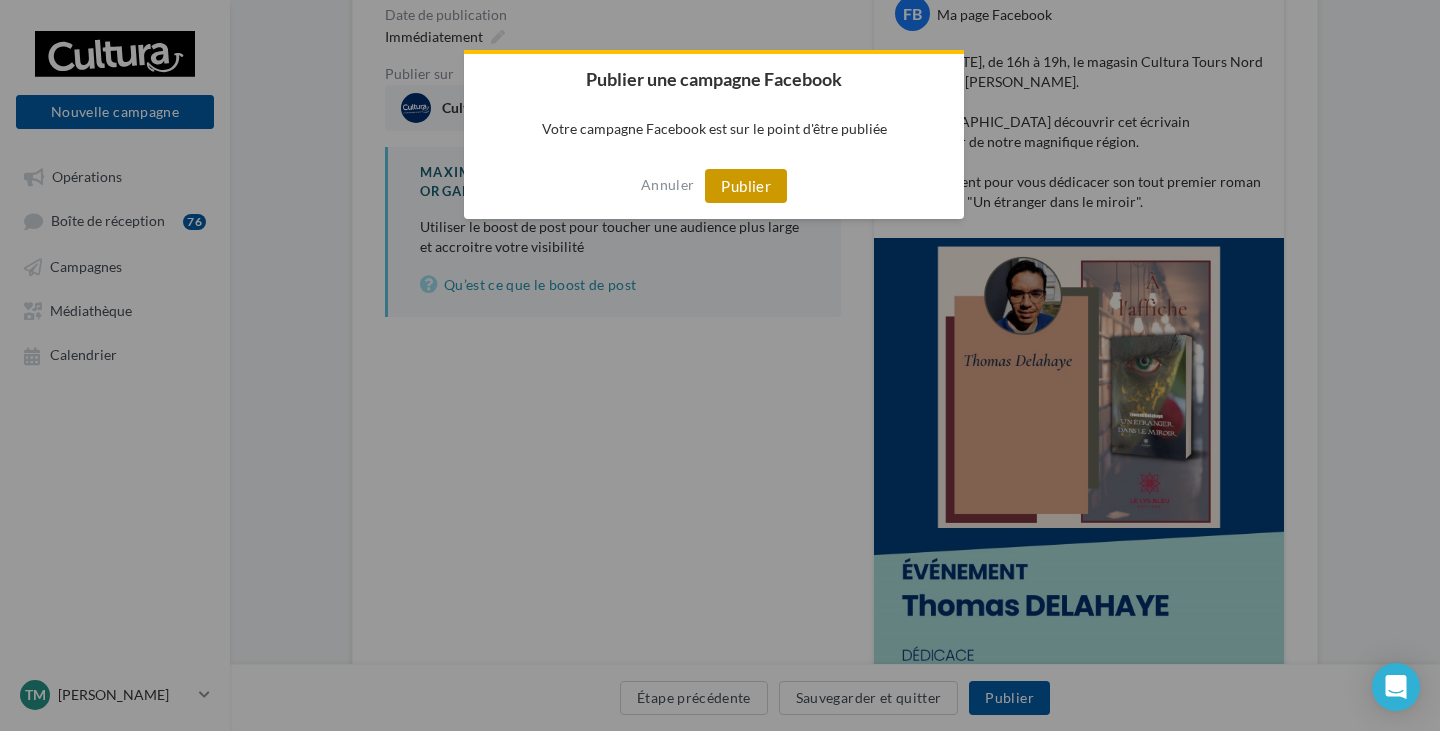 click on "Publier" at bounding box center [746, 186] 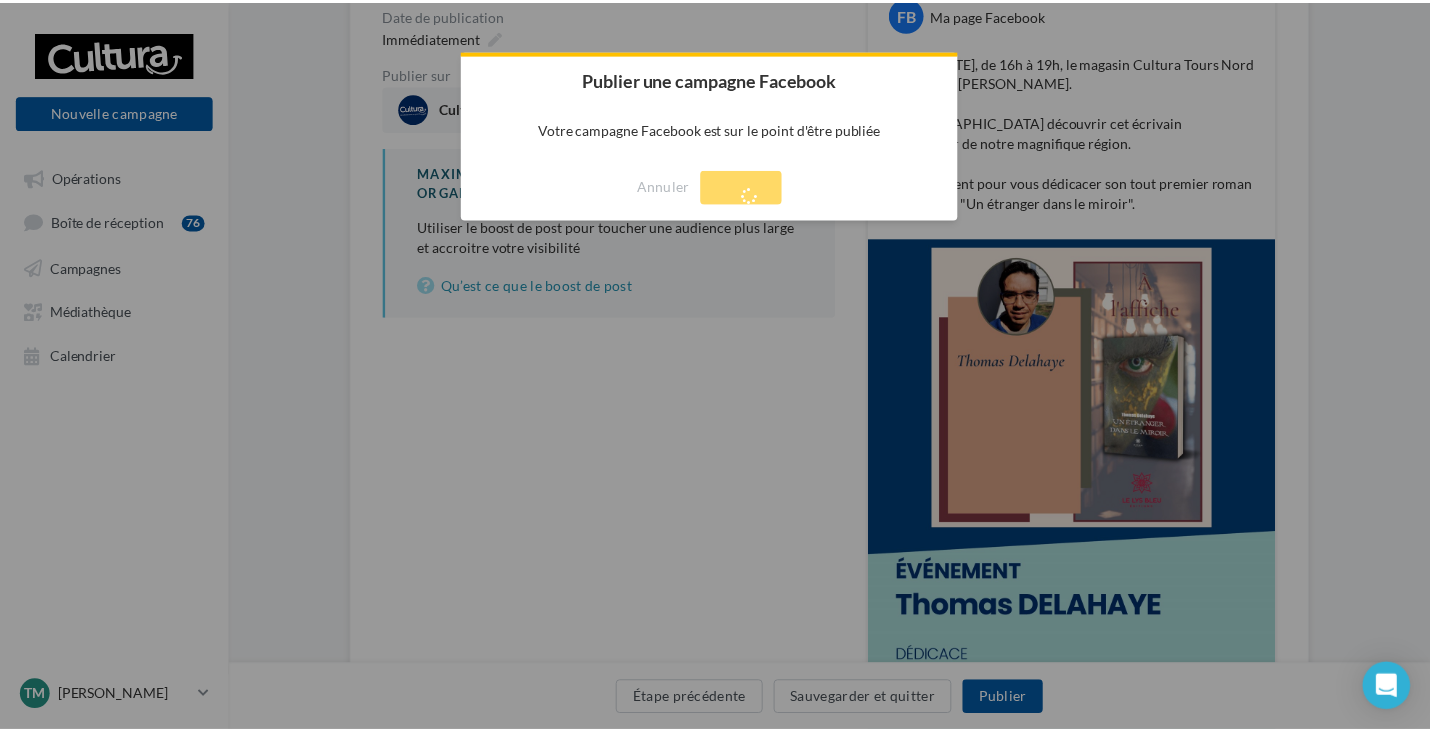 scroll, scrollTop: 32, scrollLeft: 0, axis: vertical 